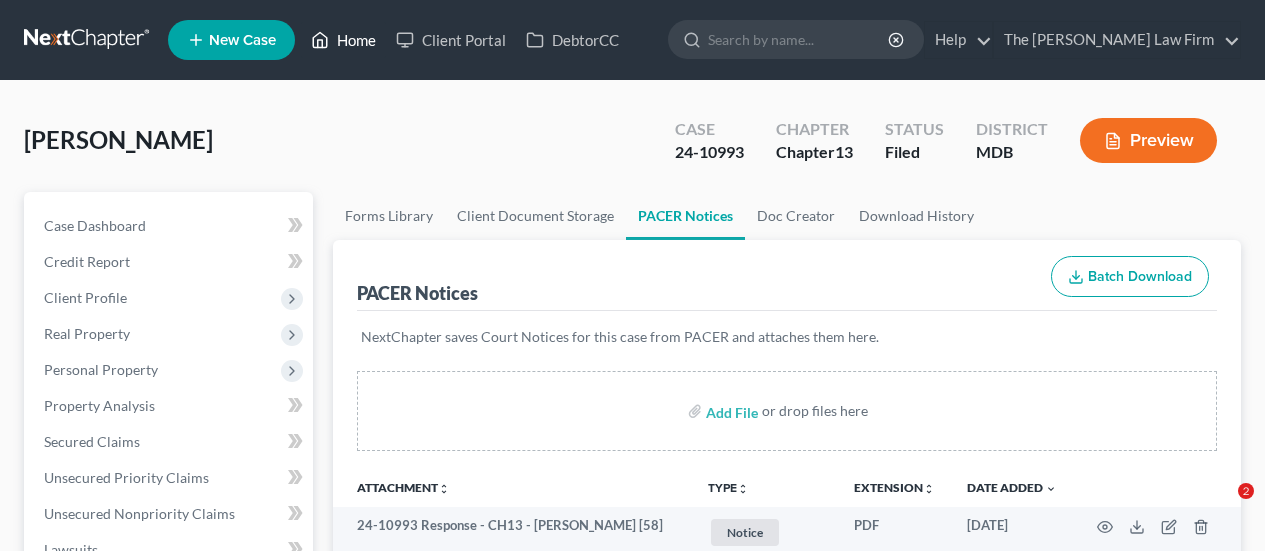 scroll, scrollTop: 0, scrollLeft: 0, axis: both 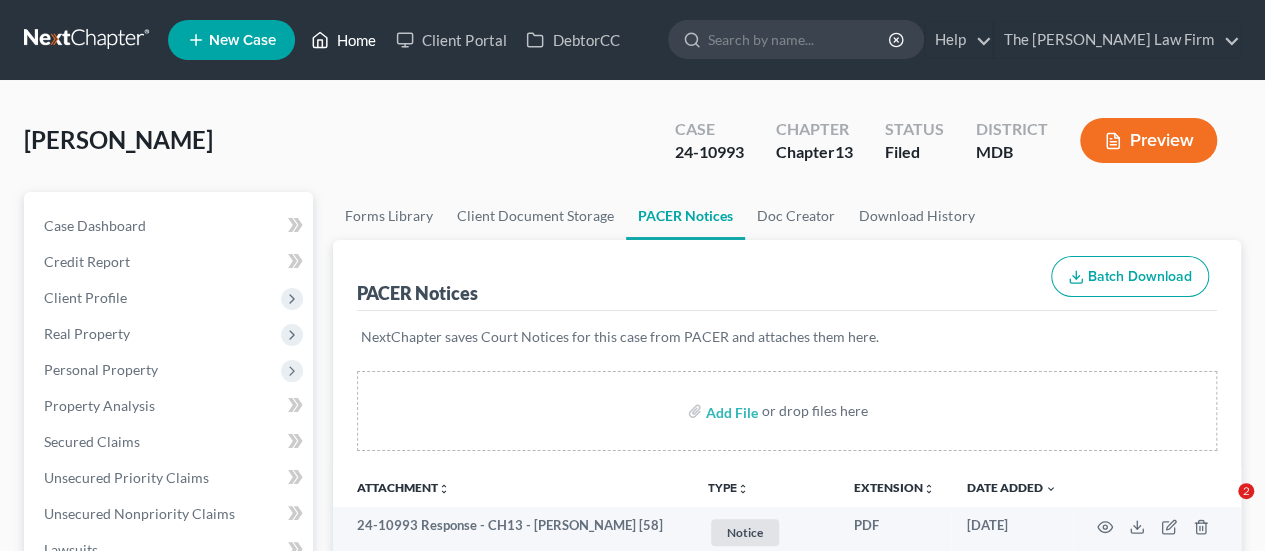 click on "Home" at bounding box center [343, 40] 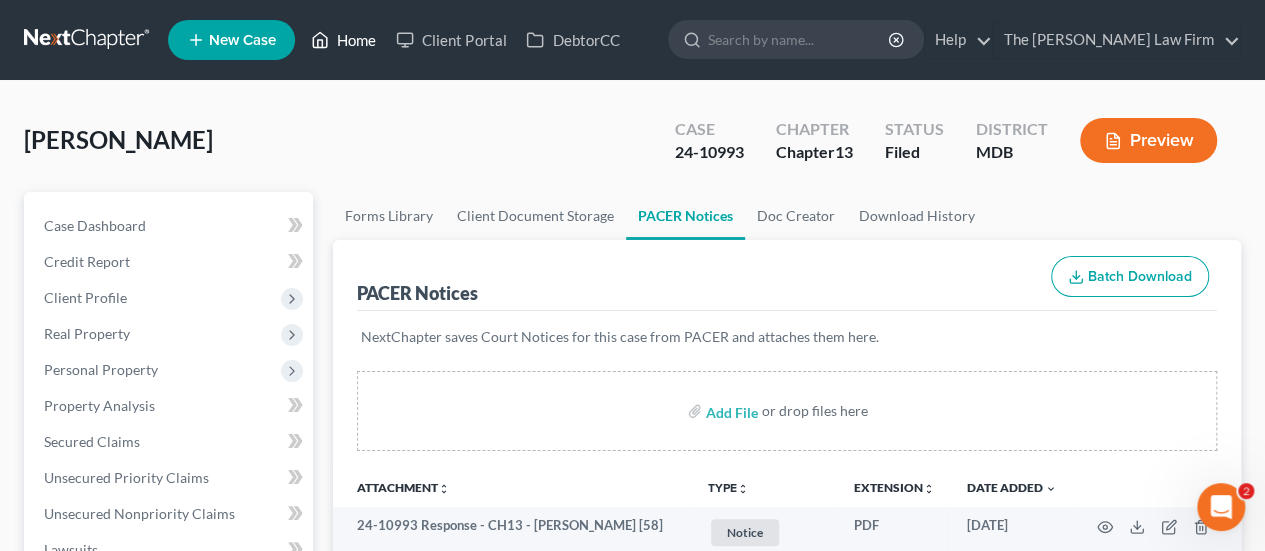 scroll, scrollTop: 0, scrollLeft: 0, axis: both 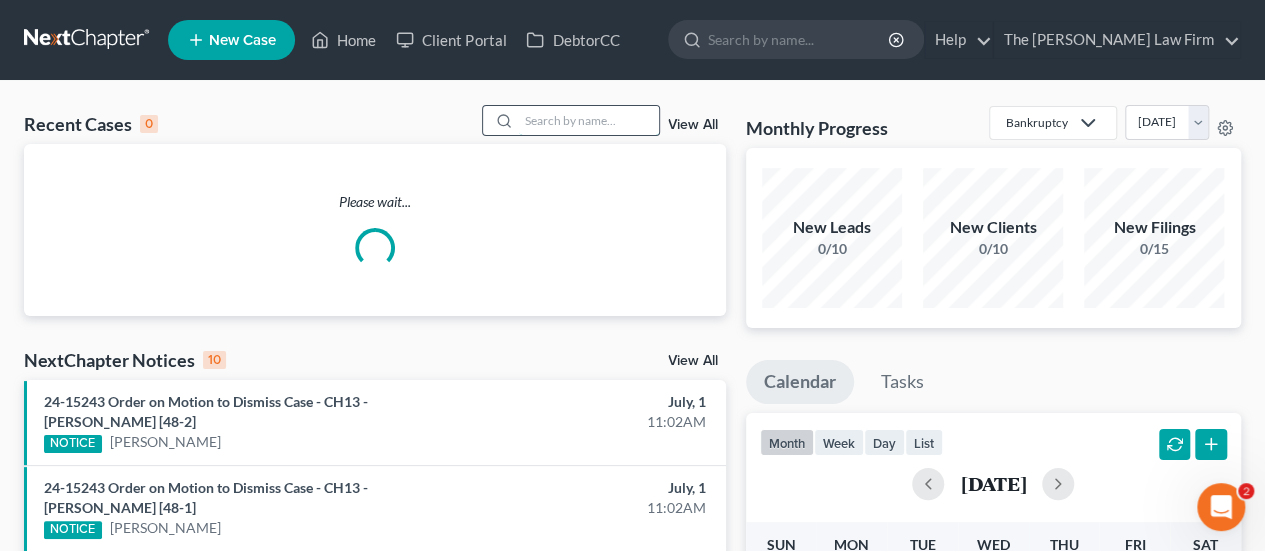 click at bounding box center [589, 120] 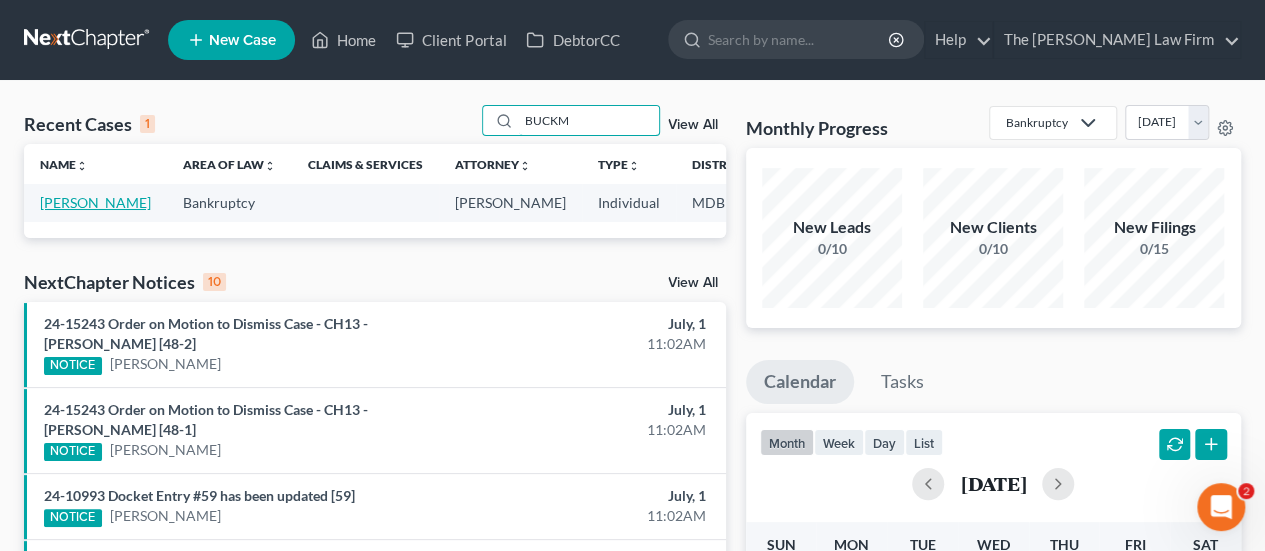type on "BUCKM" 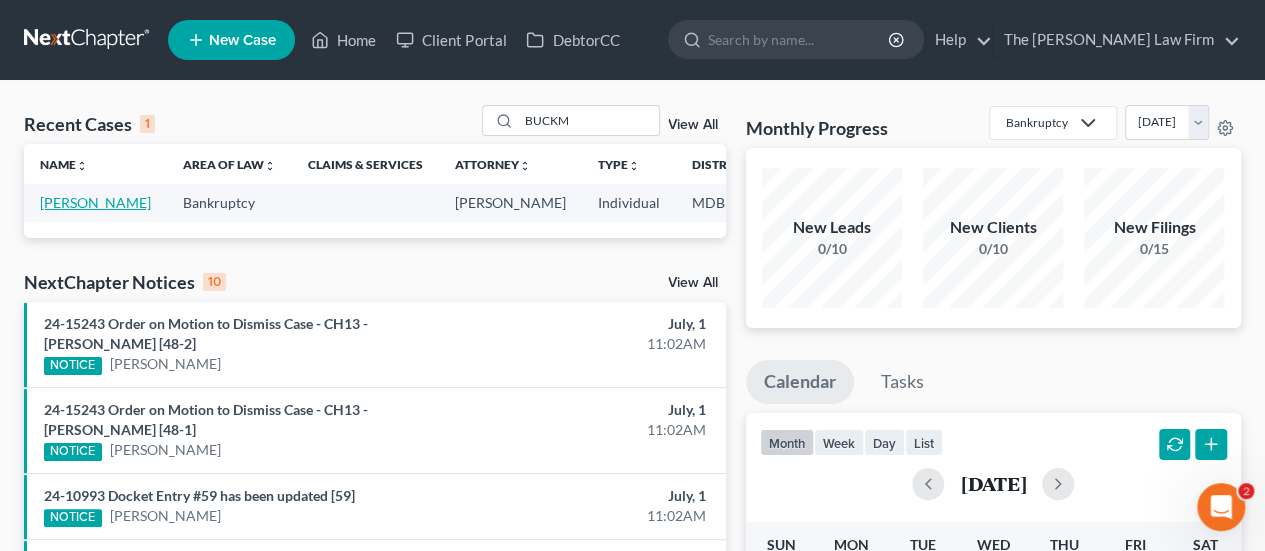 click on "[PERSON_NAME]" at bounding box center (95, 202) 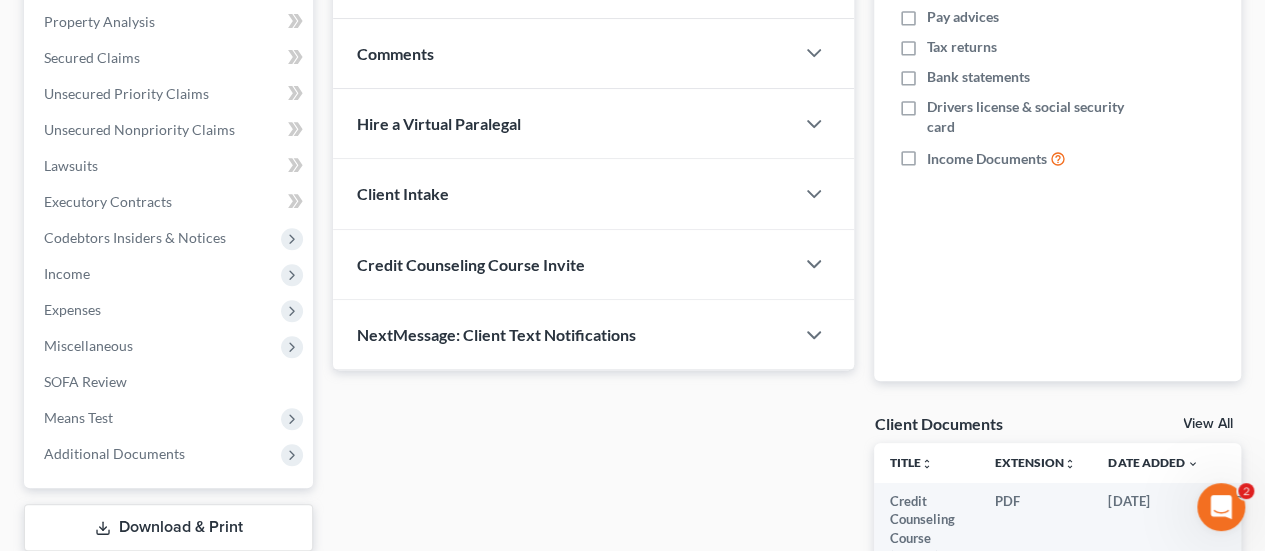 scroll, scrollTop: 200, scrollLeft: 0, axis: vertical 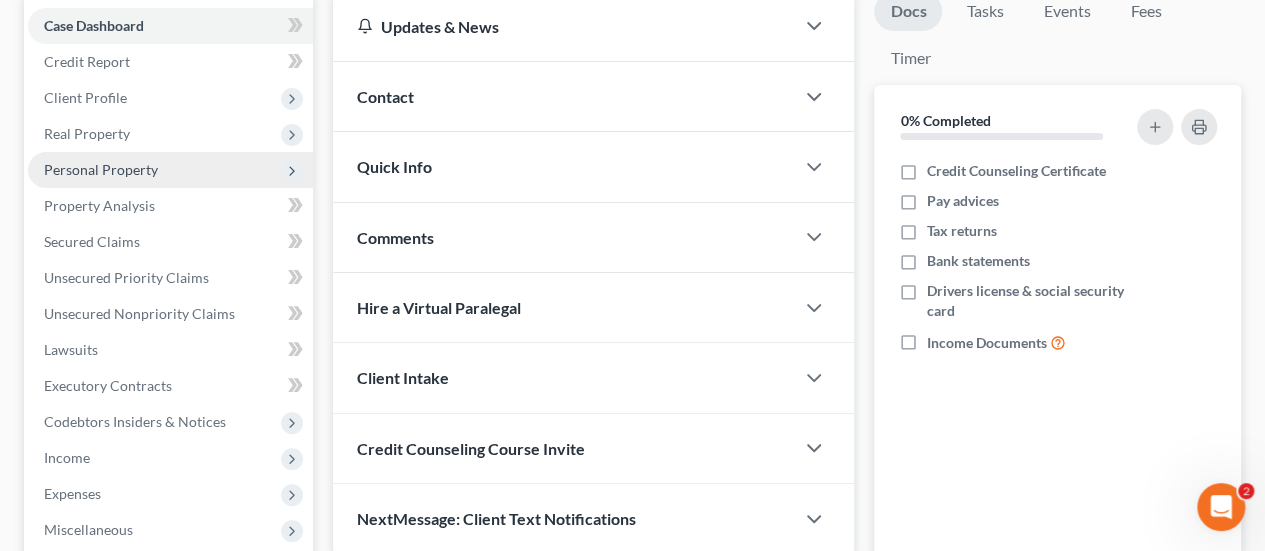 click on "Personal Property" at bounding box center (101, 169) 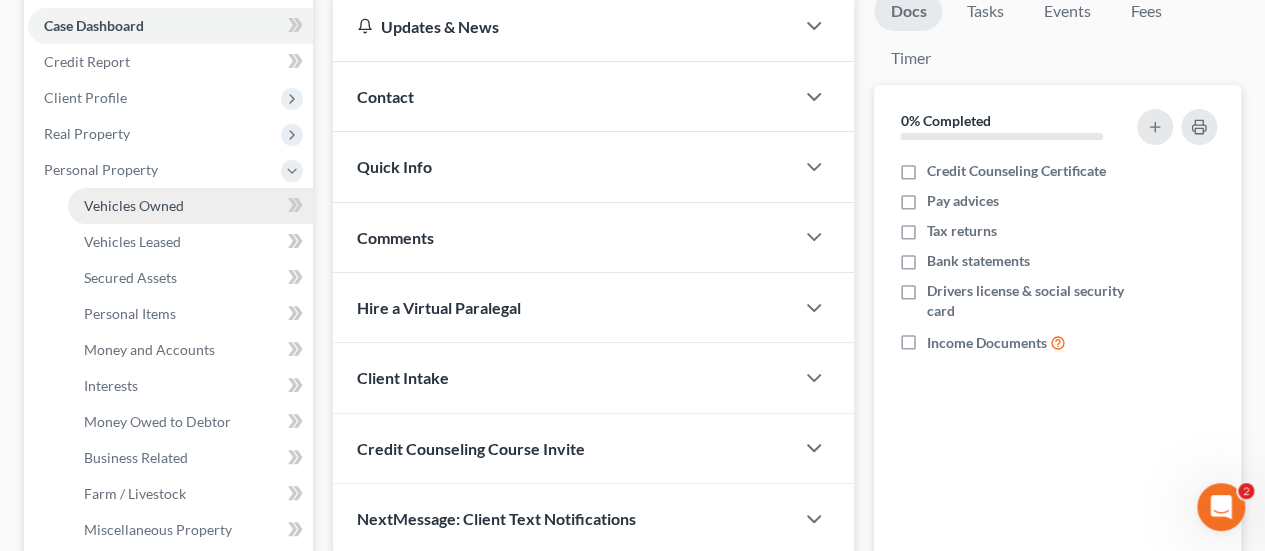 click on "Vehicles Owned" at bounding box center [134, 205] 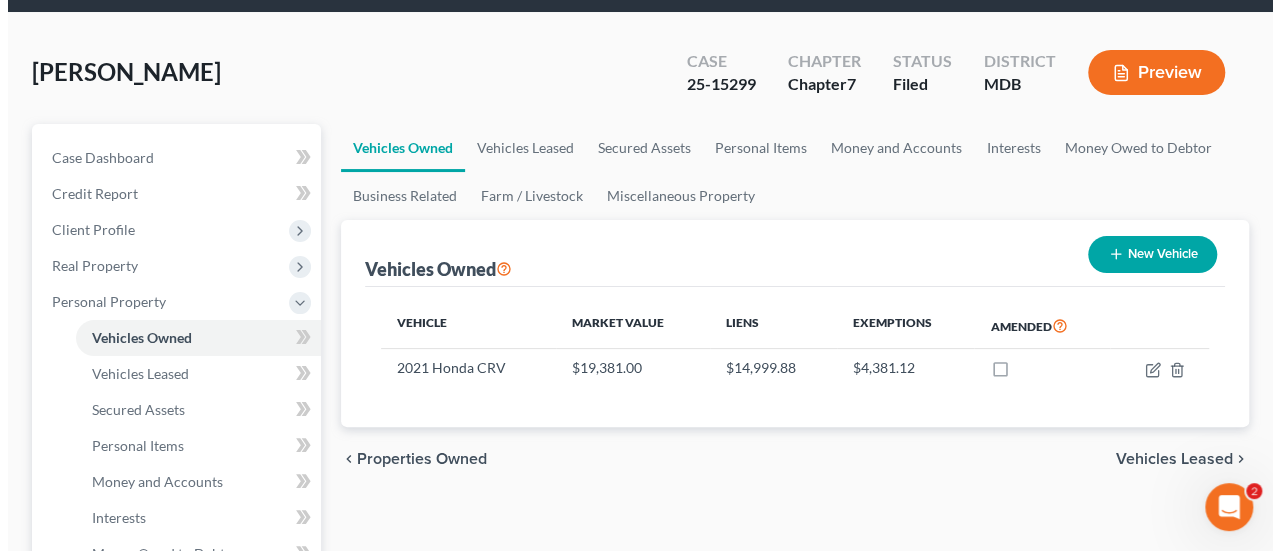 scroll, scrollTop: 100, scrollLeft: 0, axis: vertical 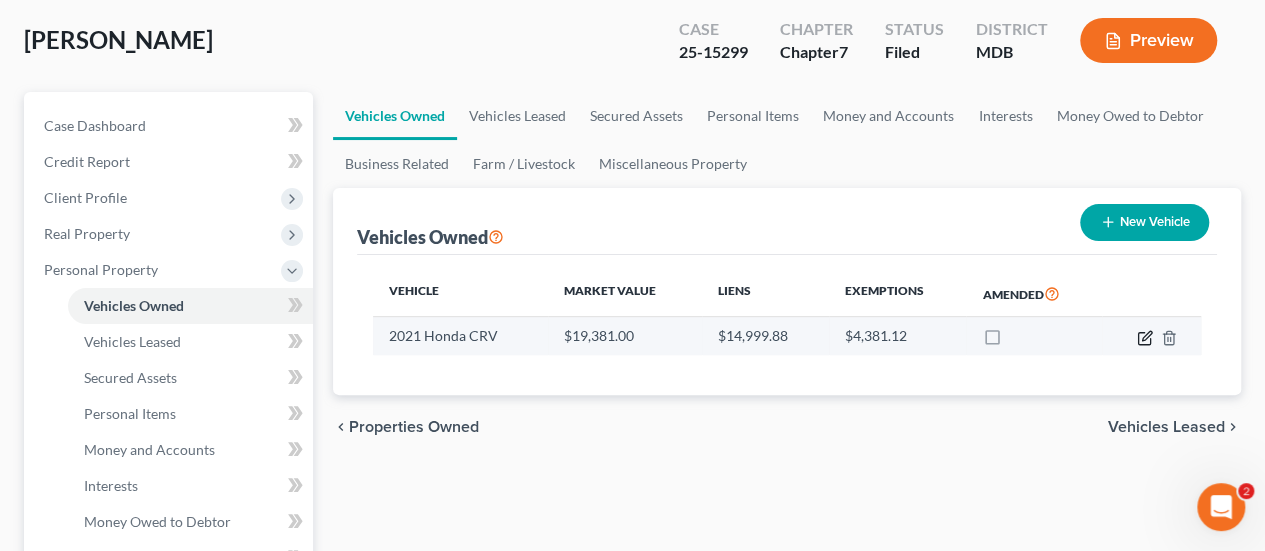 click 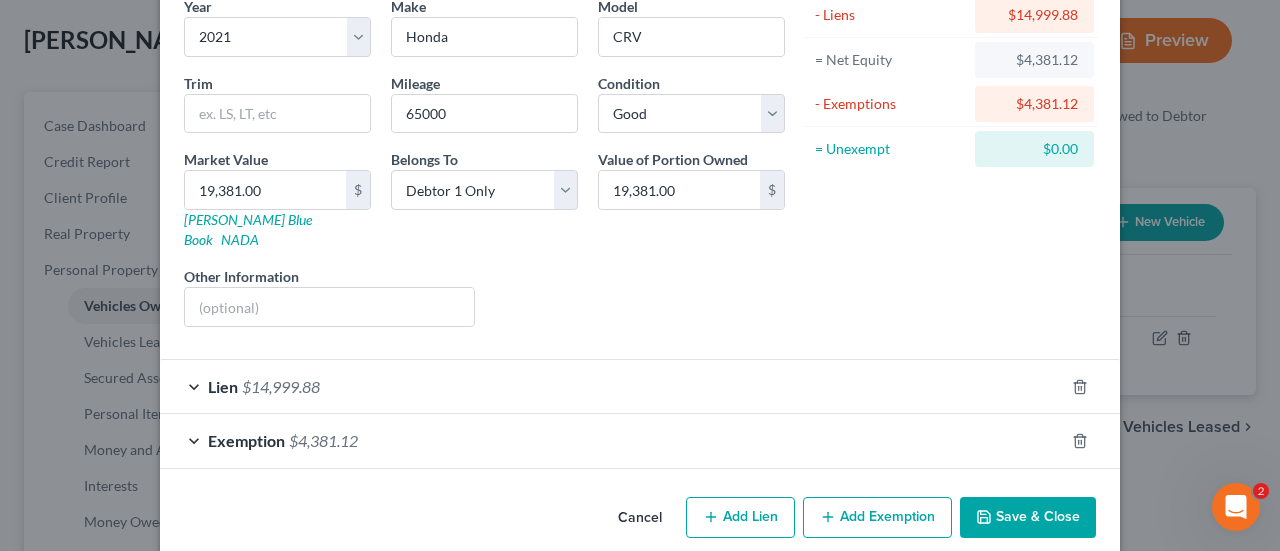scroll, scrollTop: 175, scrollLeft: 0, axis: vertical 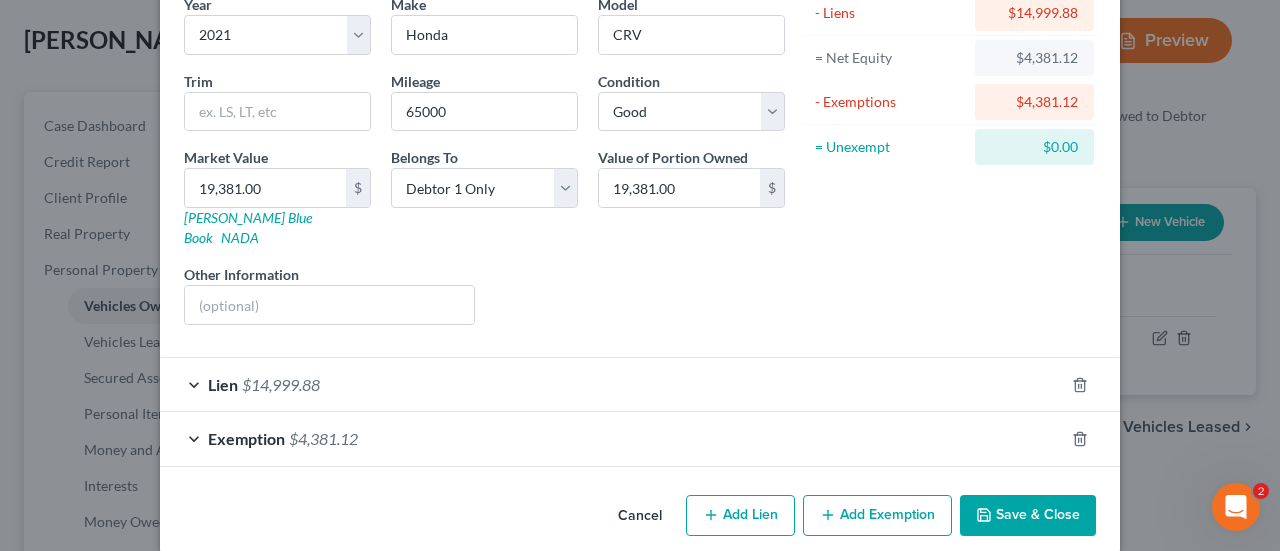 click on "$14,999.88" at bounding box center (281, 384) 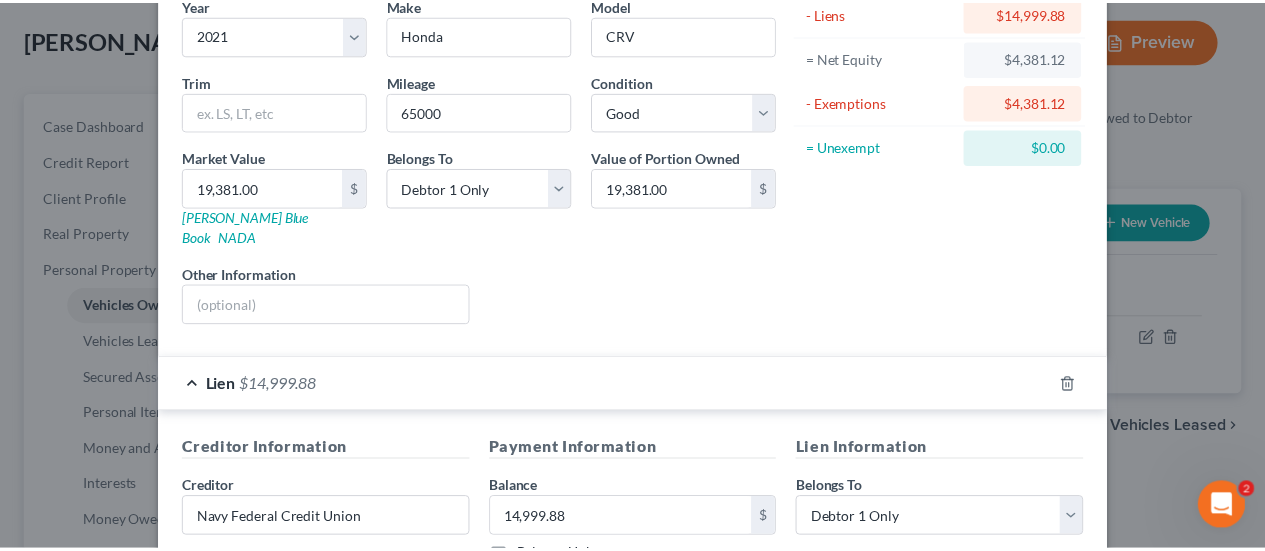 scroll, scrollTop: 589, scrollLeft: 0, axis: vertical 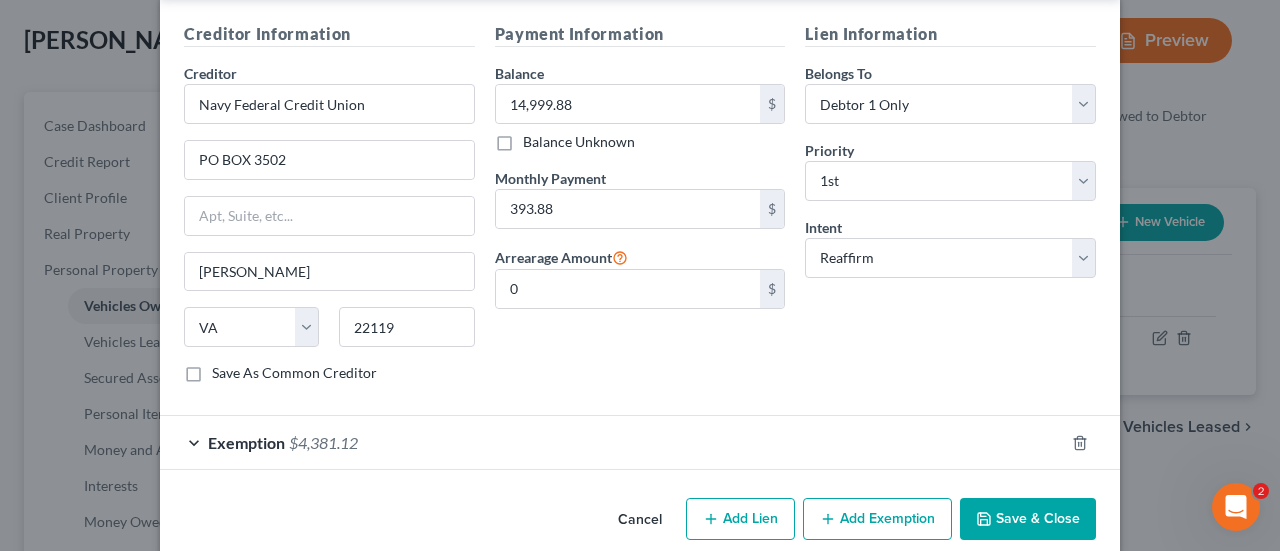click on "Cancel" at bounding box center [640, 520] 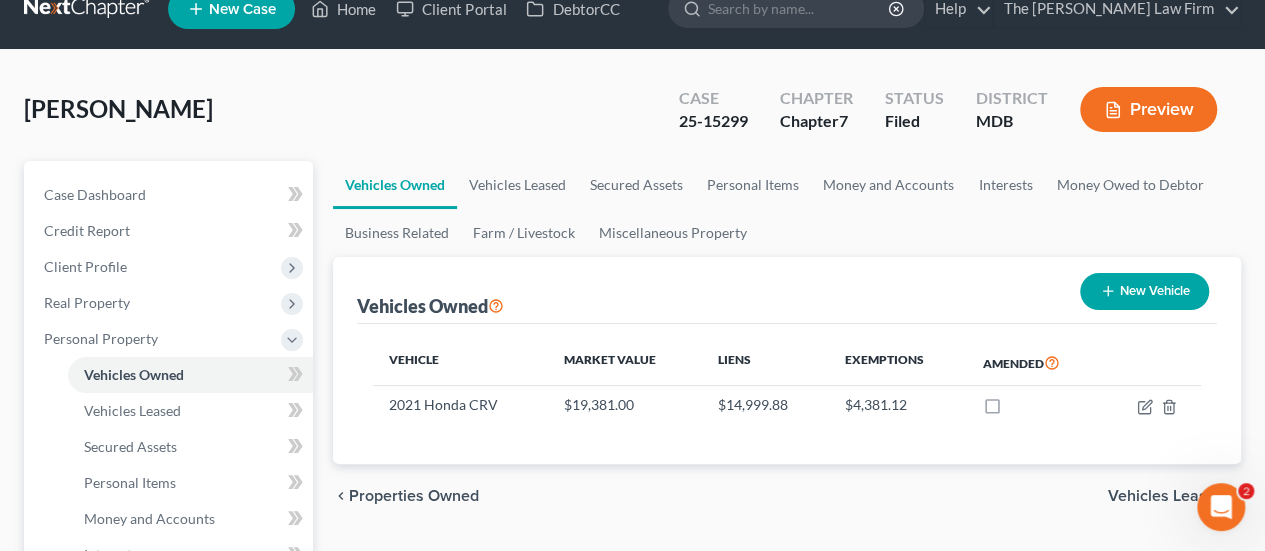 scroll, scrollTop: 0, scrollLeft: 0, axis: both 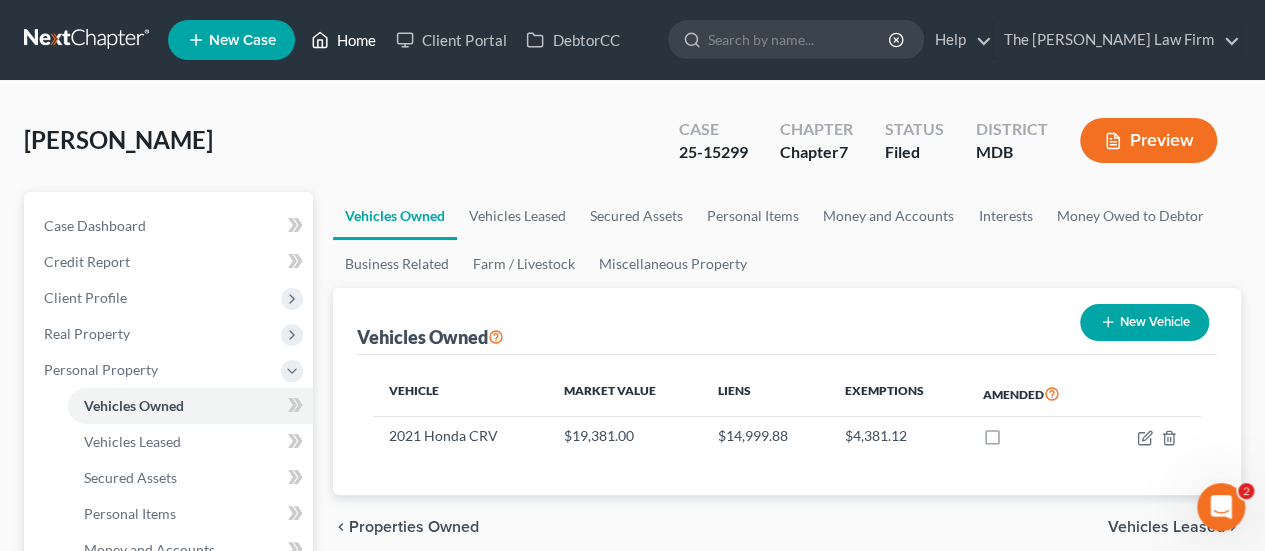 click on "Home" at bounding box center [343, 40] 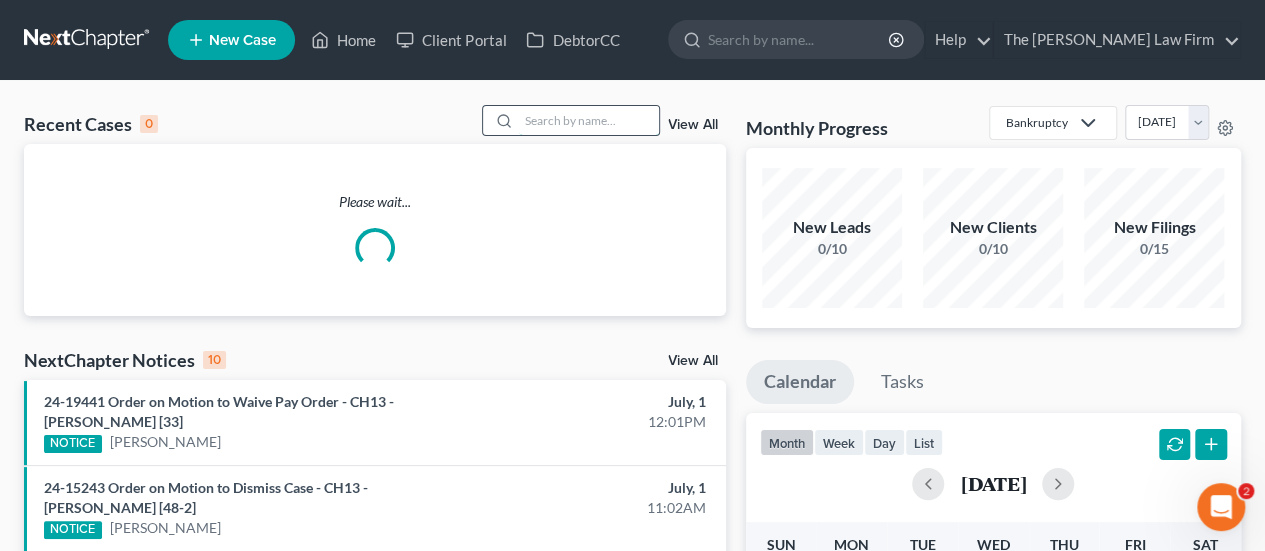 click at bounding box center (589, 120) 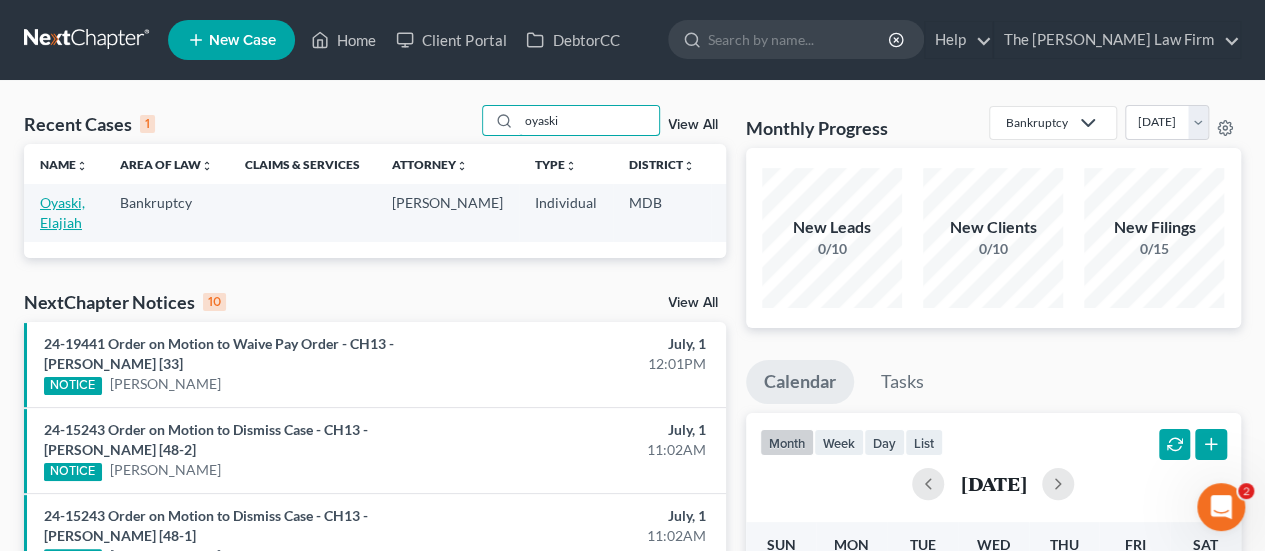 type on "oyaski" 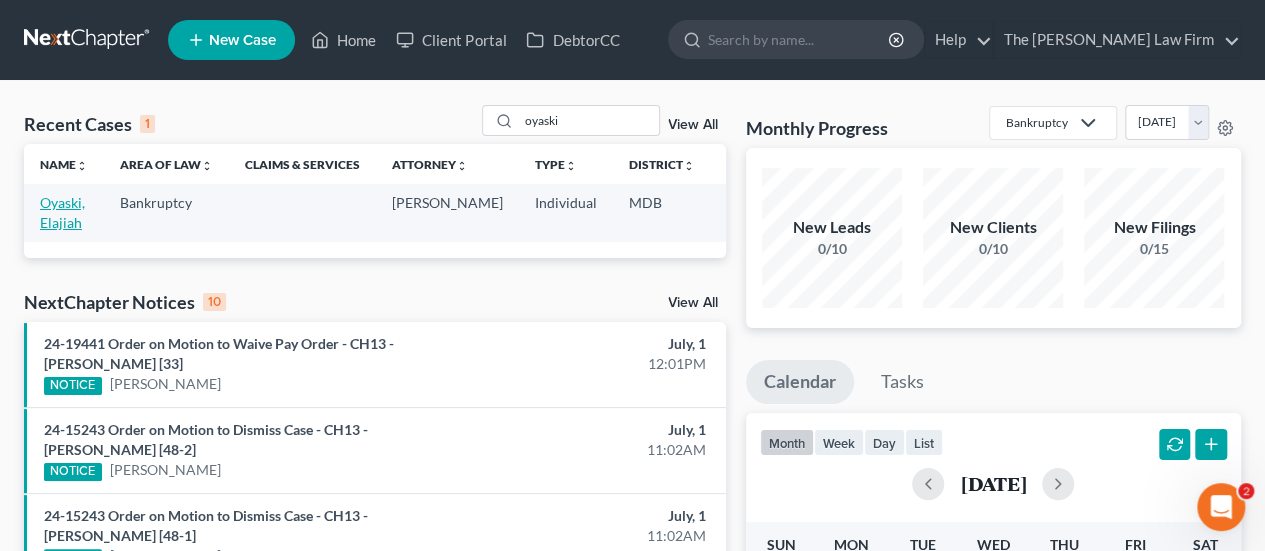 click on "Oyaski, Elajiah" at bounding box center [62, 212] 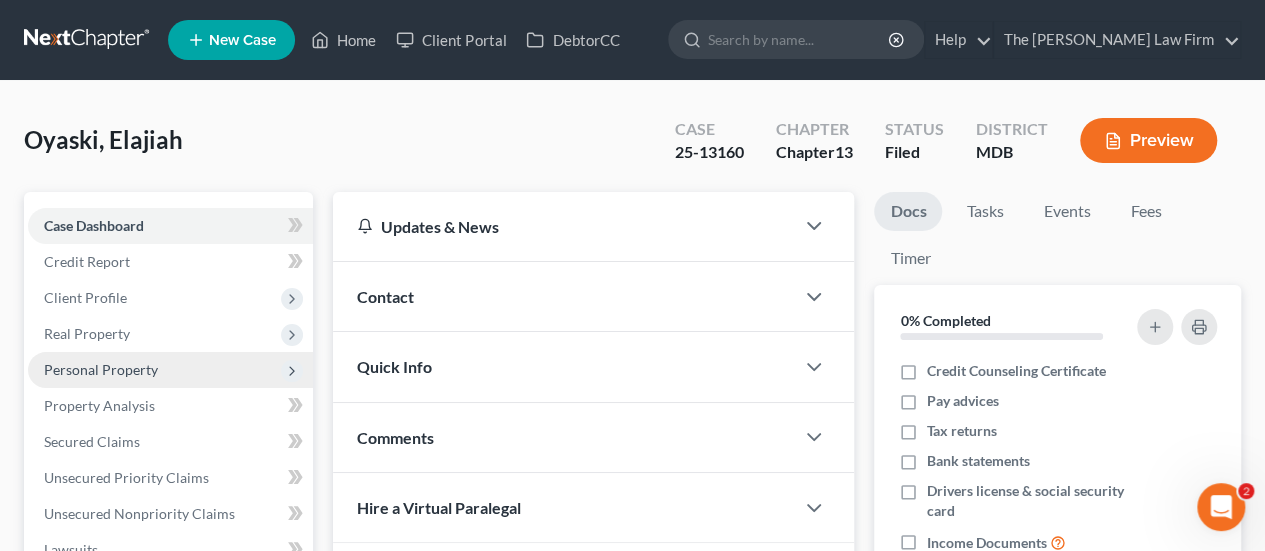 click on "Personal Property" at bounding box center (101, 369) 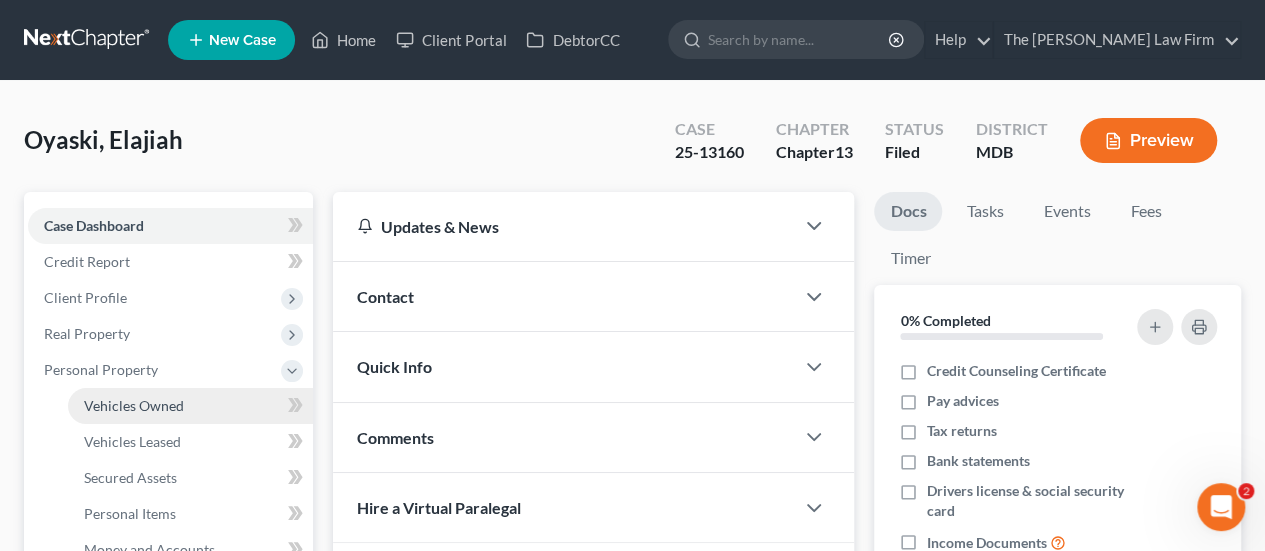 click on "Vehicles Owned" at bounding box center [134, 405] 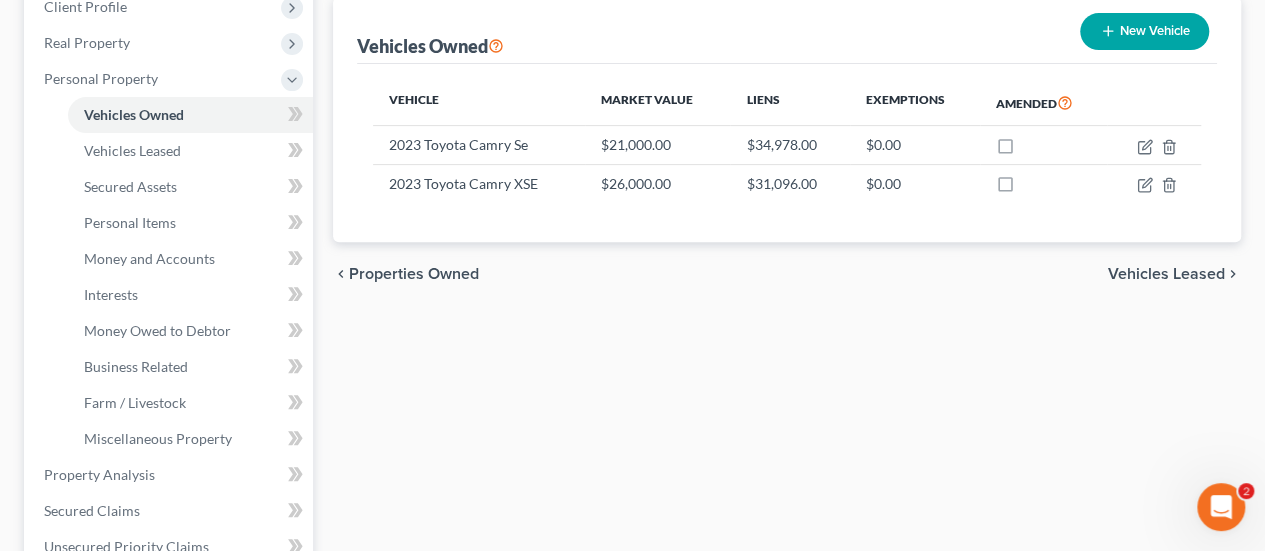 scroll, scrollTop: 300, scrollLeft: 0, axis: vertical 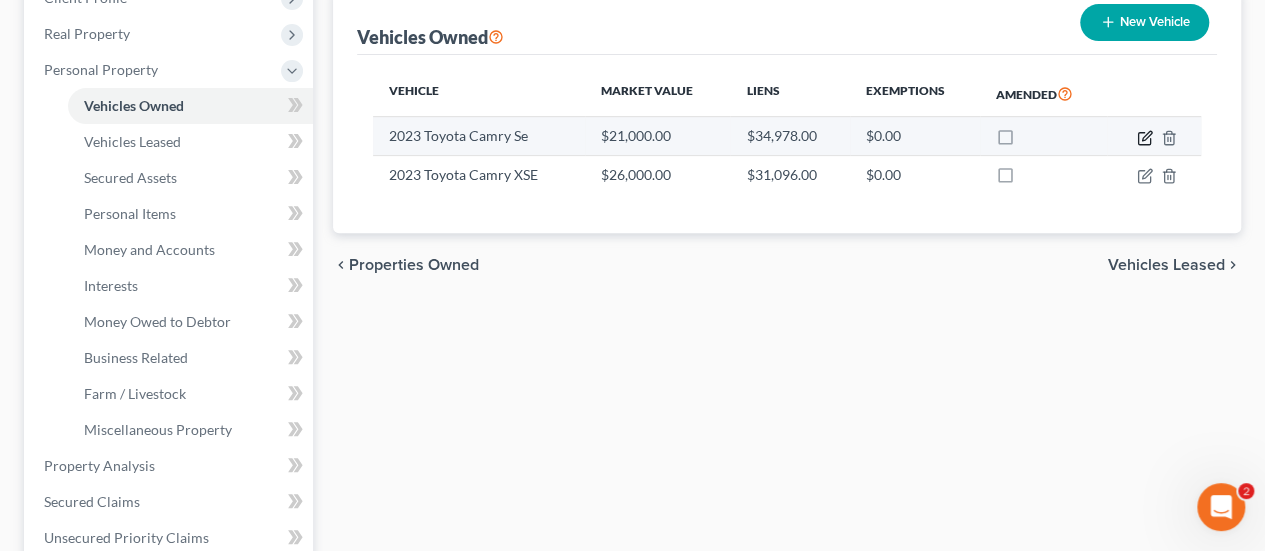 click 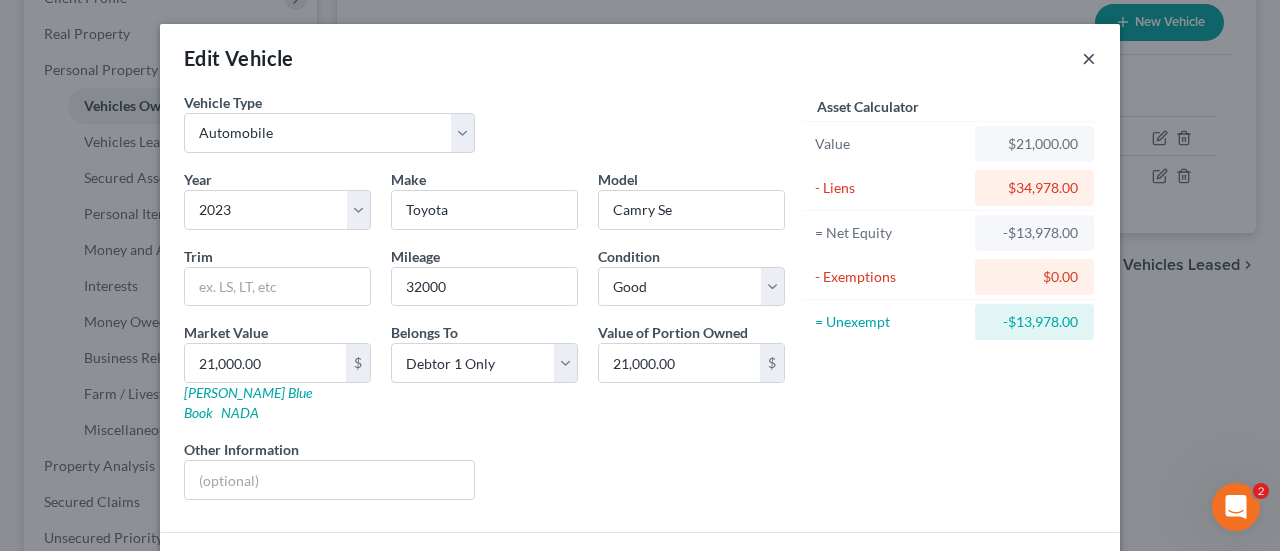 click on "×" at bounding box center (1089, 58) 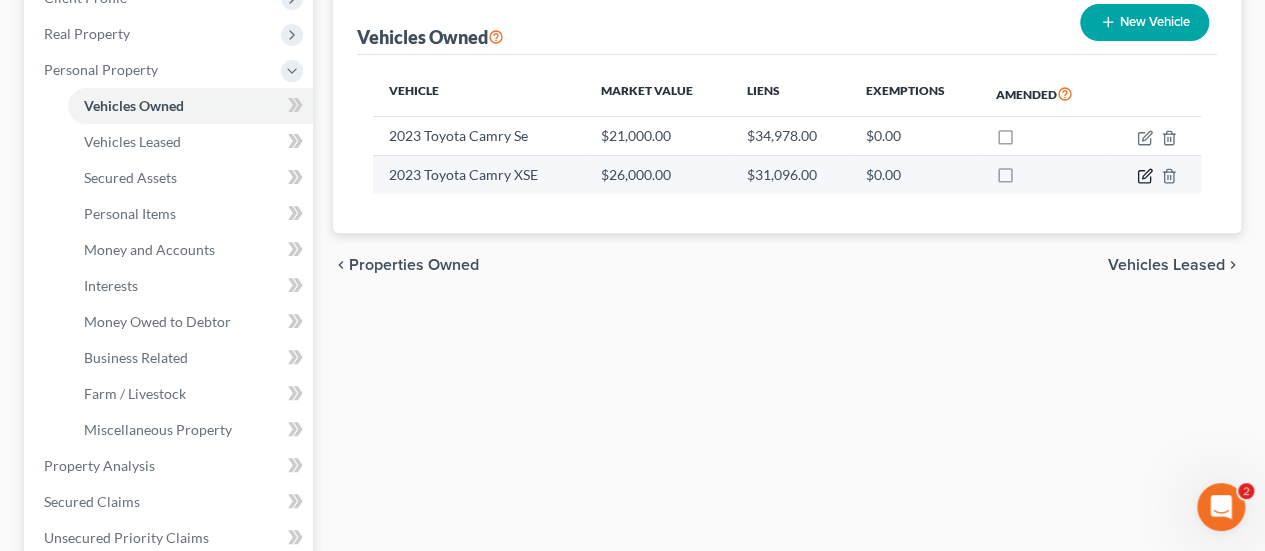 click 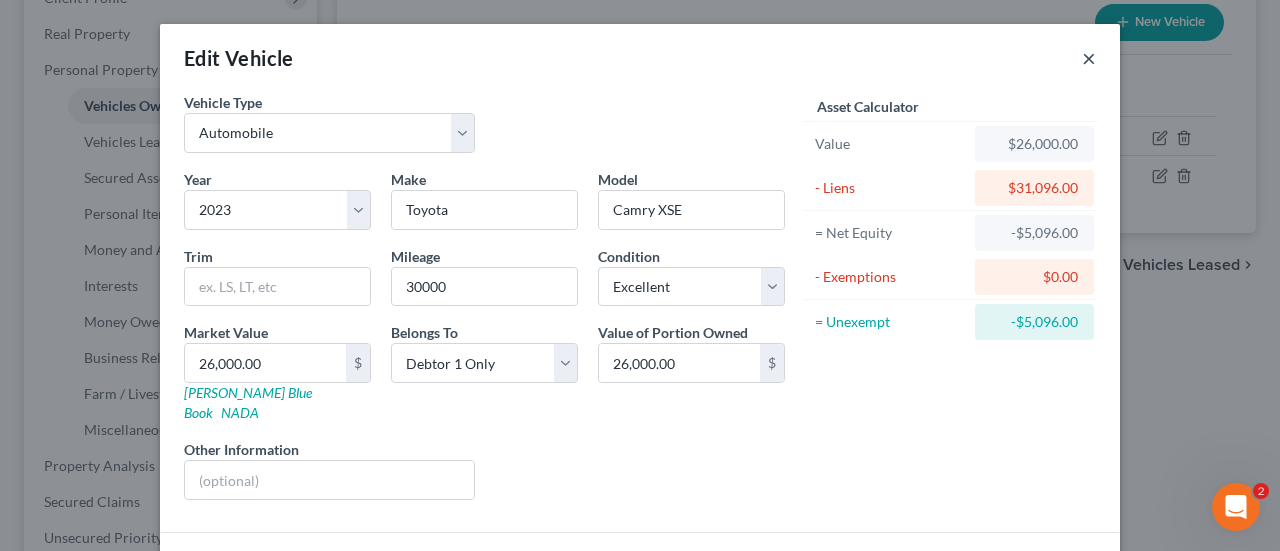 click on "×" at bounding box center [1089, 58] 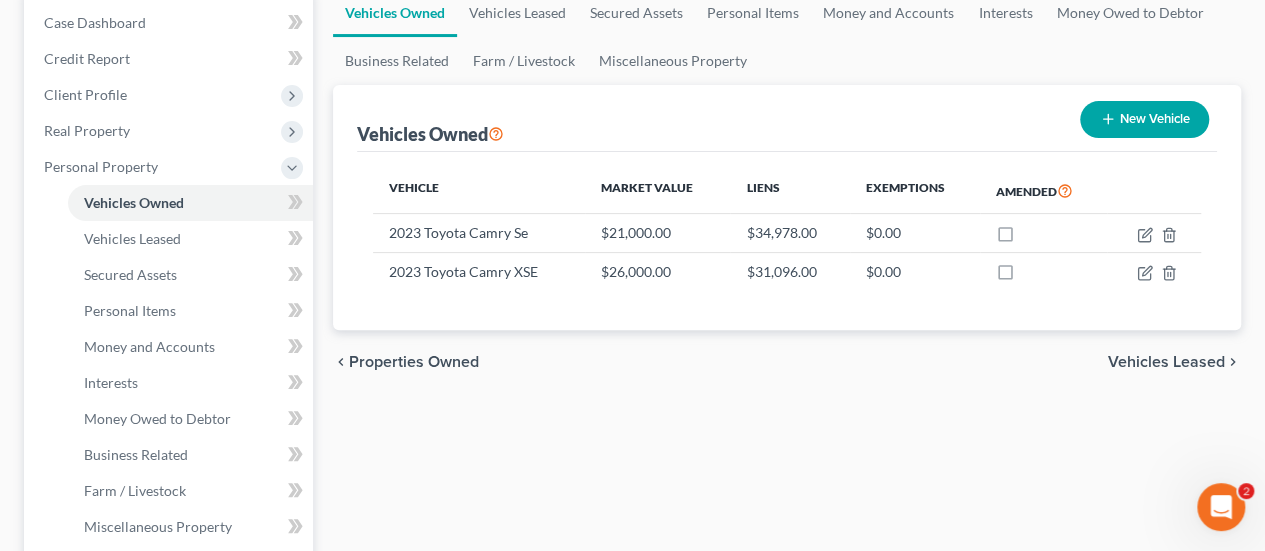 scroll, scrollTop: 0, scrollLeft: 0, axis: both 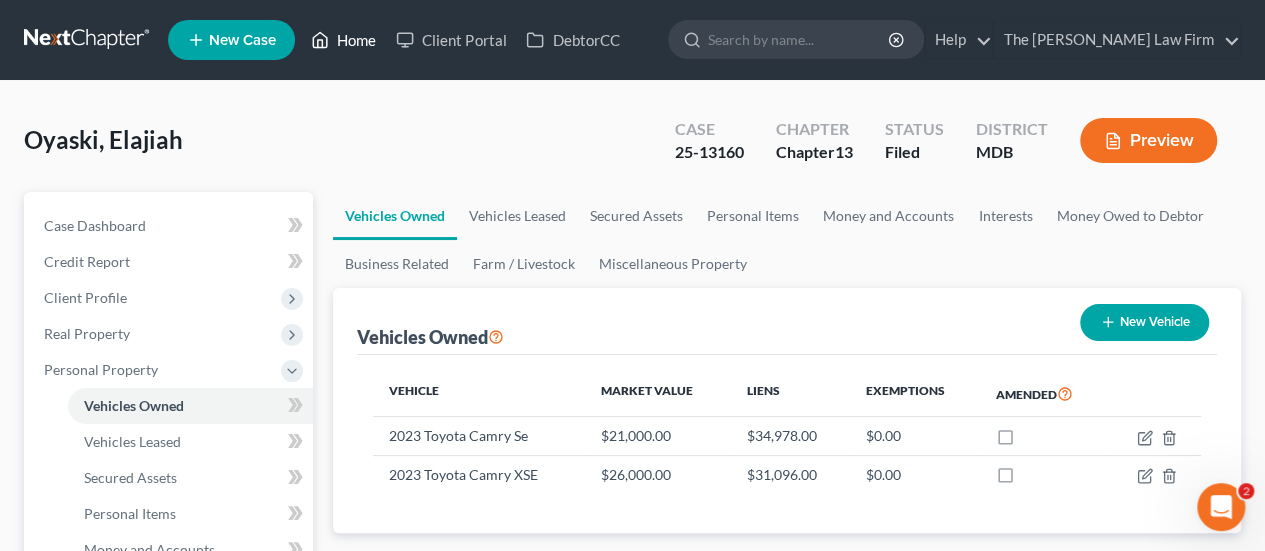 click on "Home" at bounding box center (343, 40) 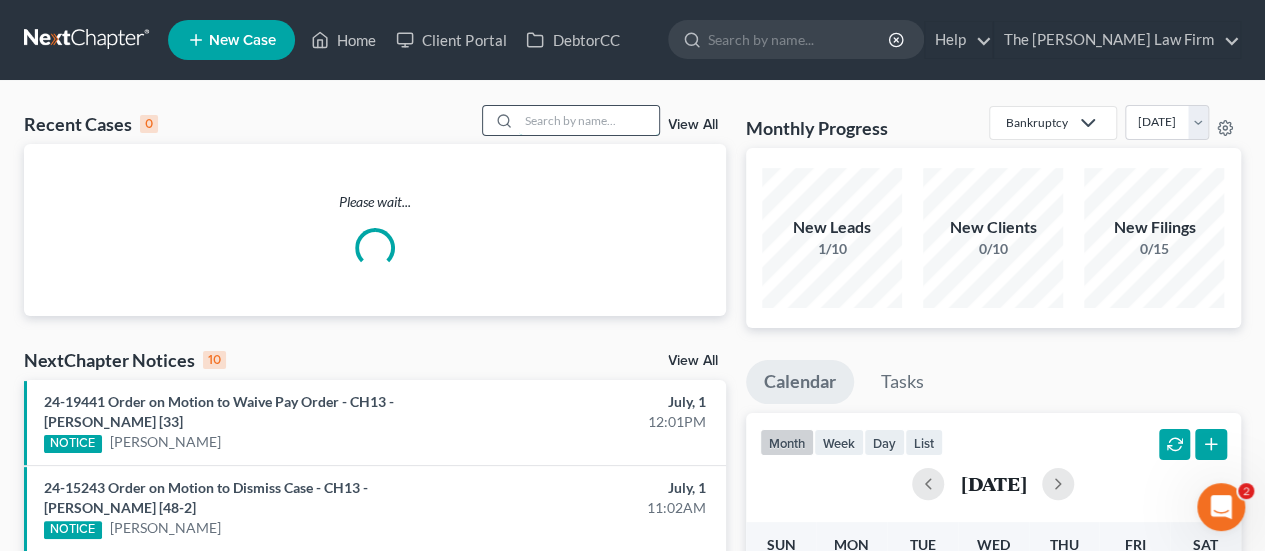 click at bounding box center [589, 120] 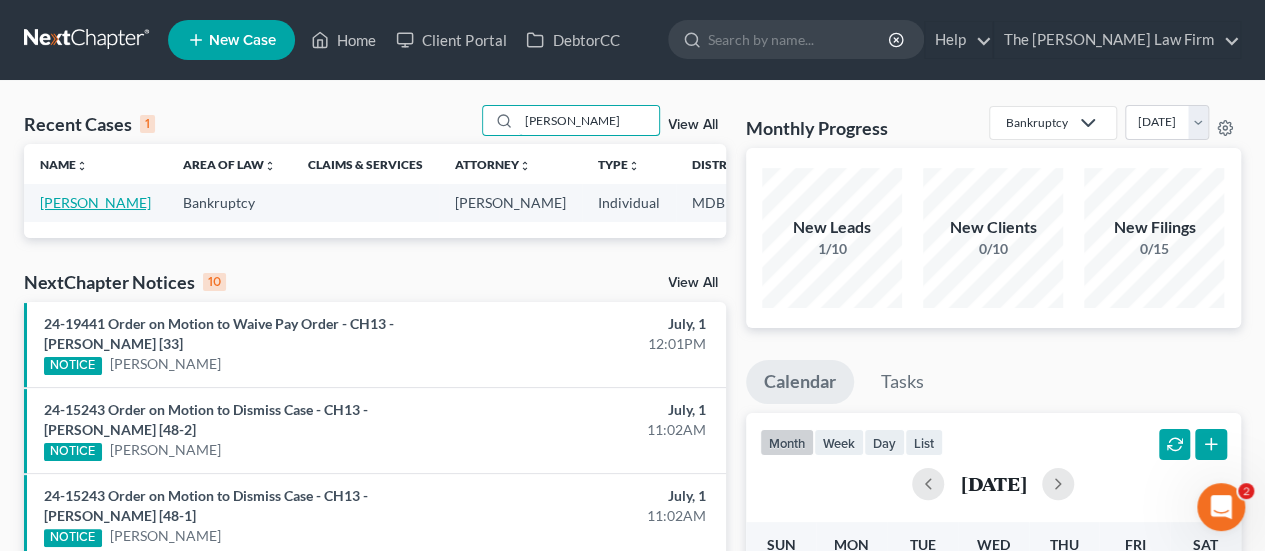 type on "[PERSON_NAME]" 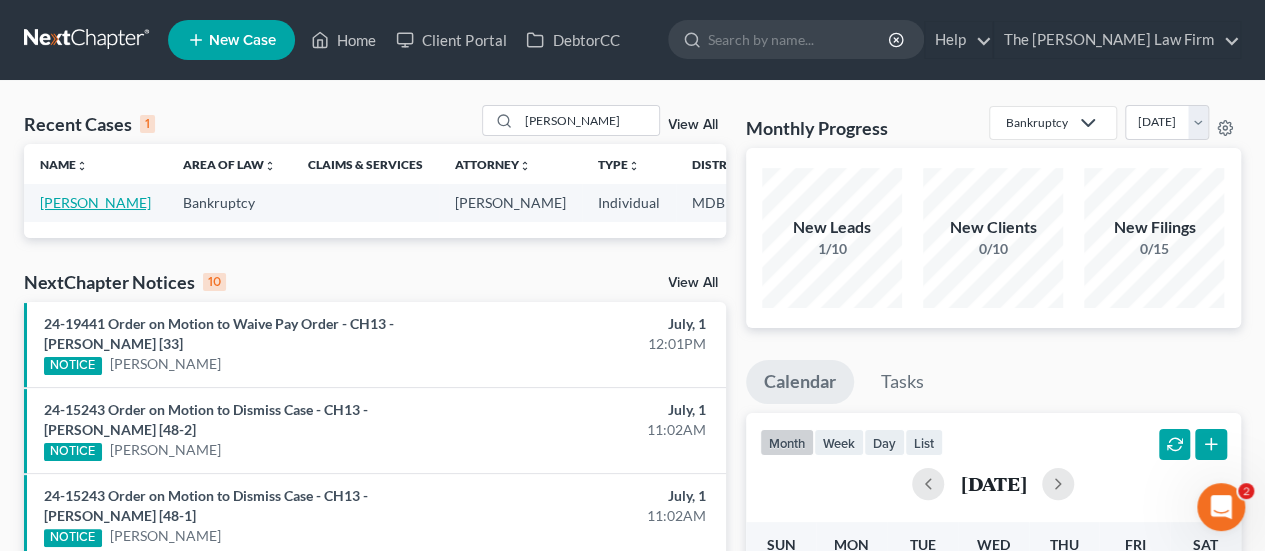 click on "[PERSON_NAME]" at bounding box center [95, 202] 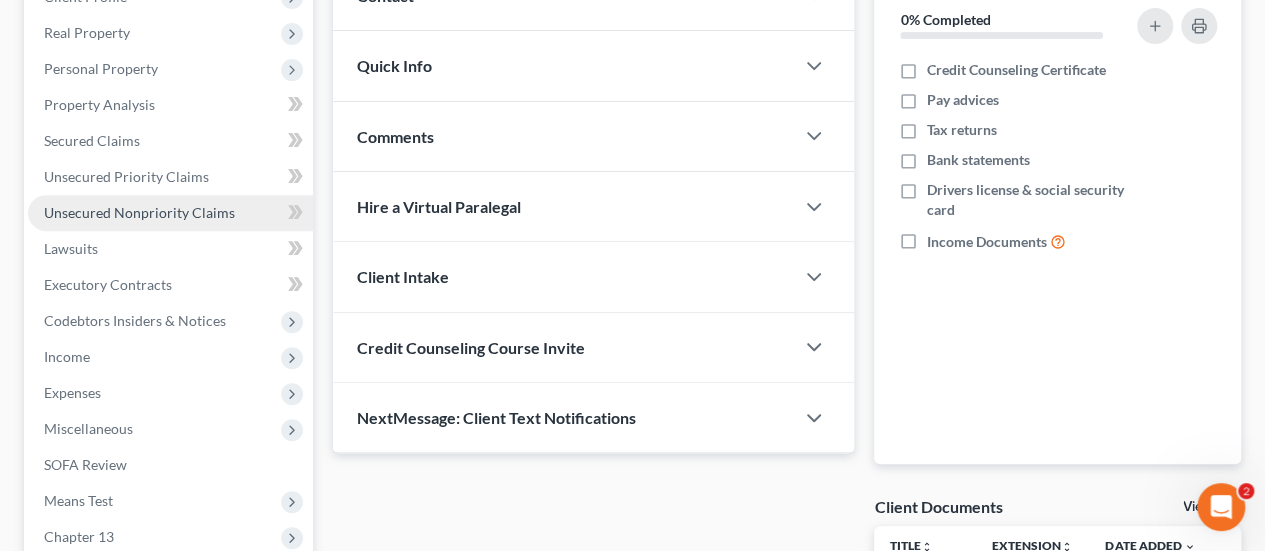 scroll, scrollTop: 400, scrollLeft: 0, axis: vertical 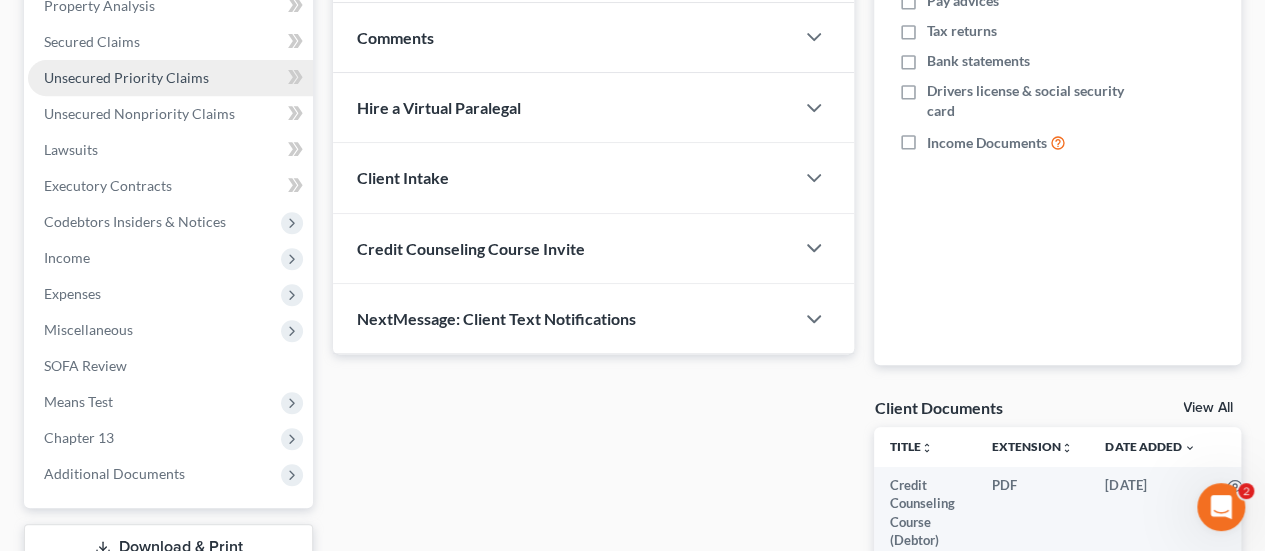 click on "Unsecured Priority Claims" at bounding box center (170, 78) 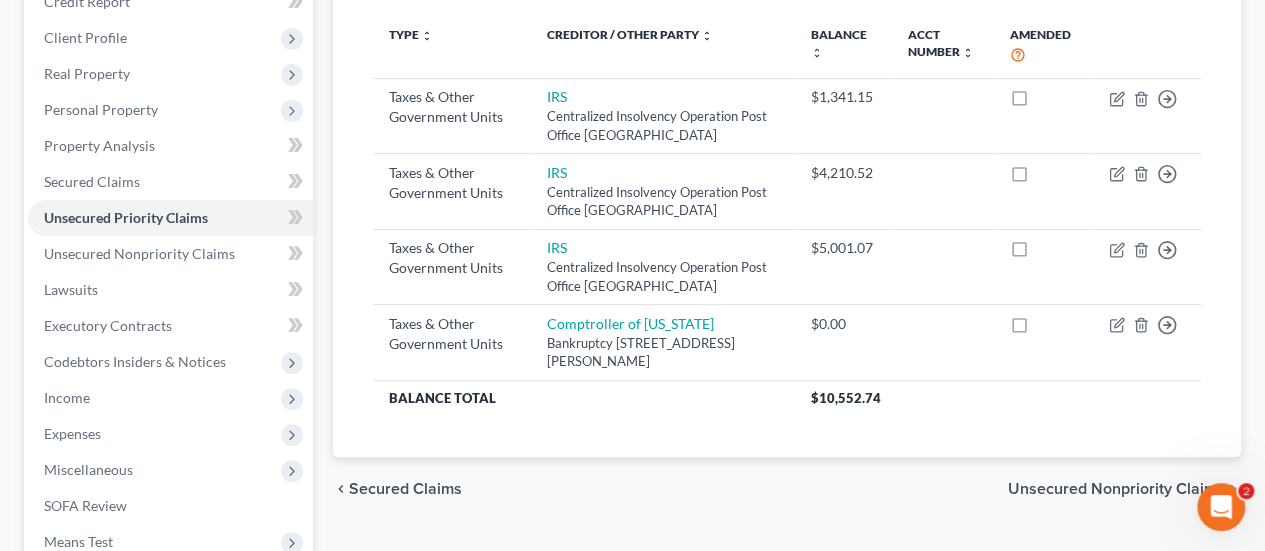 scroll, scrollTop: 300, scrollLeft: 0, axis: vertical 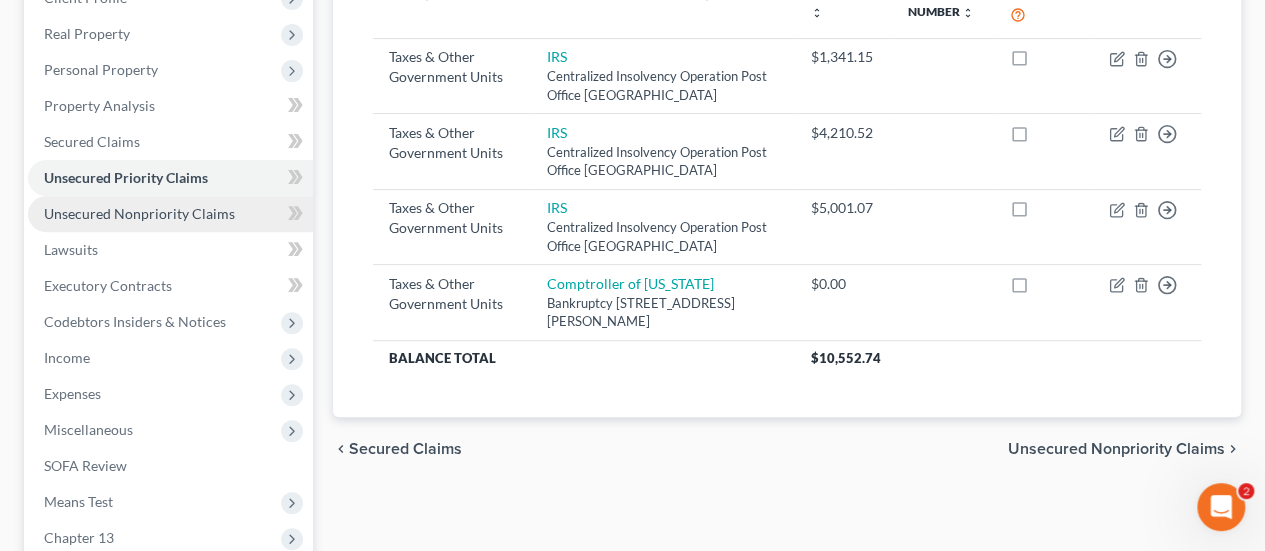 click on "Unsecured Nonpriority Claims" at bounding box center (139, 213) 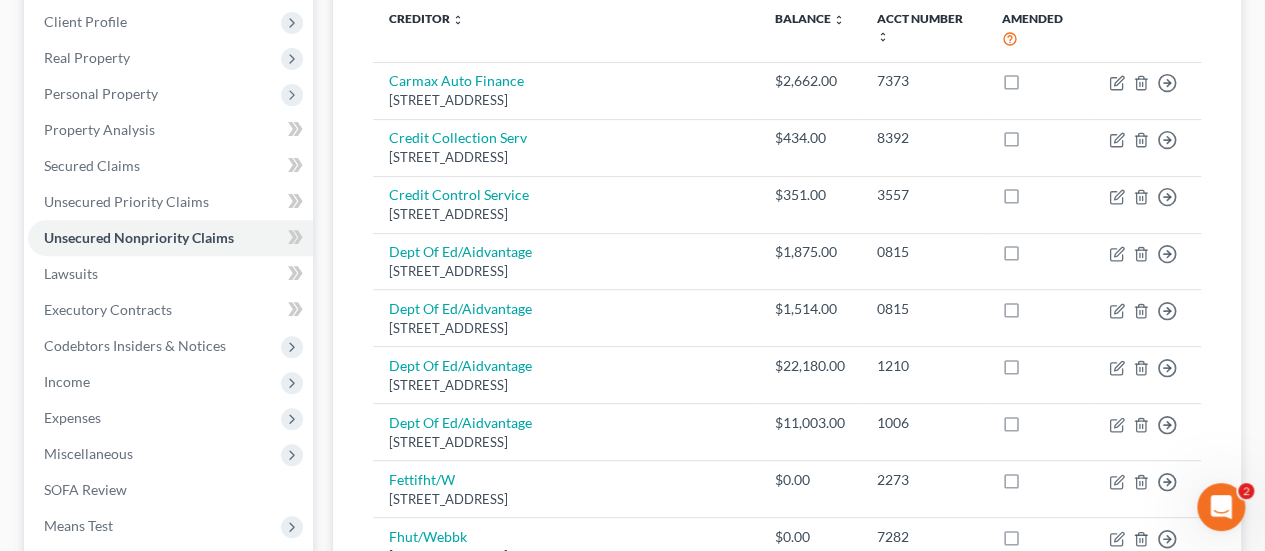 scroll, scrollTop: 400, scrollLeft: 0, axis: vertical 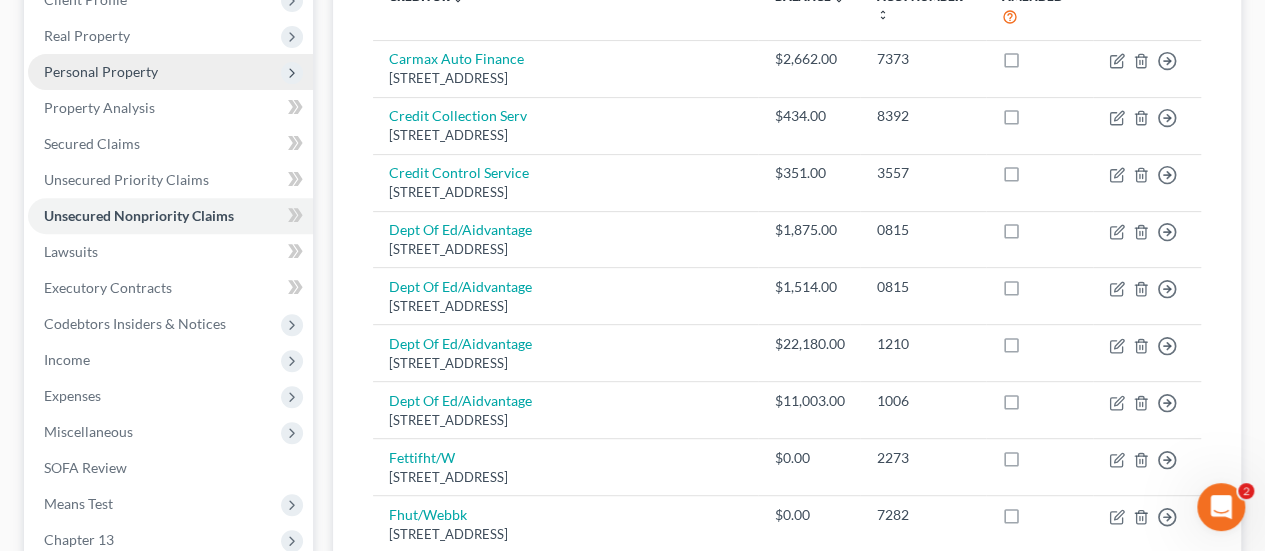 click on "Personal Property" at bounding box center [101, 71] 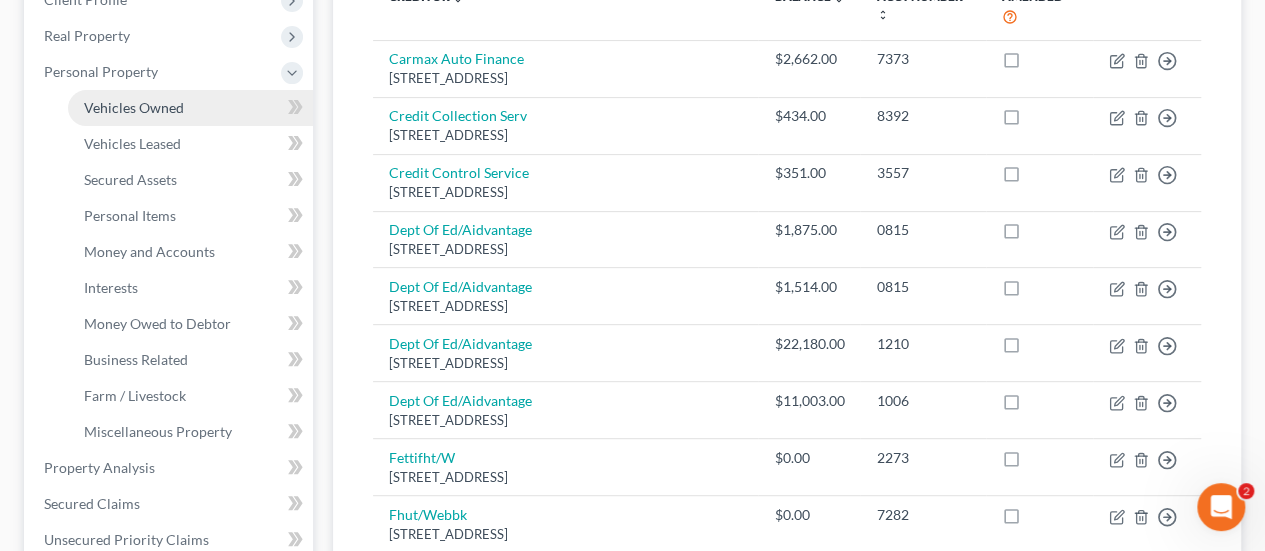 click on "Vehicles Owned" at bounding box center [134, 107] 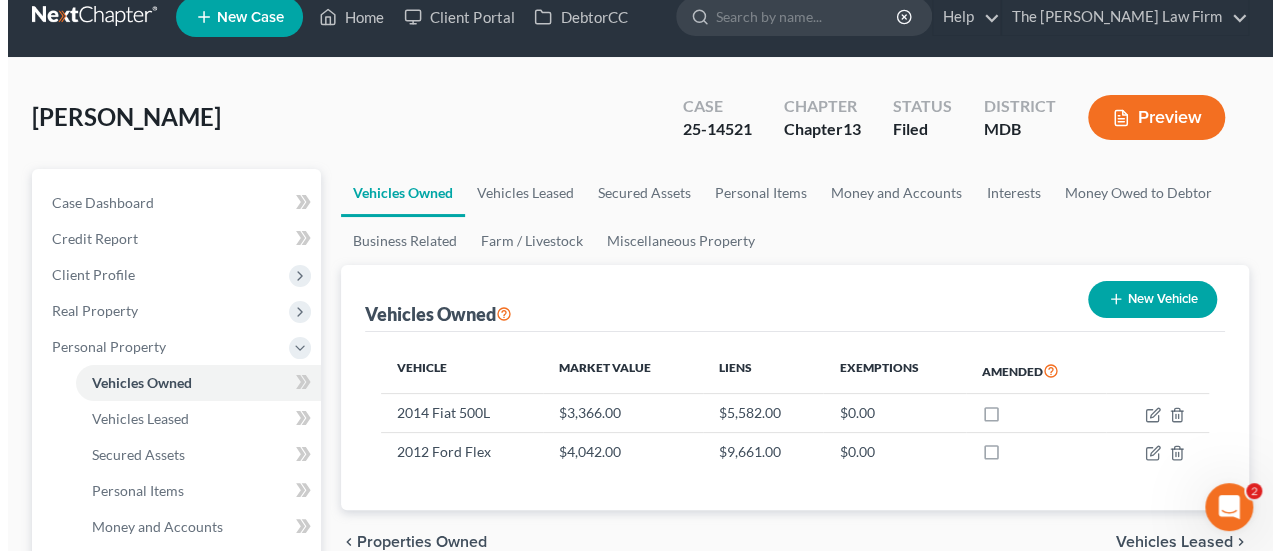 scroll, scrollTop: 0, scrollLeft: 0, axis: both 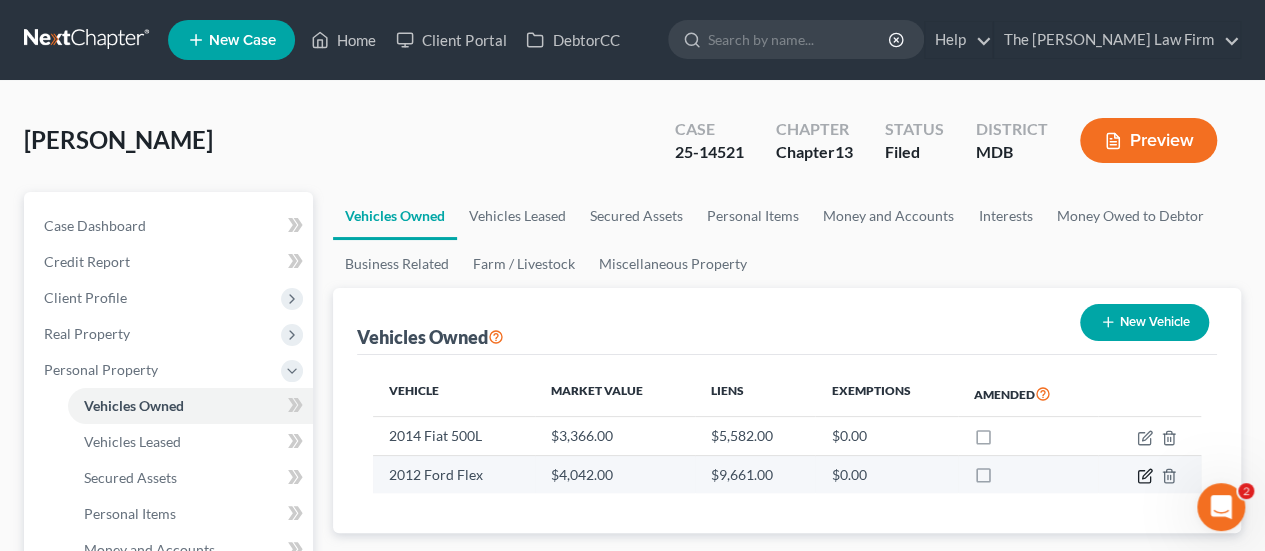 click 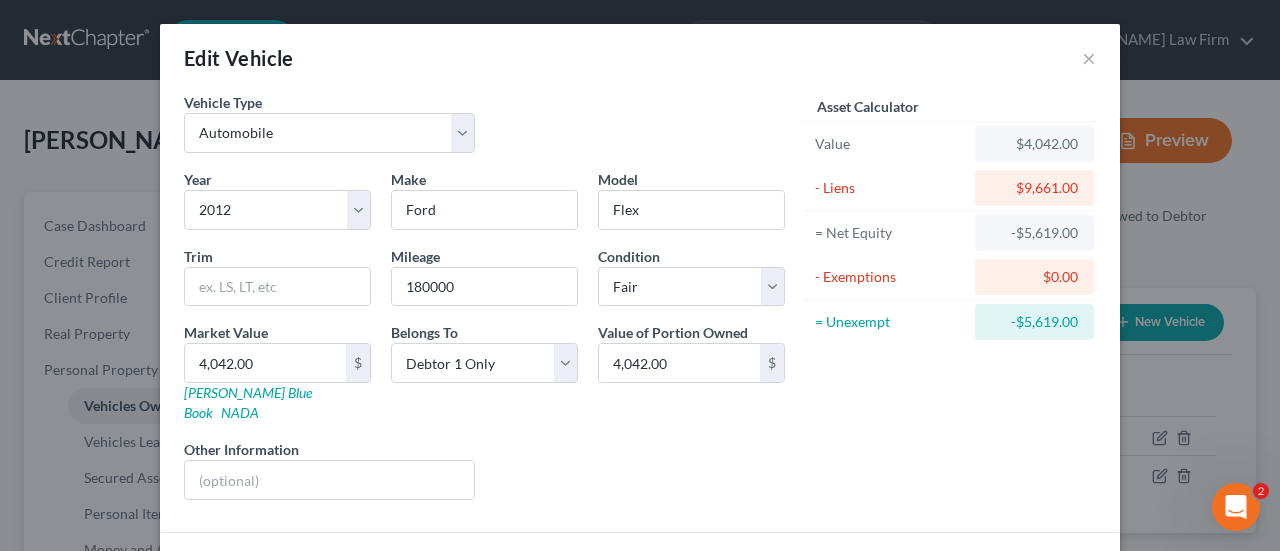 scroll, scrollTop: 121, scrollLeft: 0, axis: vertical 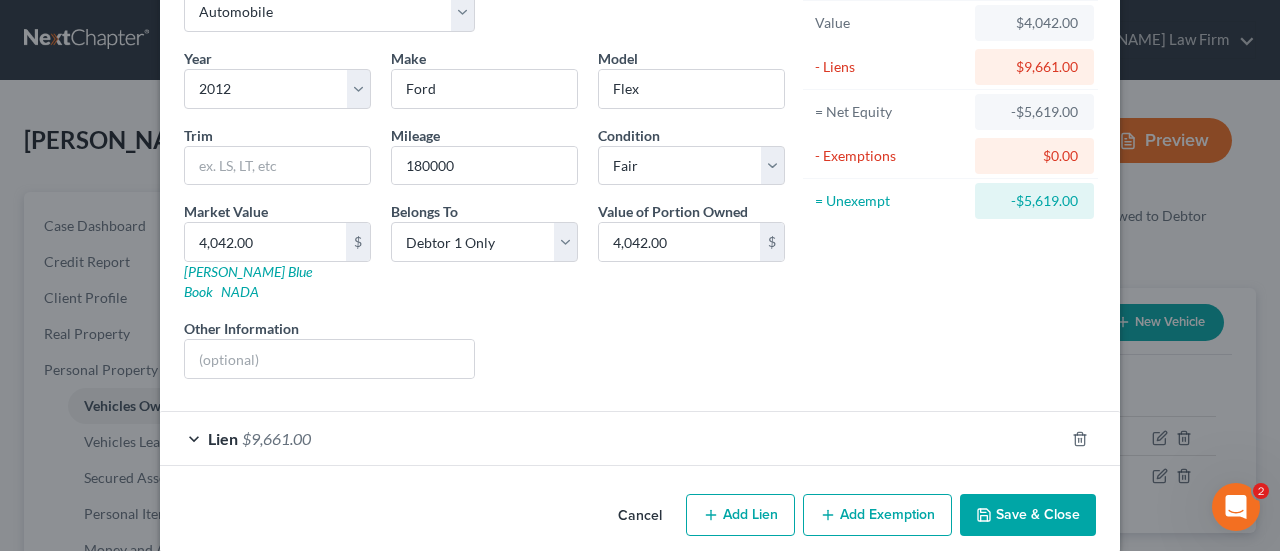 click on "$9,661.00" at bounding box center [276, 438] 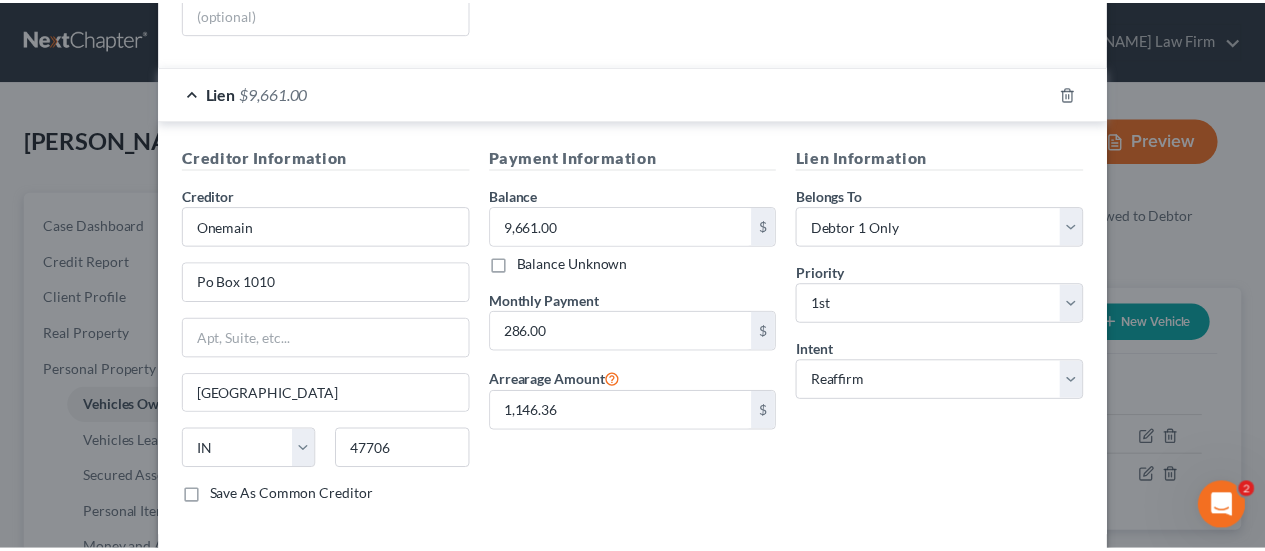 scroll, scrollTop: 534, scrollLeft: 0, axis: vertical 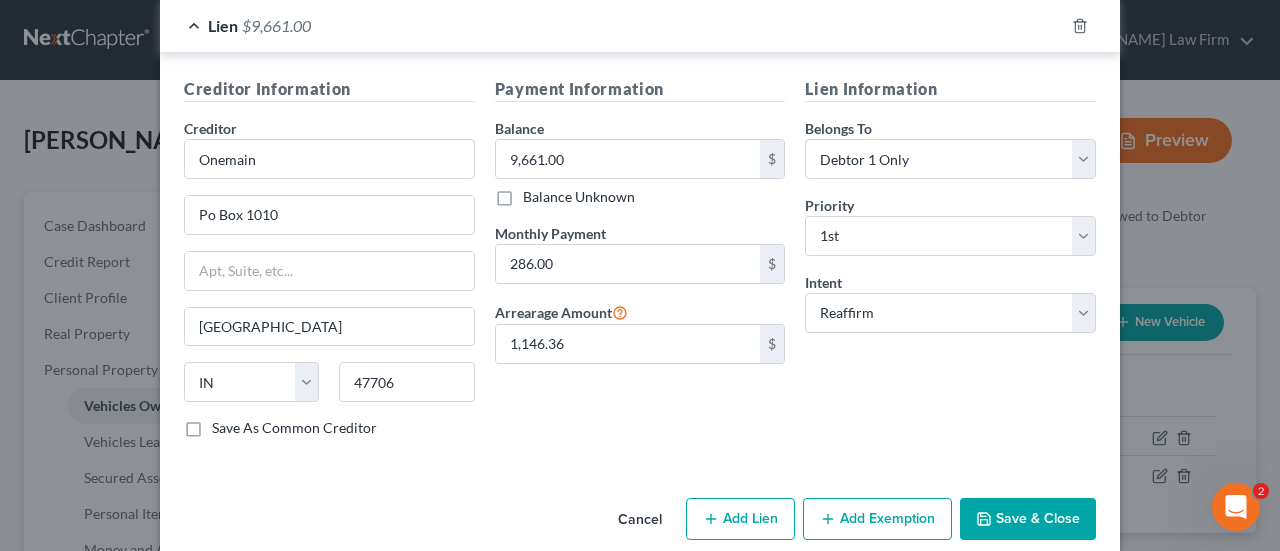 click on "Cancel" at bounding box center (640, 520) 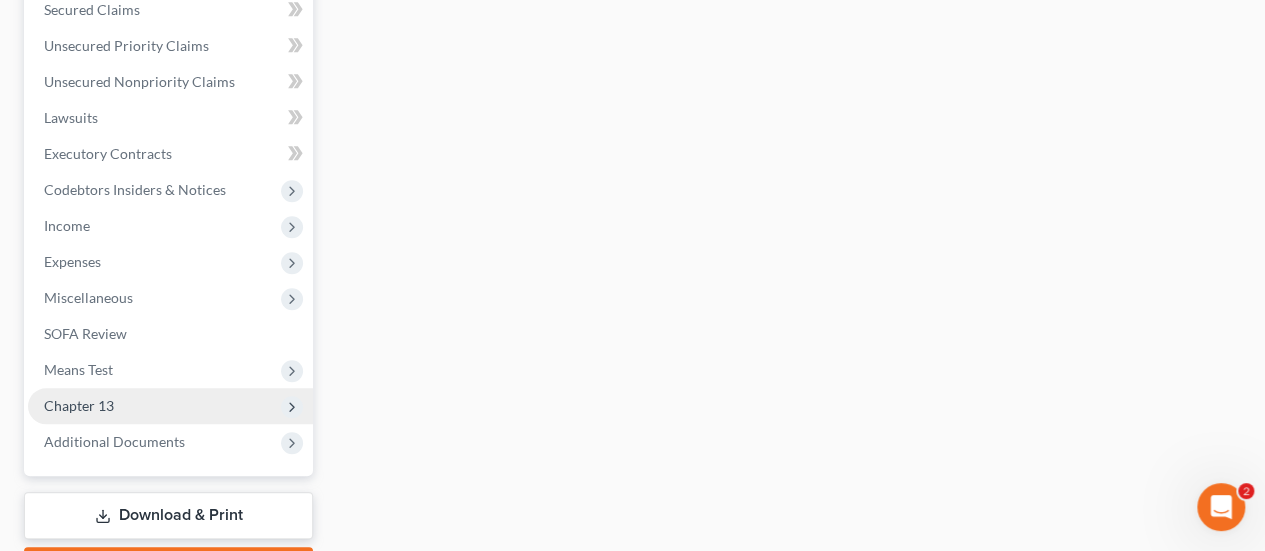 scroll, scrollTop: 905, scrollLeft: 0, axis: vertical 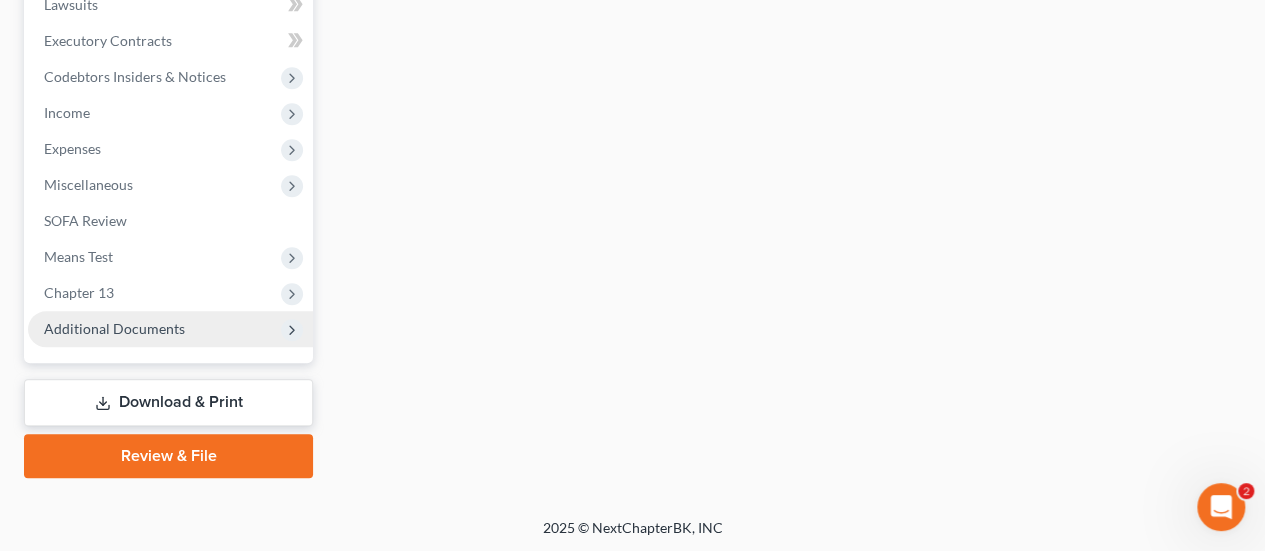 click on "Additional Documents" at bounding box center (114, 328) 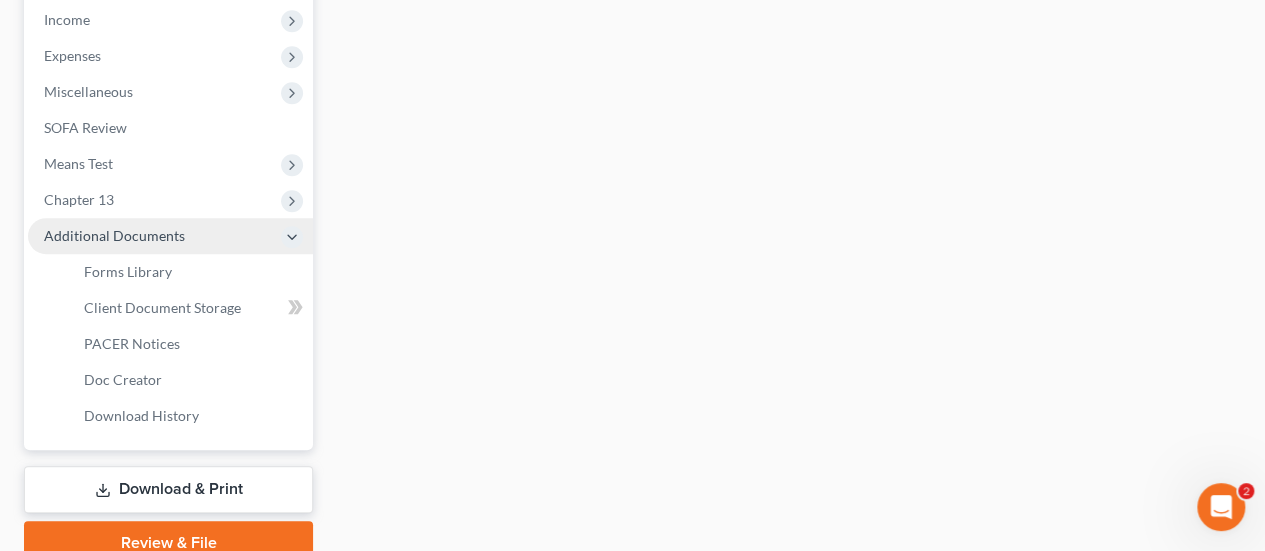 scroll, scrollTop: 545, scrollLeft: 0, axis: vertical 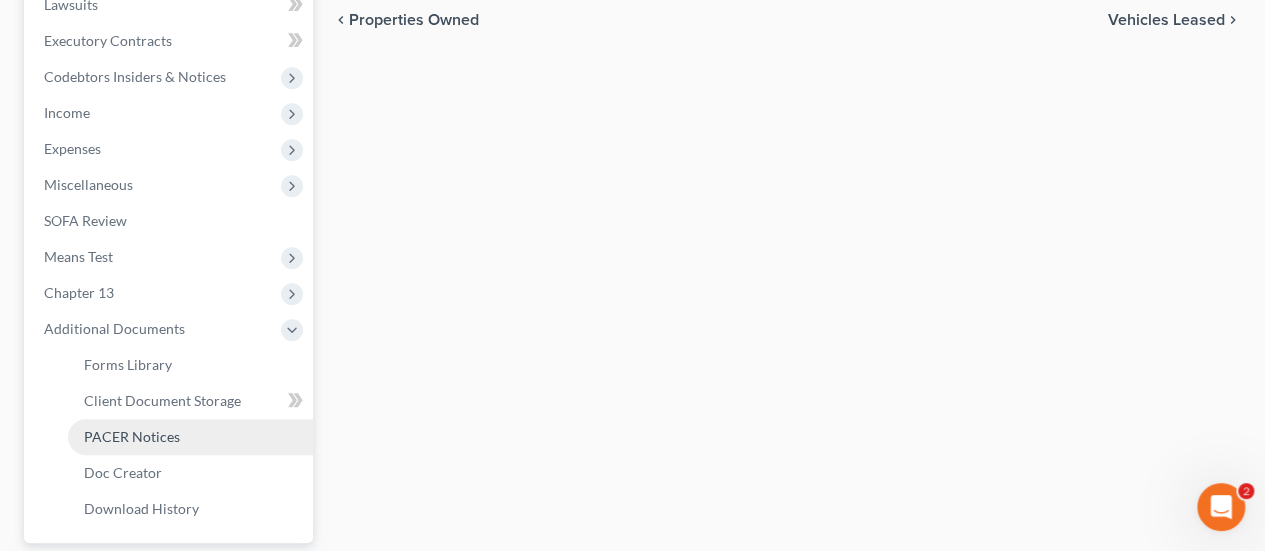 click on "PACER Notices" at bounding box center [132, 436] 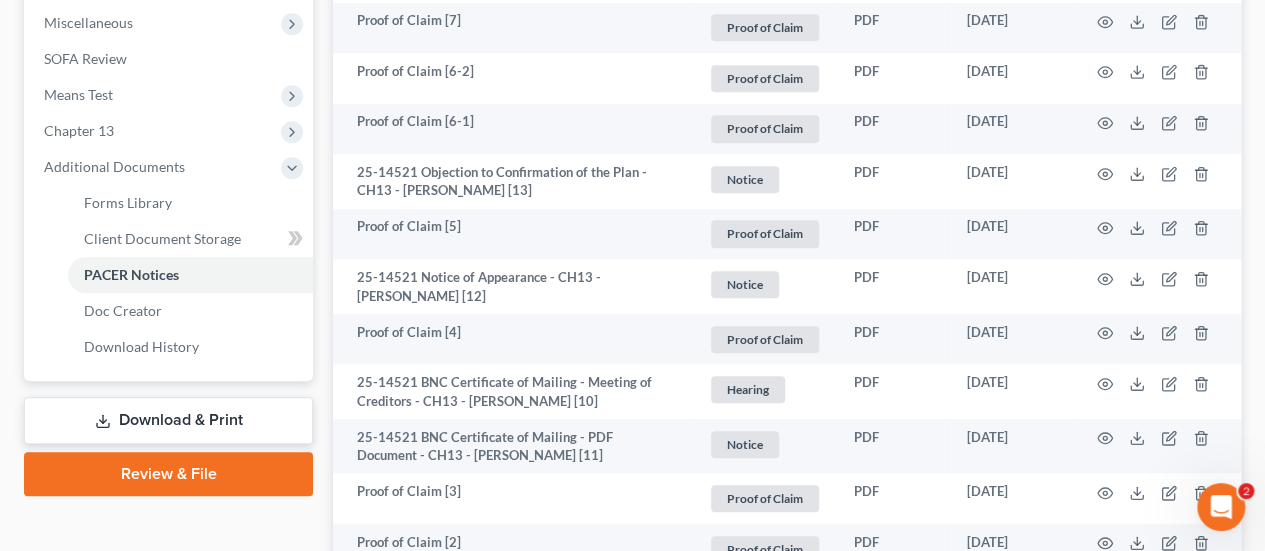 scroll, scrollTop: 710, scrollLeft: 0, axis: vertical 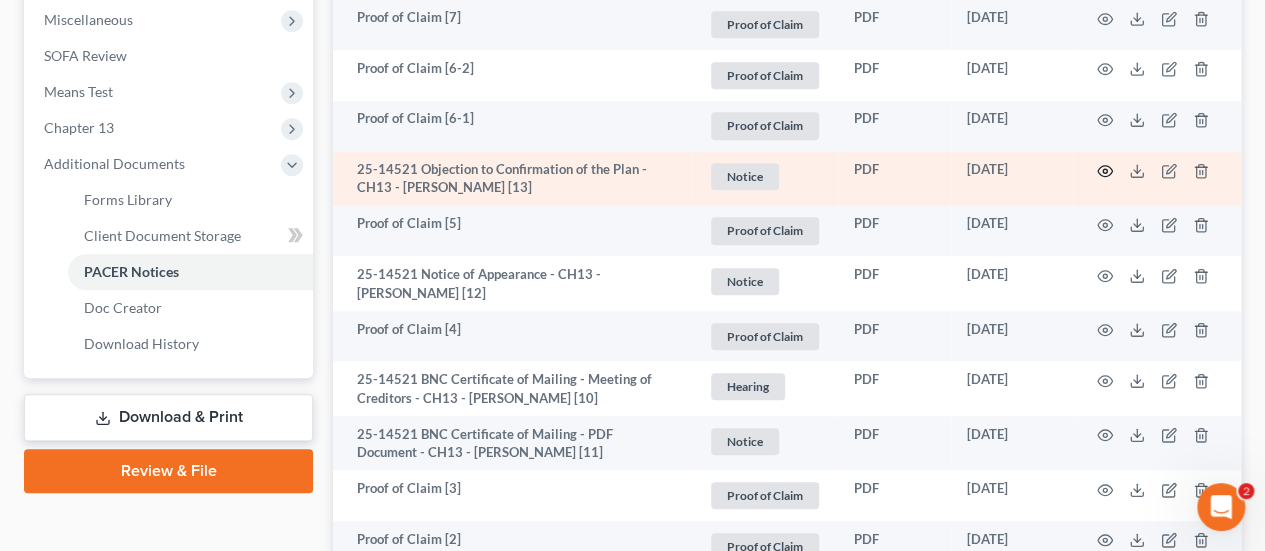 click 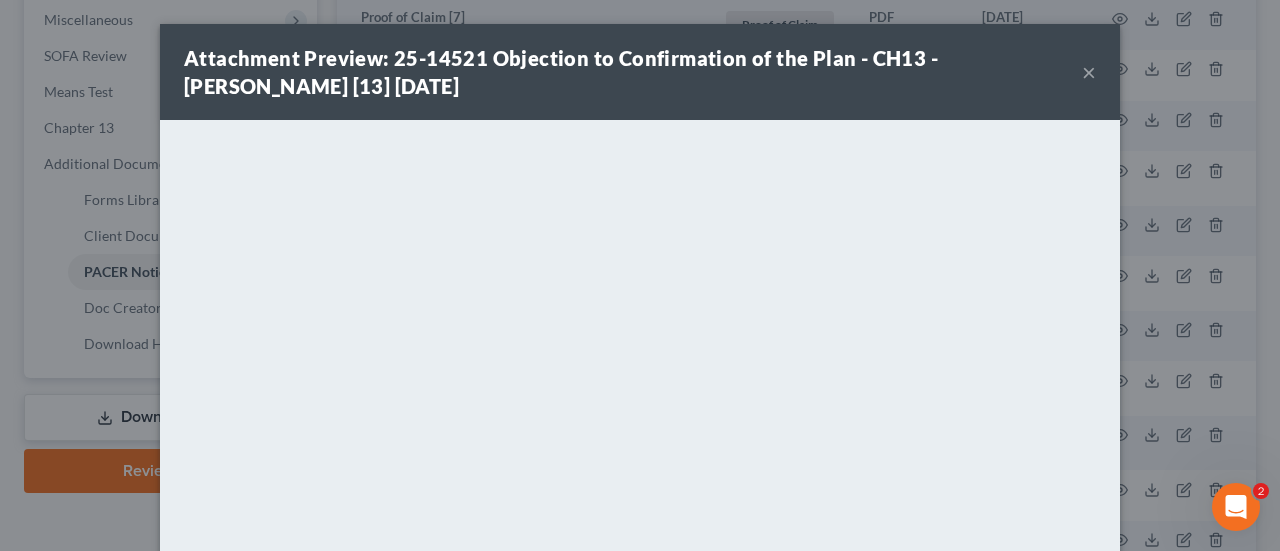 click on "×" at bounding box center (1089, 72) 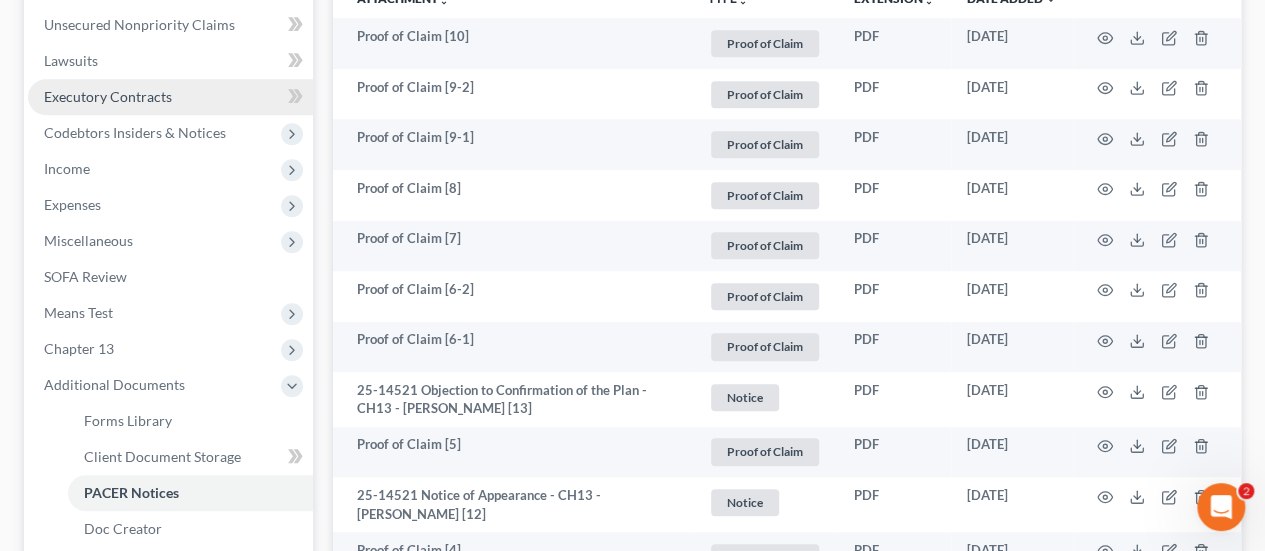 scroll, scrollTop: 488, scrollLeft: 0, axis: vertical 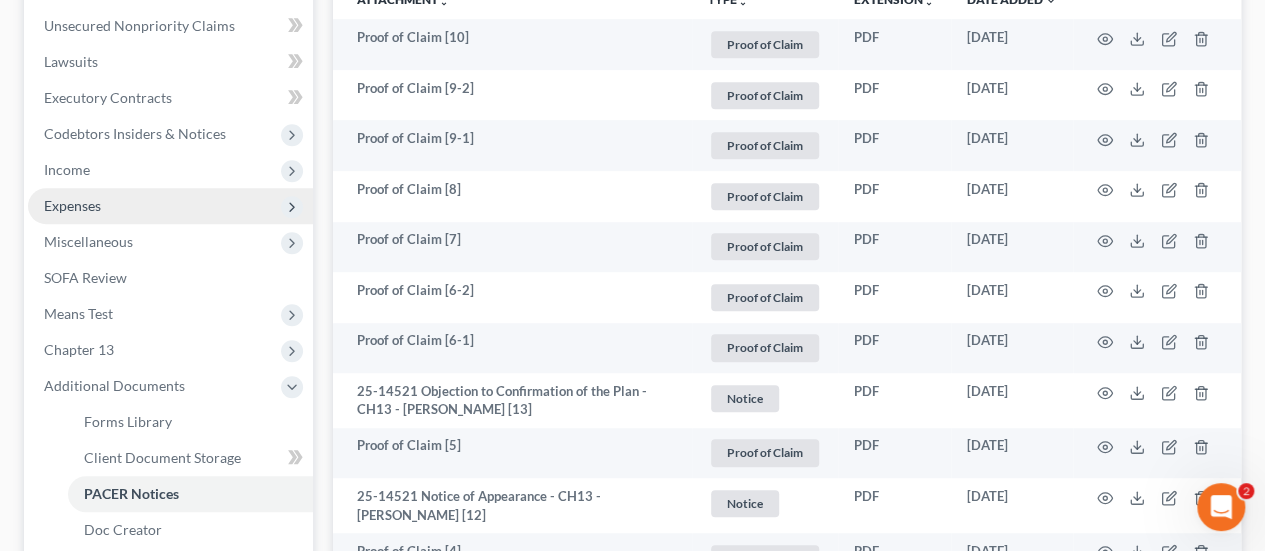 click on "Expenses" at bounding box center [72, 205] 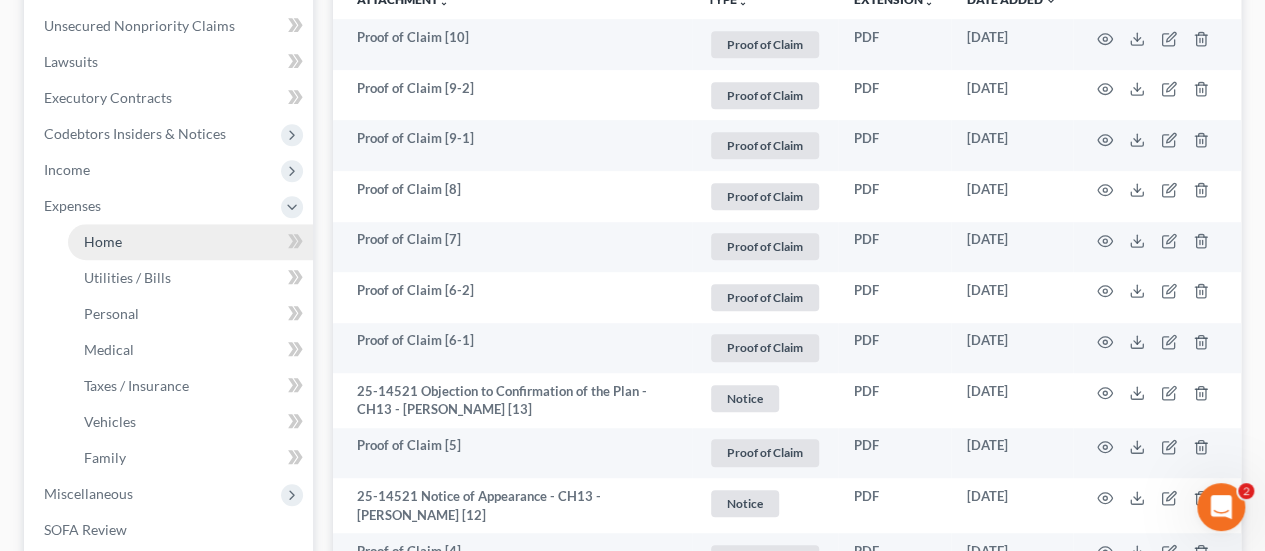 click on "Home" at bounding box center (103, 241) 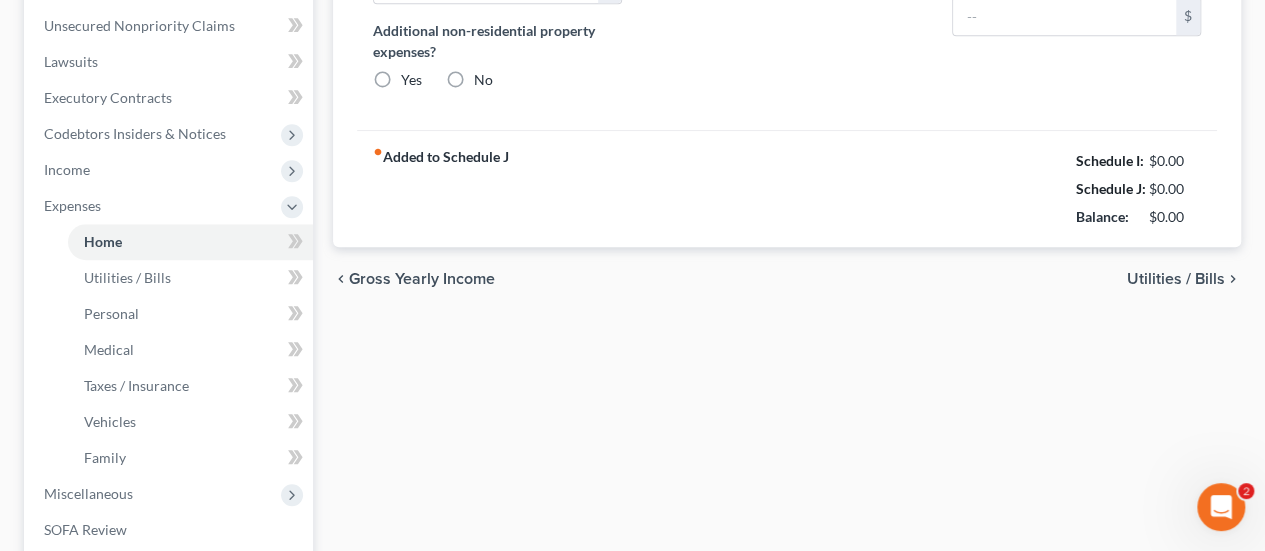 type on "1,724.21" 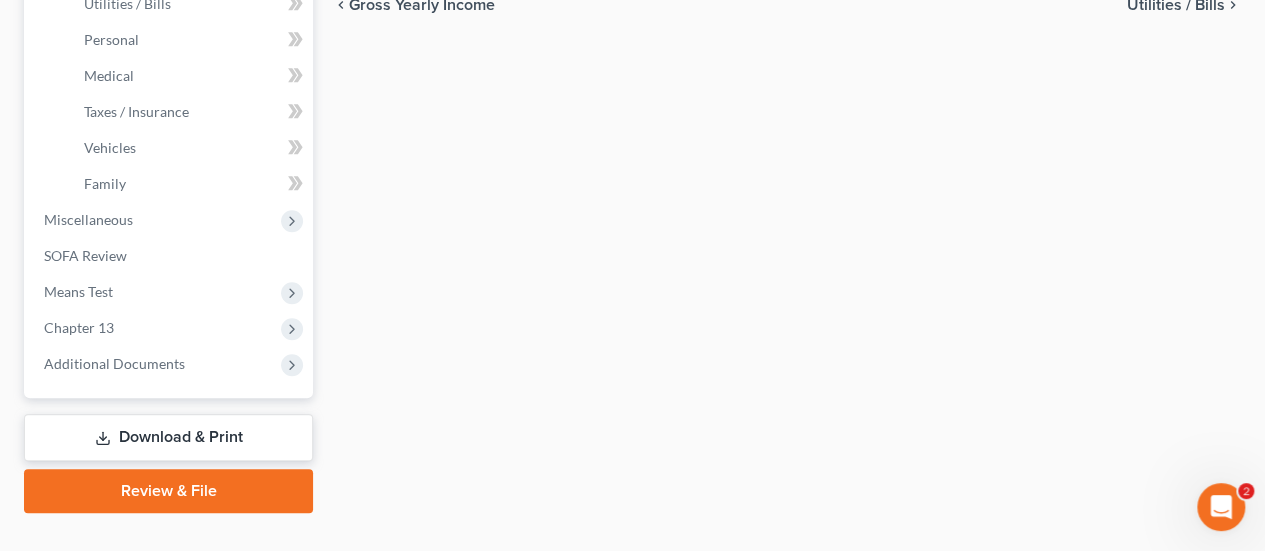 scroll, scrollTop: 793, scrollLeft: 0, axis: vertical 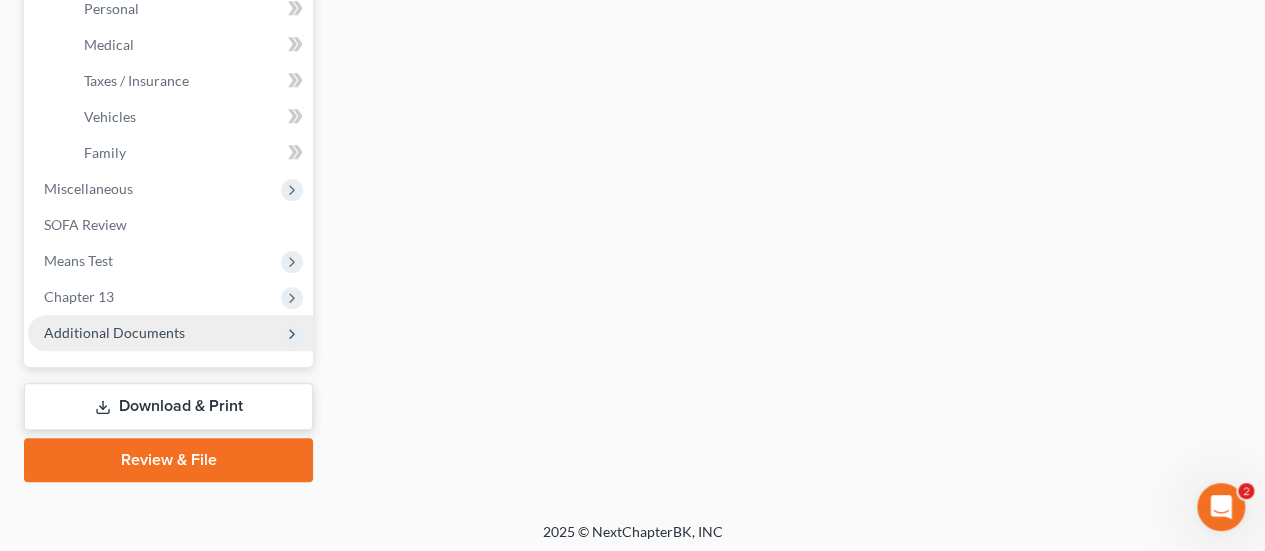 click on "Additional Documents" at bounding box center (114, 332) 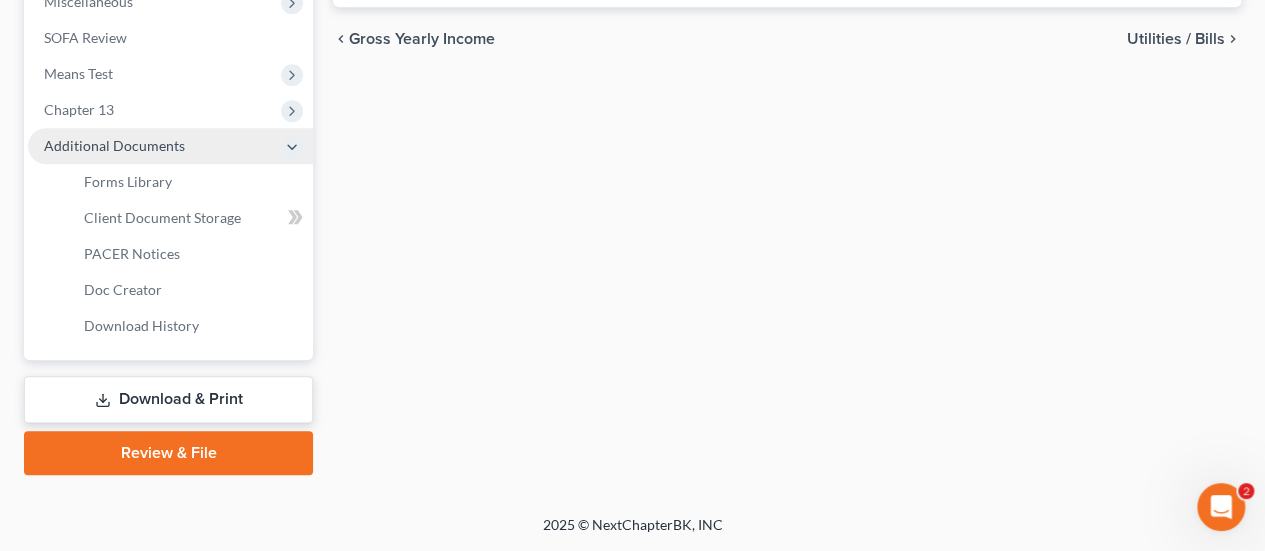 scroll, scrollTop: 725, scrollLeft: 0, axis: vertical 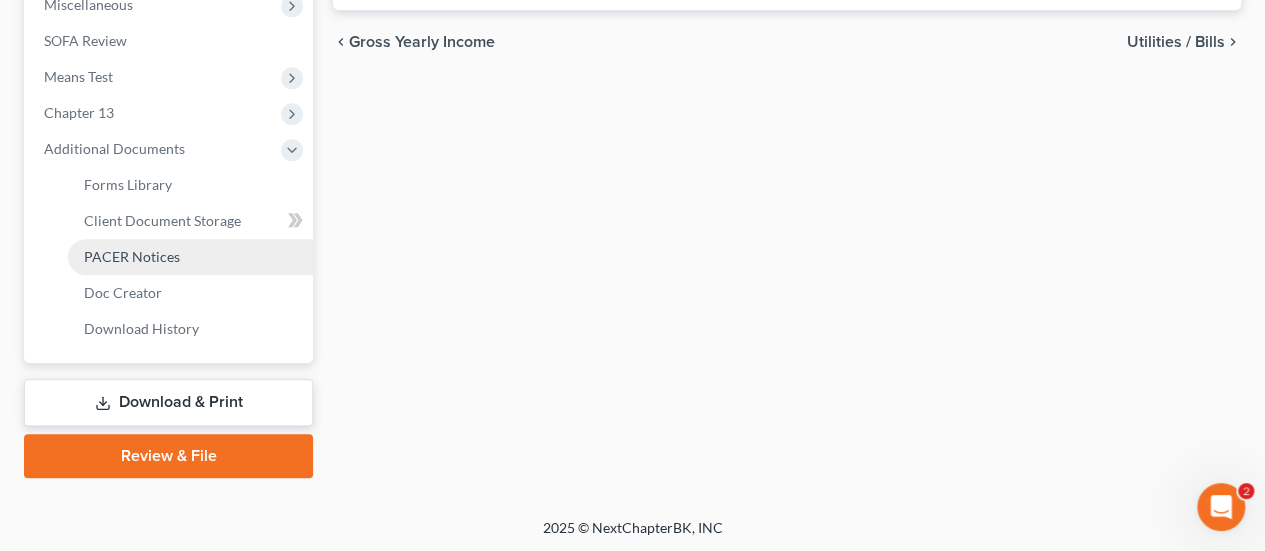 click on "PACER Notices" at bounding box center [132, 256] 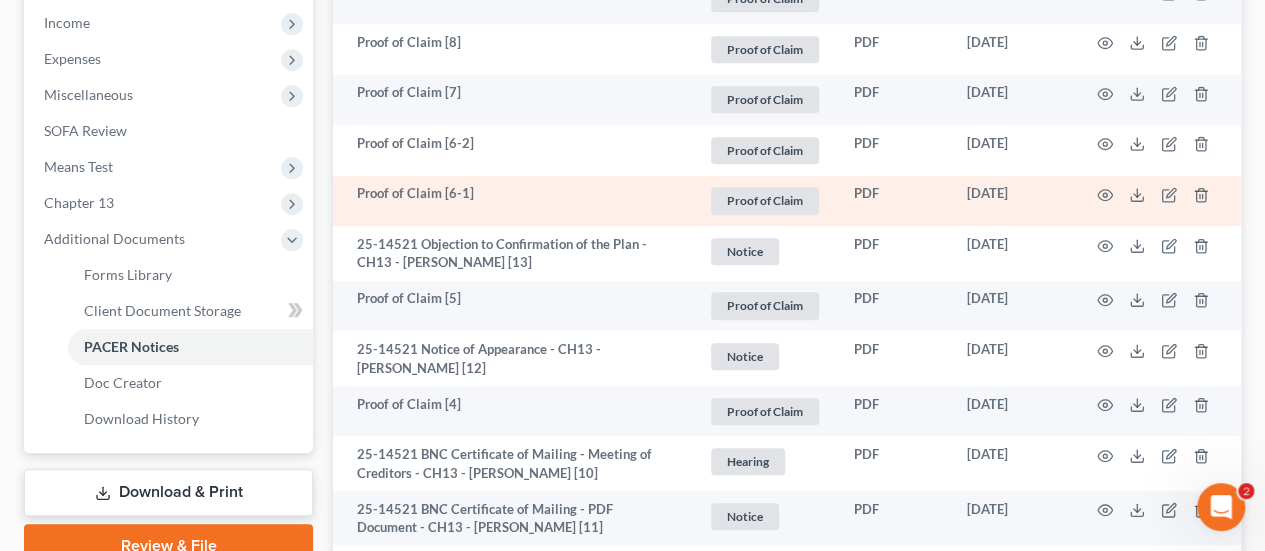 scroll, scrollTop: 636, scrollLeft: 0, axis: vertical 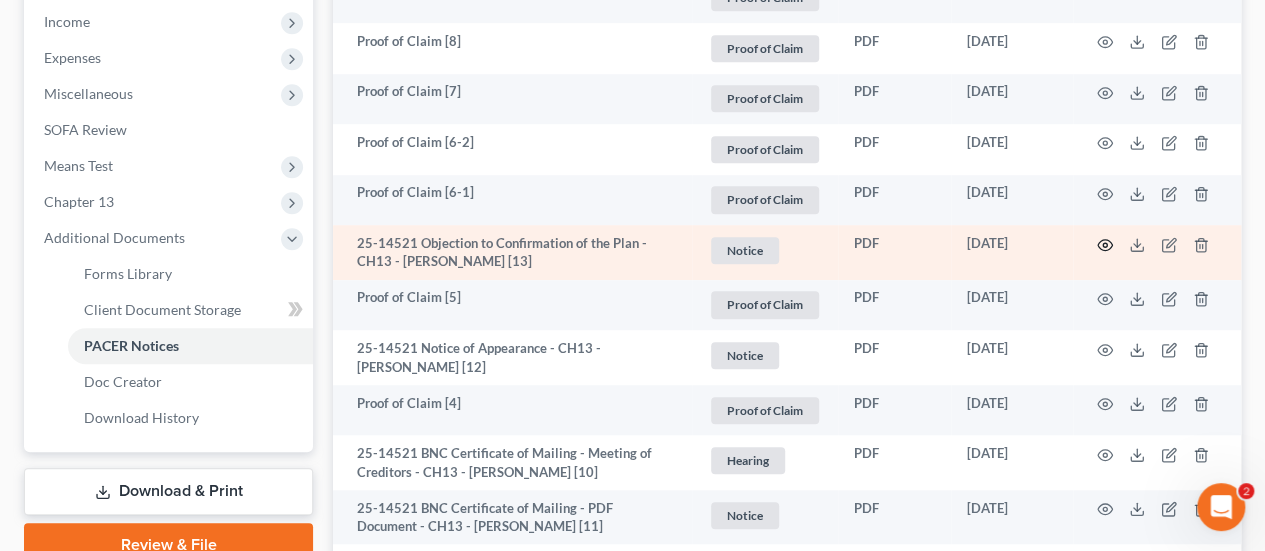 click 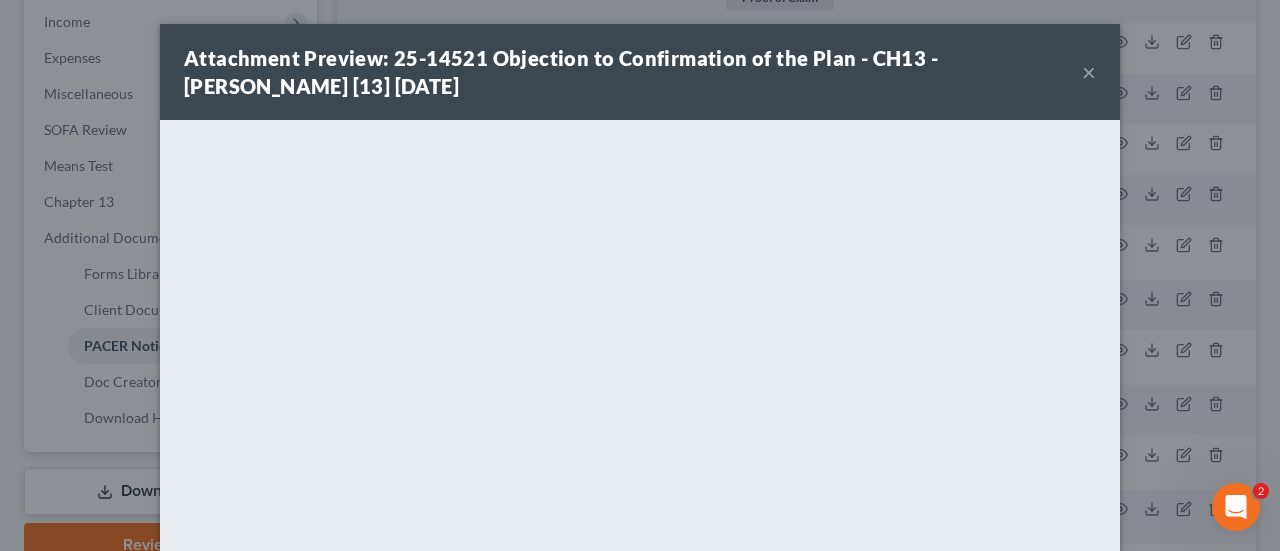 click on "×" at bounding box center (1089, 72) 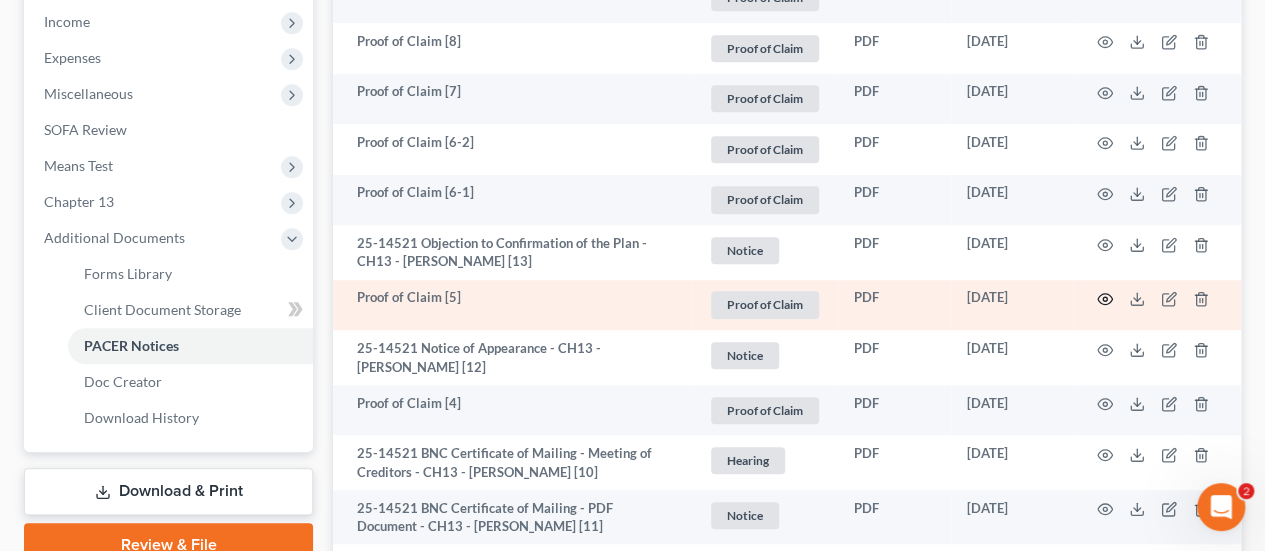 click 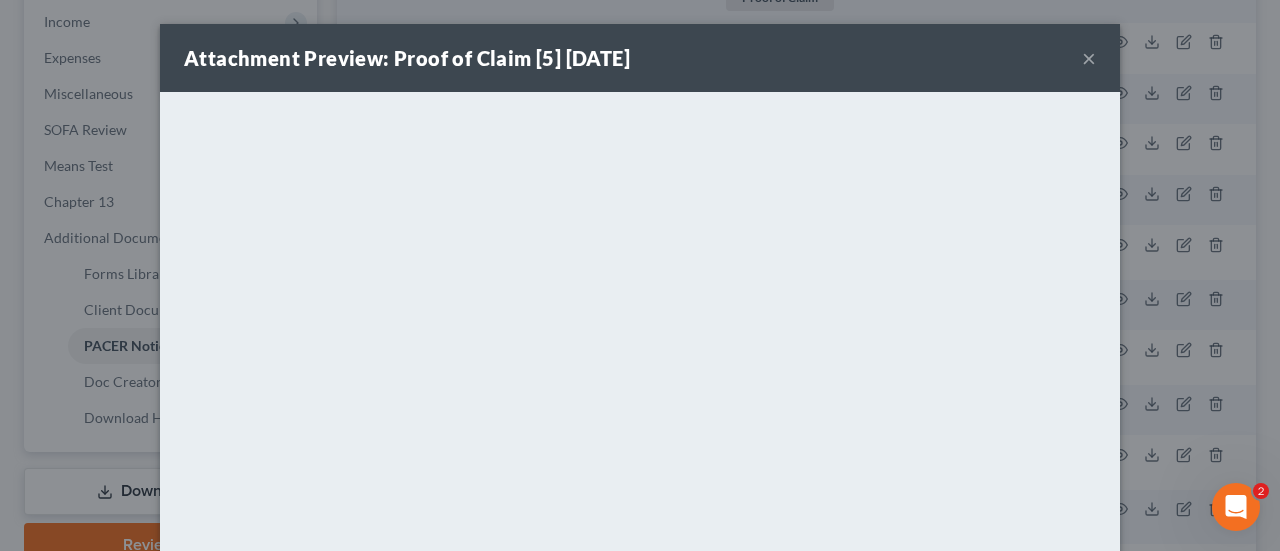 click on "×" at bounding box center (1089, 58) 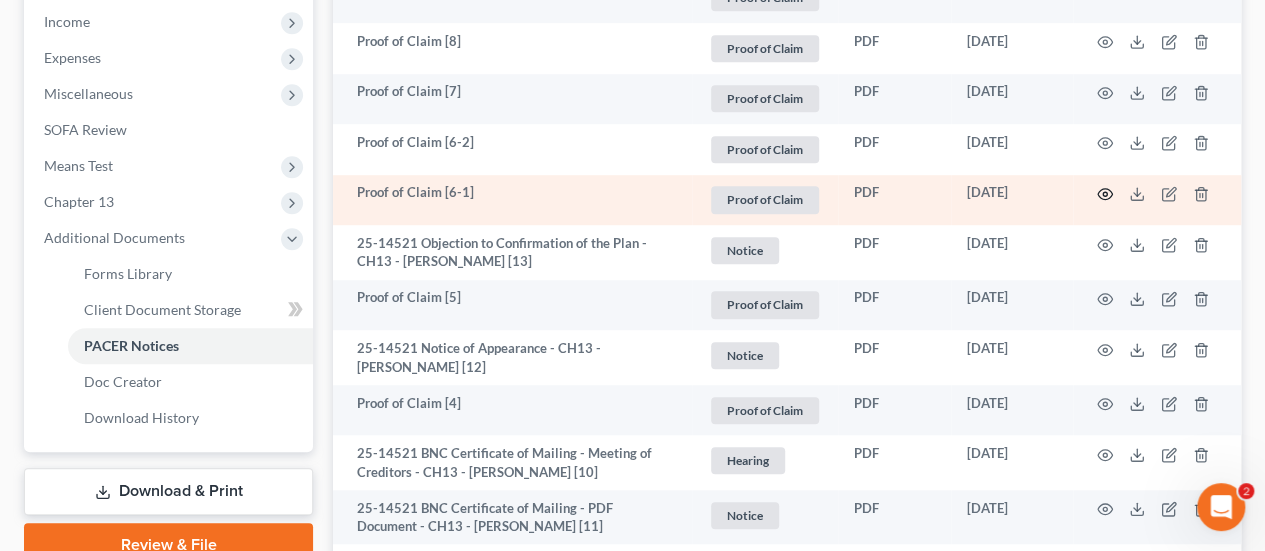 click 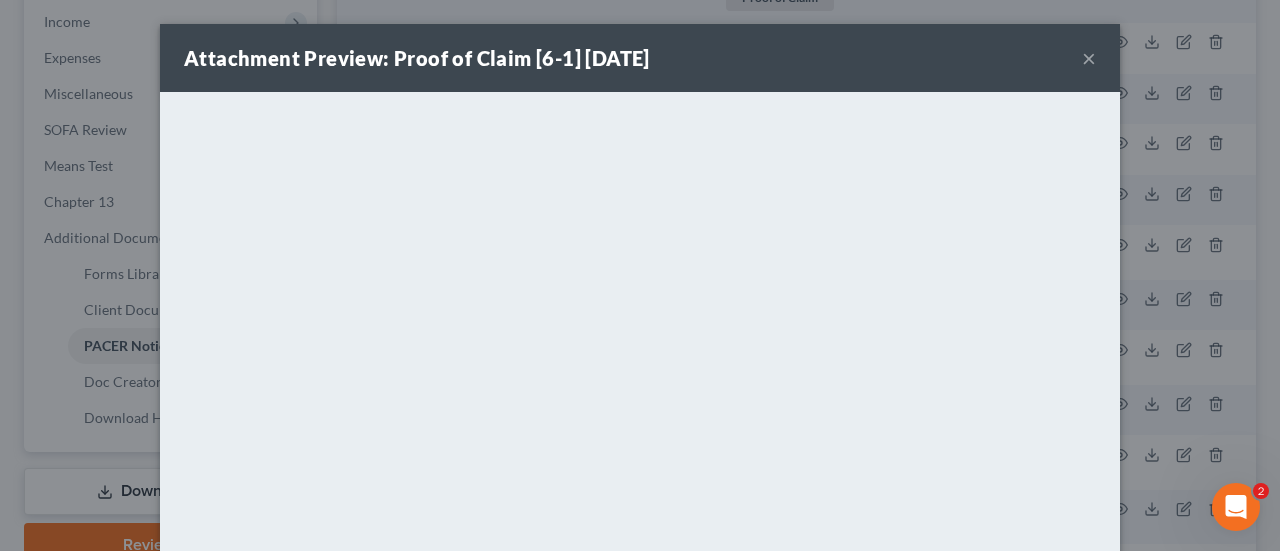 click on "×" at bounding box center (1089, 58) 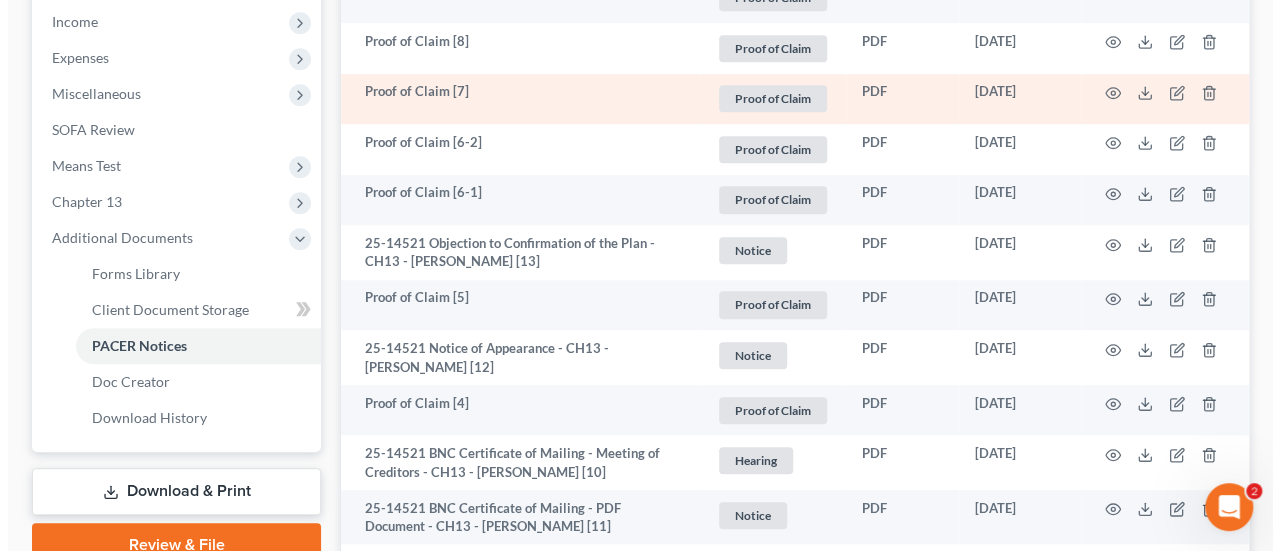 scroll, scrollTop: 569, scrollLeft: 0, axis: vertical 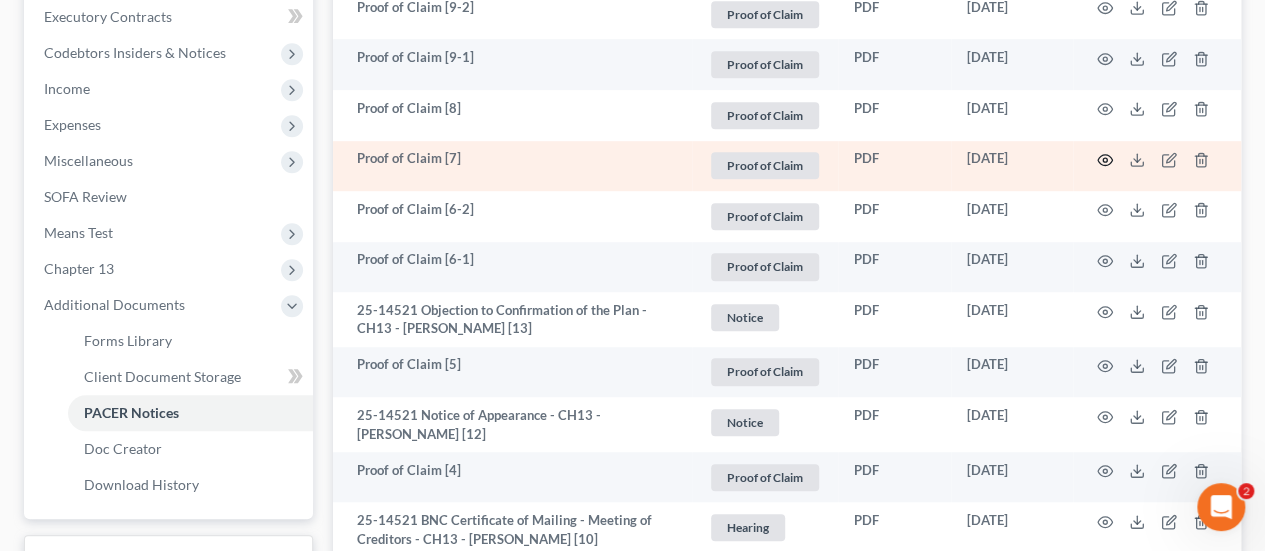 click 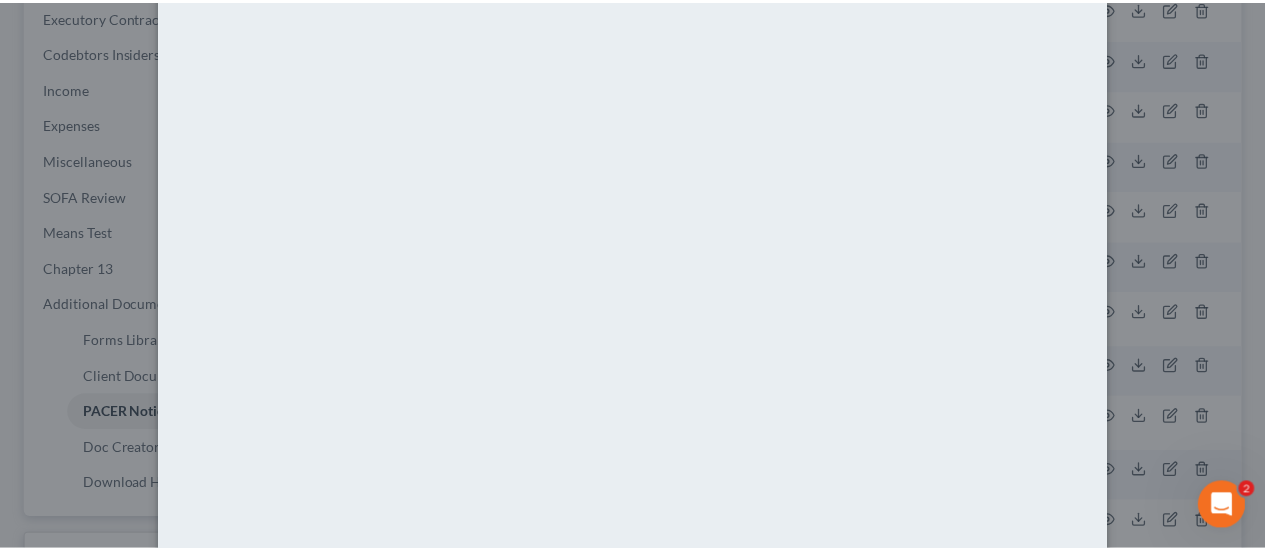 scroll, scrollTop: 0, scrollLeft: 0, axis: both 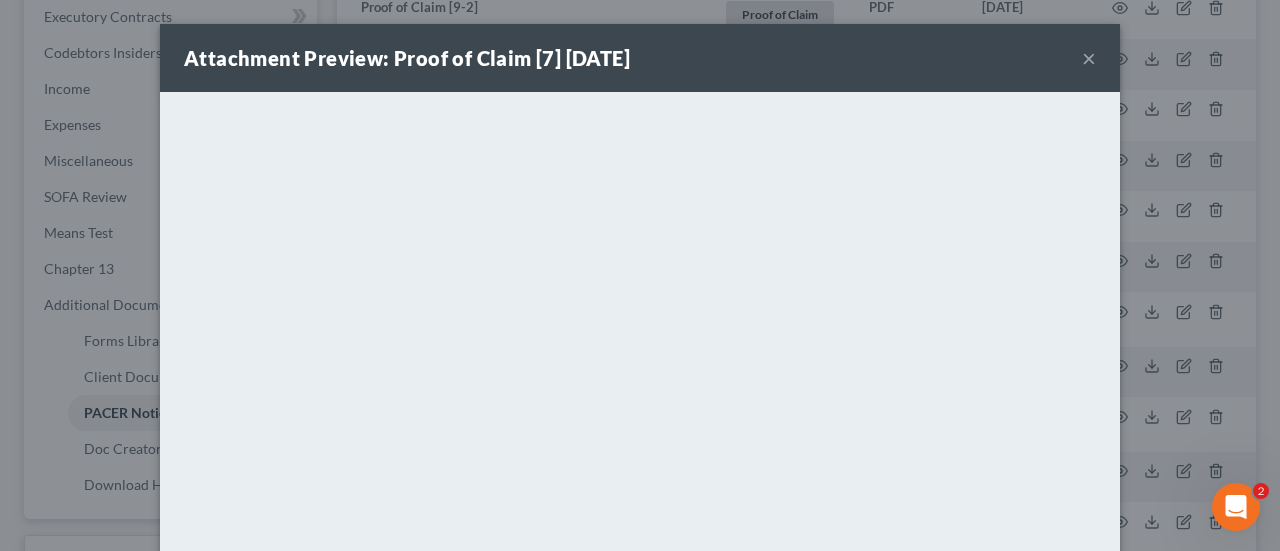 click on "×" at bounding box center (1089, 58) 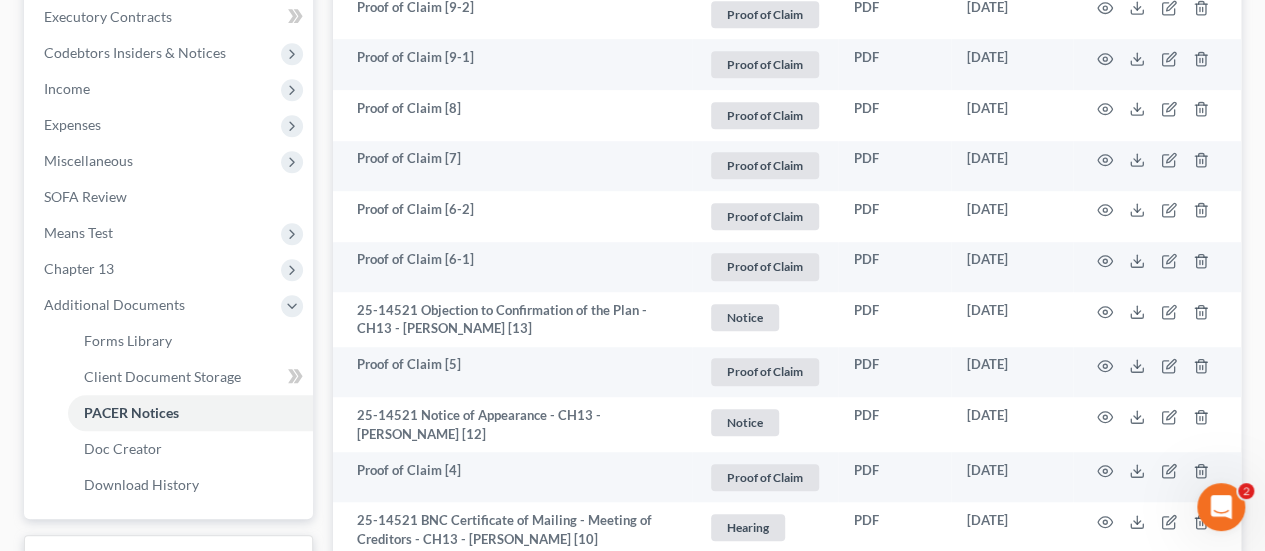 scroll, scrollTop: 0, scrollLeft: 0, axis: both 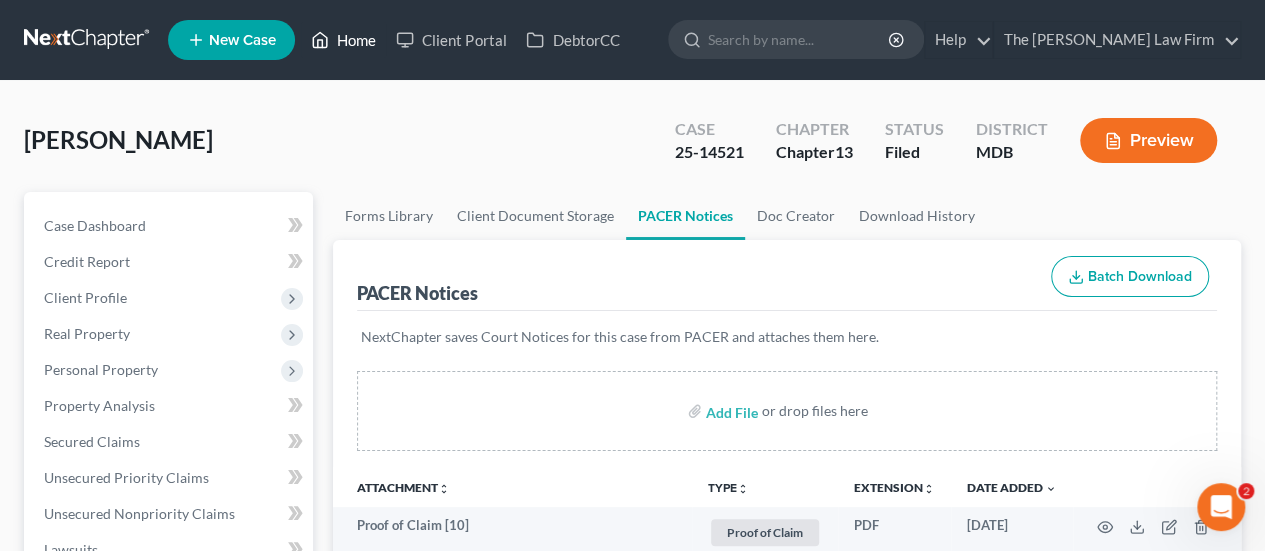 click on "Home" at bounding box center (343, 40) 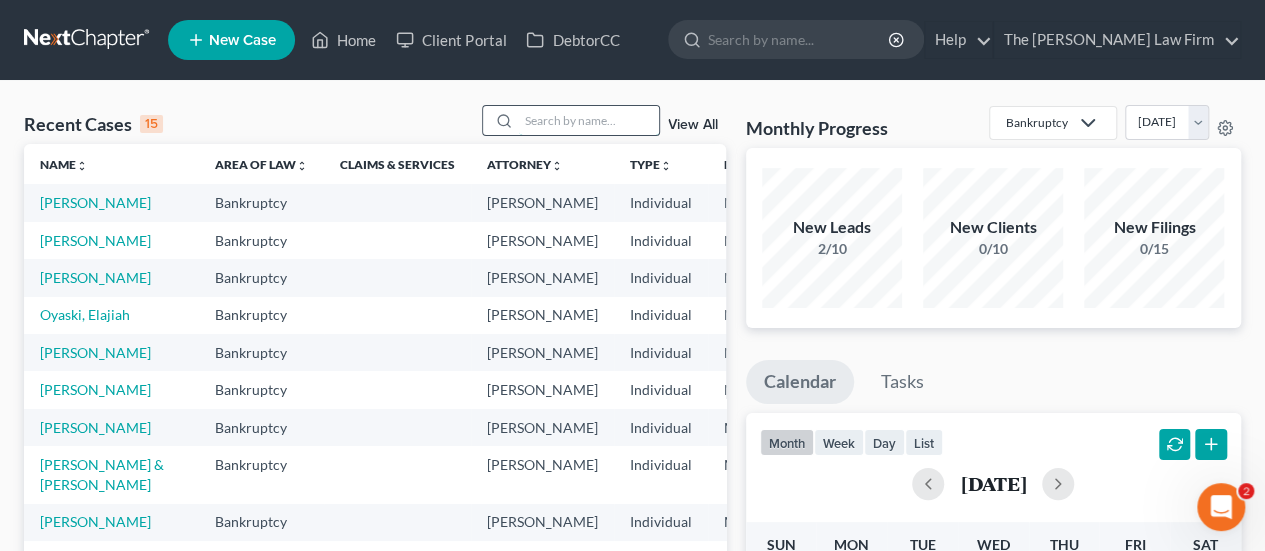 click at bounding box center [589, 120] 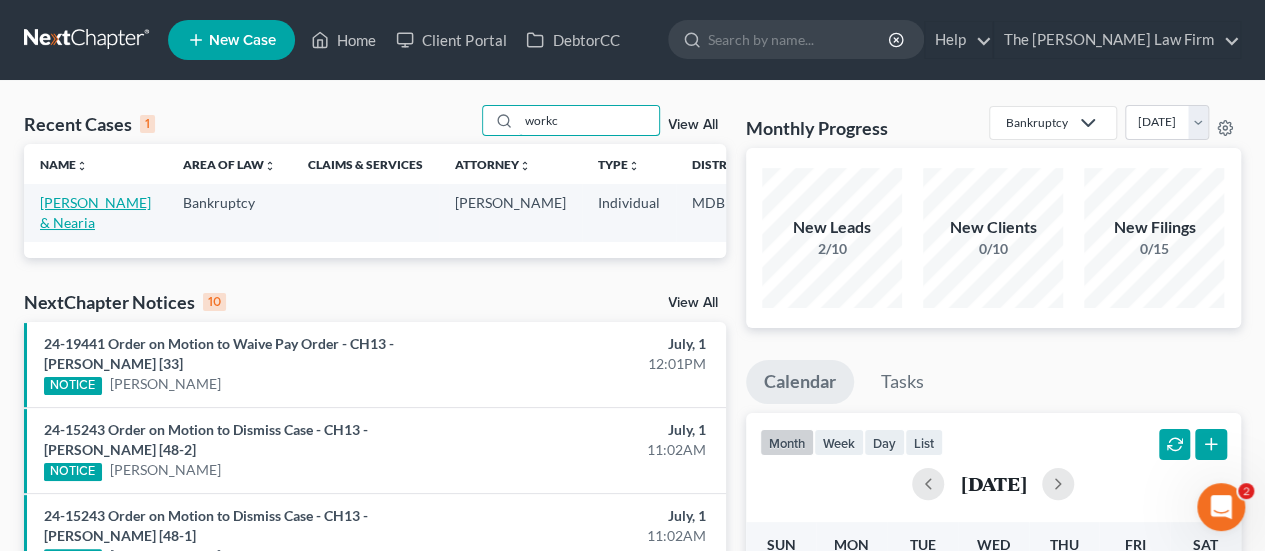 type on "workc" 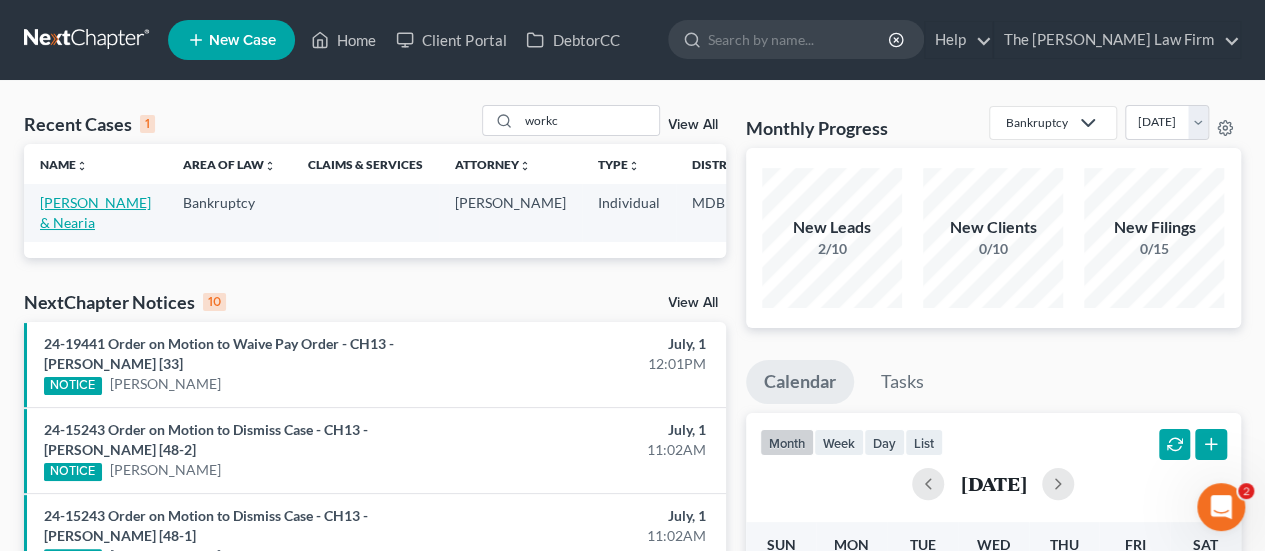 click on "[PERSON_NAME] & Nearia" at bounding box center [95, 212] 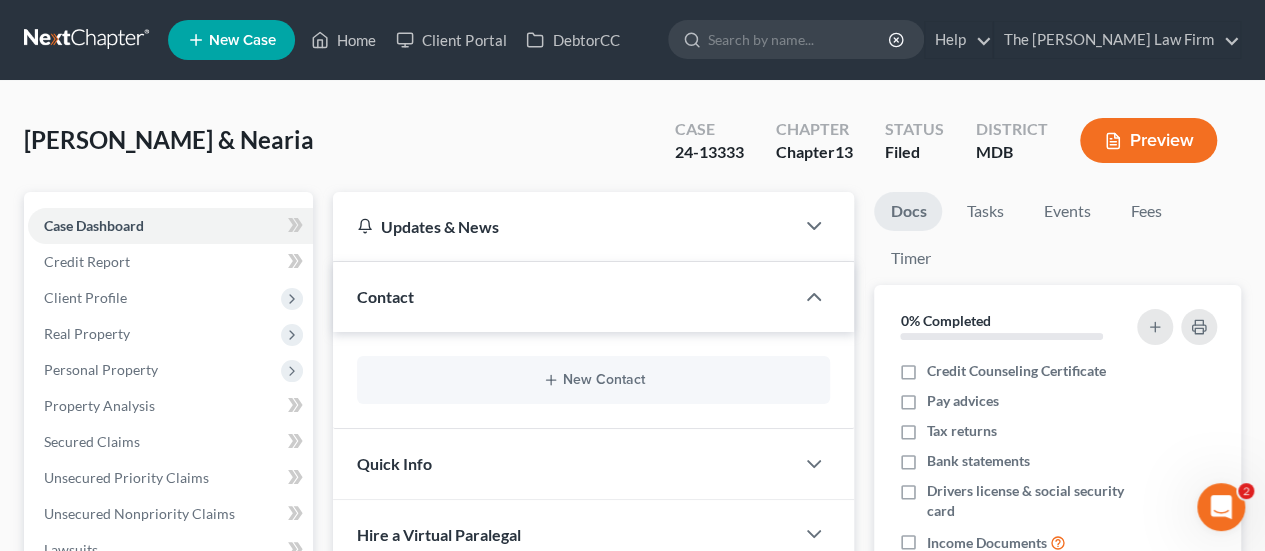 scroll, scrollTop: 554, scrollLeft: 0, axis: vertical 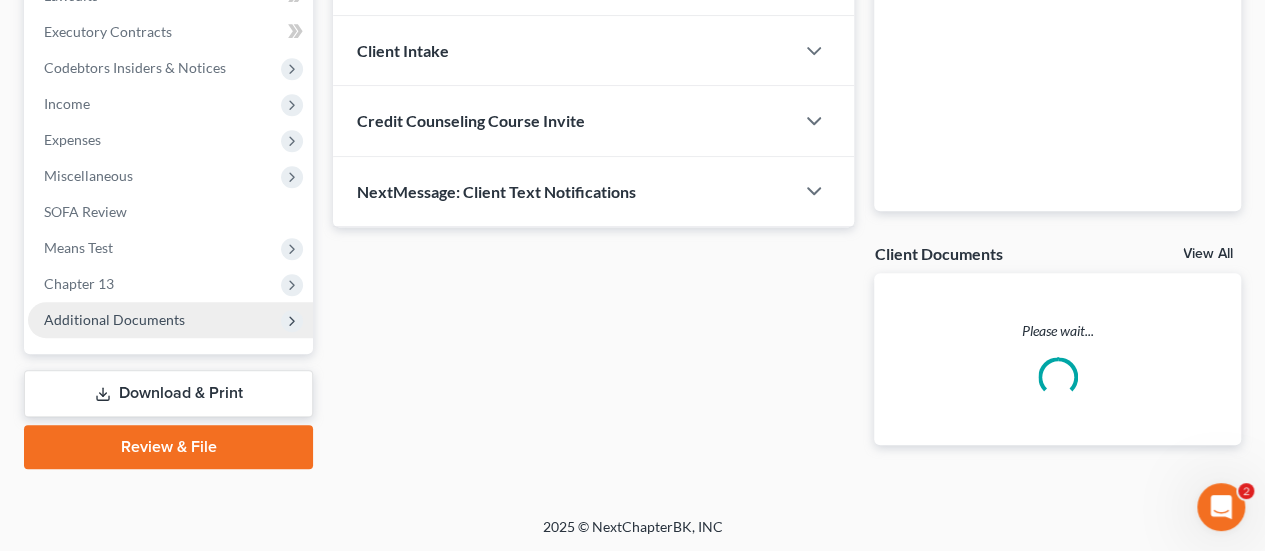 click on "Additional Documents" at bounding box center [114, 319] 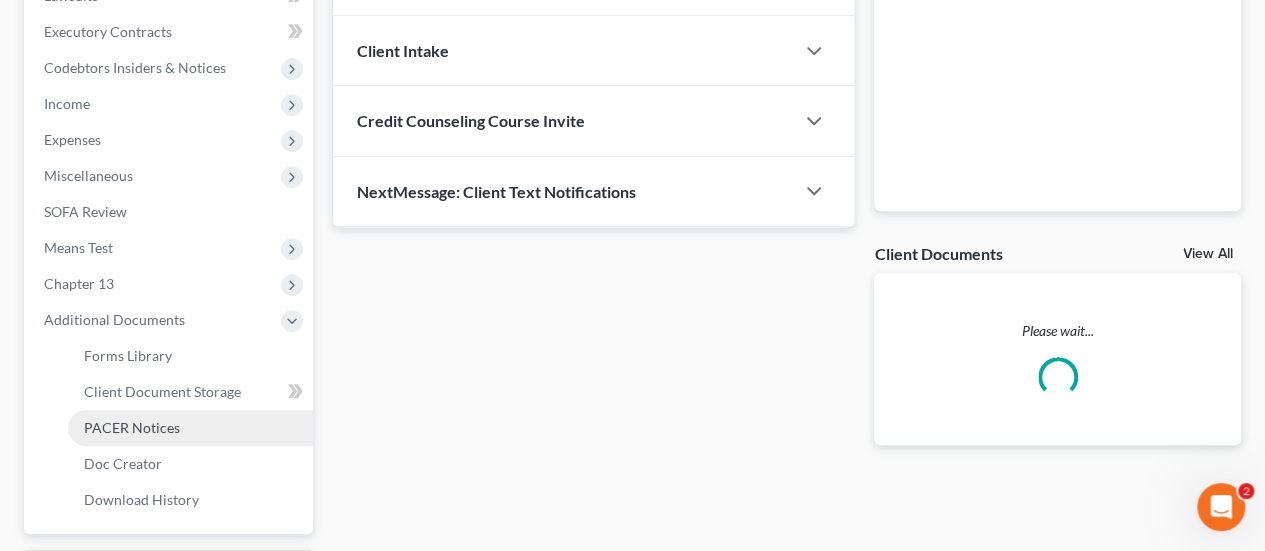 click on "PACER Notices" at bounding box center [132, 427] 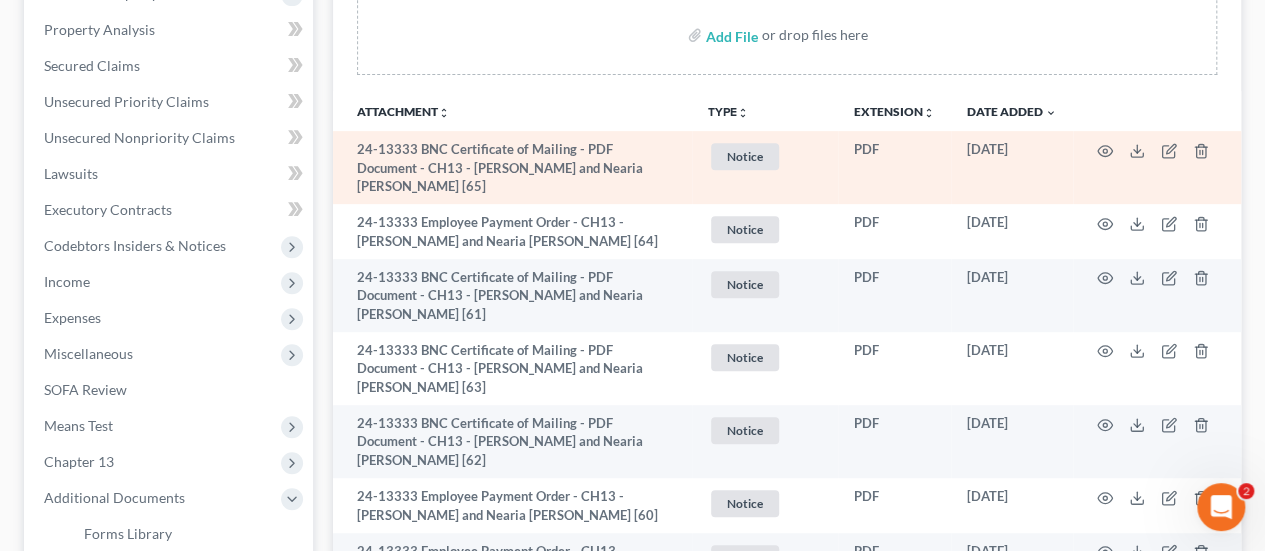 scroll, scrollTop: 380, scrollLeft: 0, axis: vertical 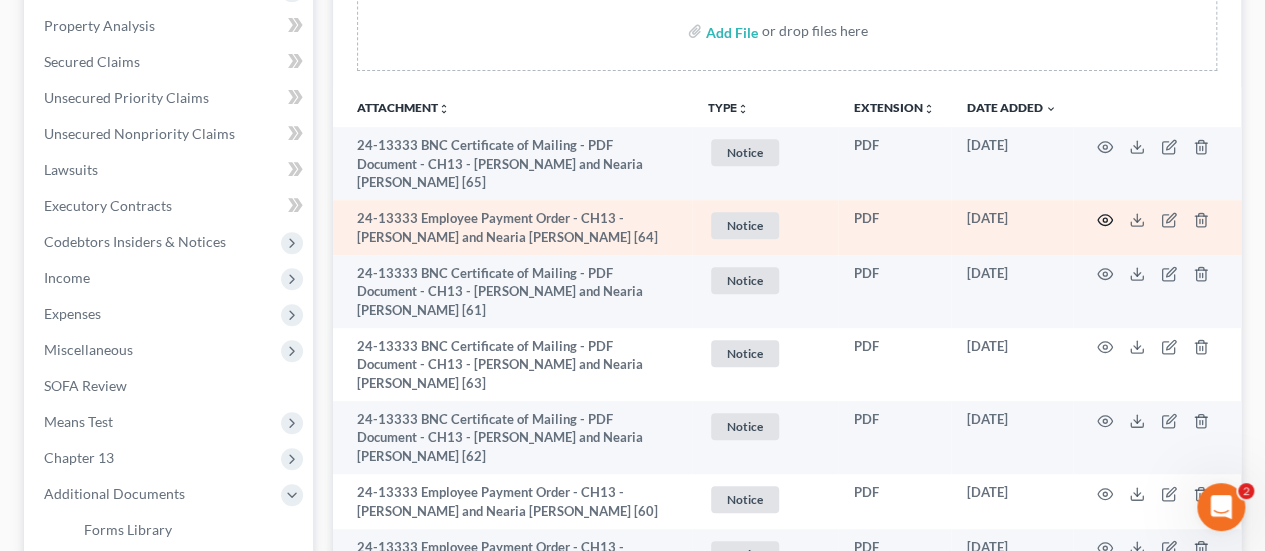 click 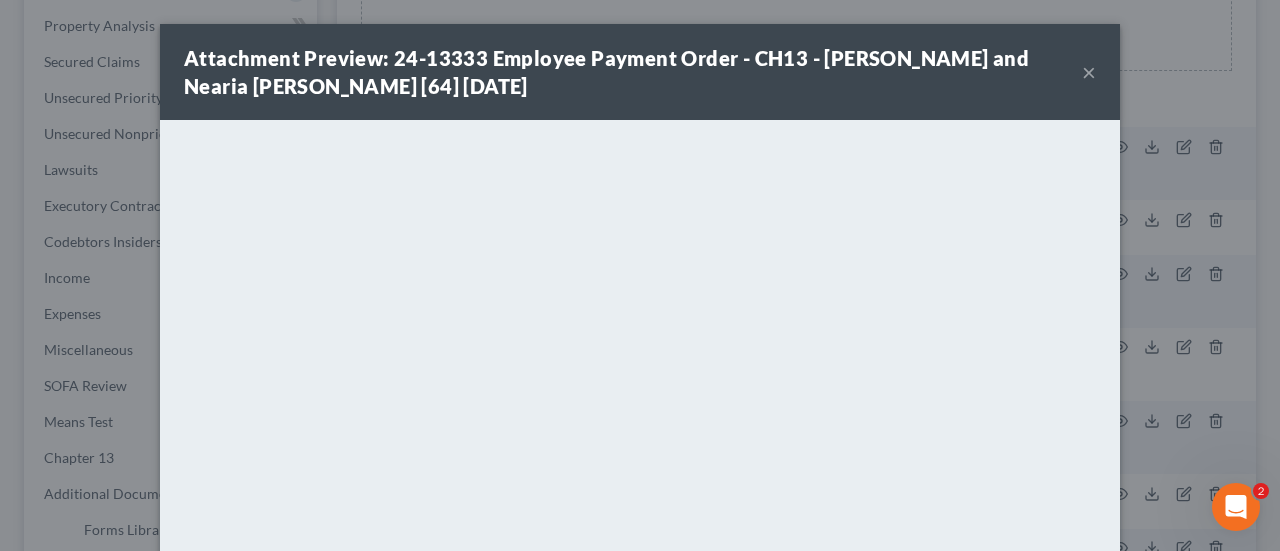 click on "×" at bounding box center [1089, 72] 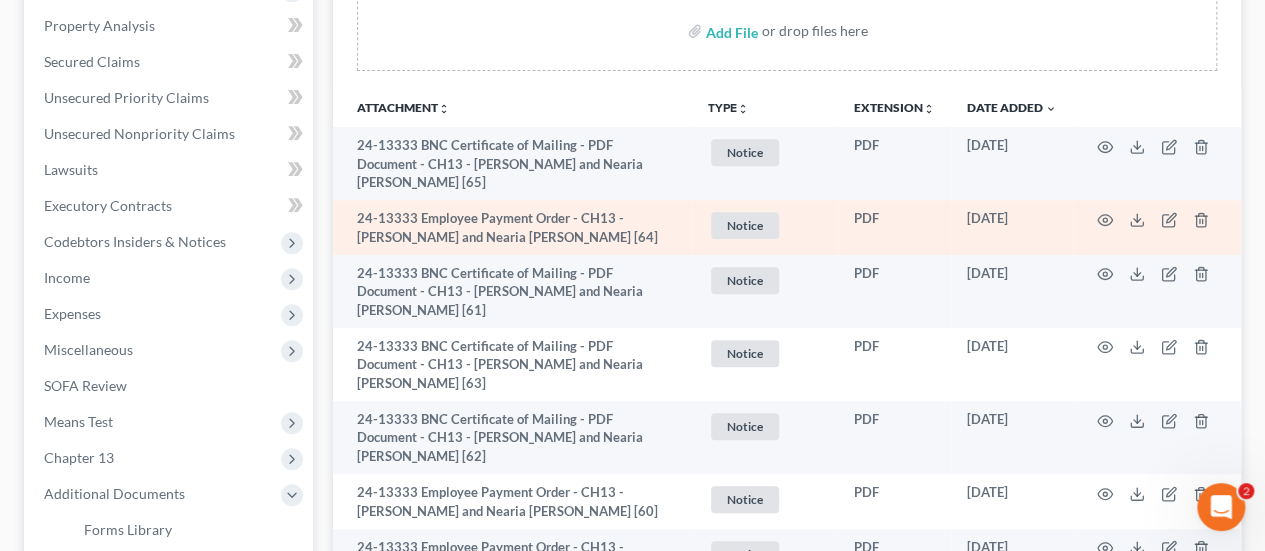 scroll, scrollTop: 0, scrollLeft: 0, axis: both 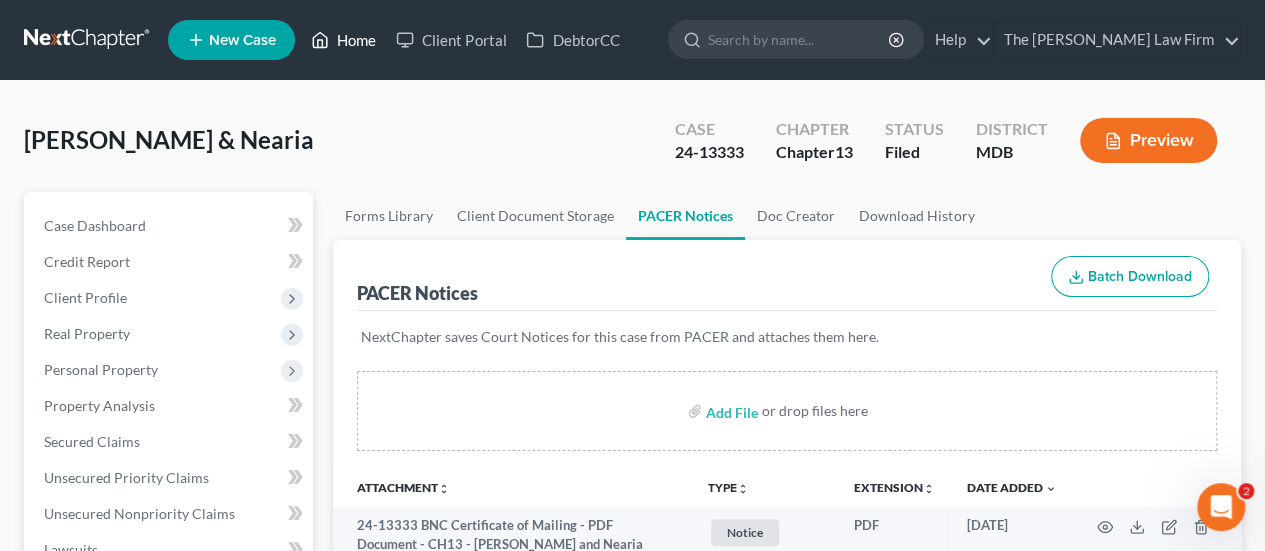 click on "Home" at bounding box center [343, 40] 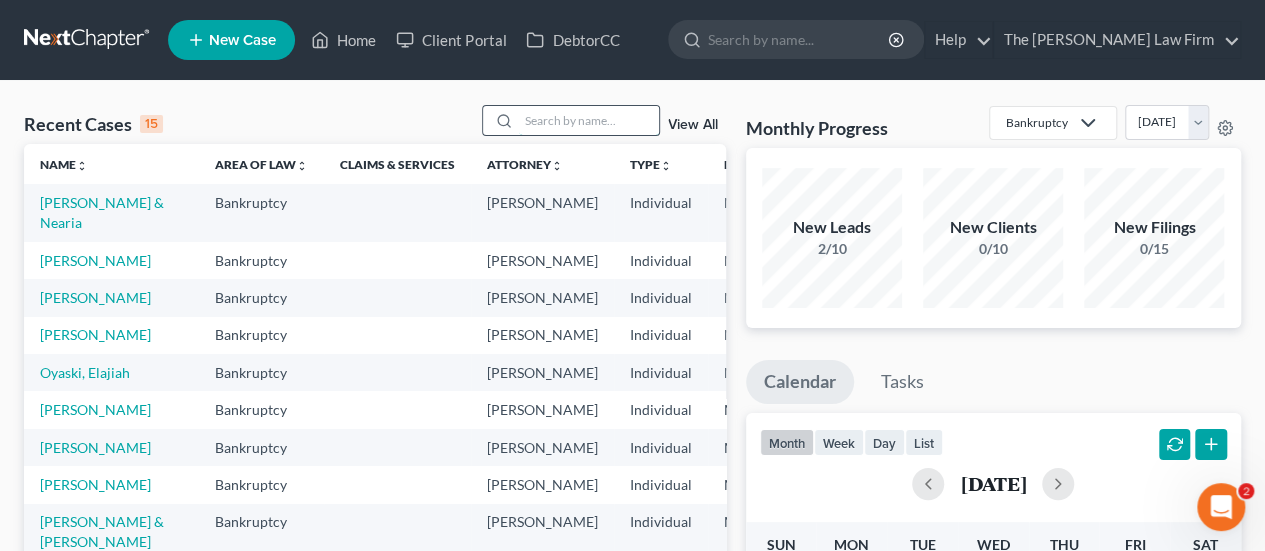 click at bounding box center [589, 120] 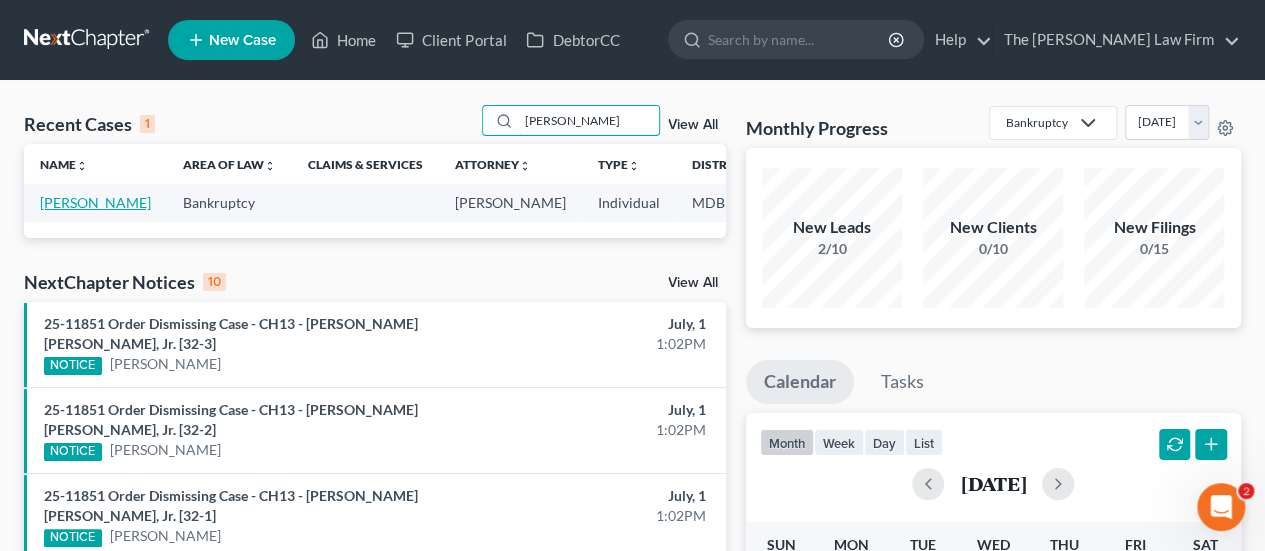 type on "[PERSON_NAME]" 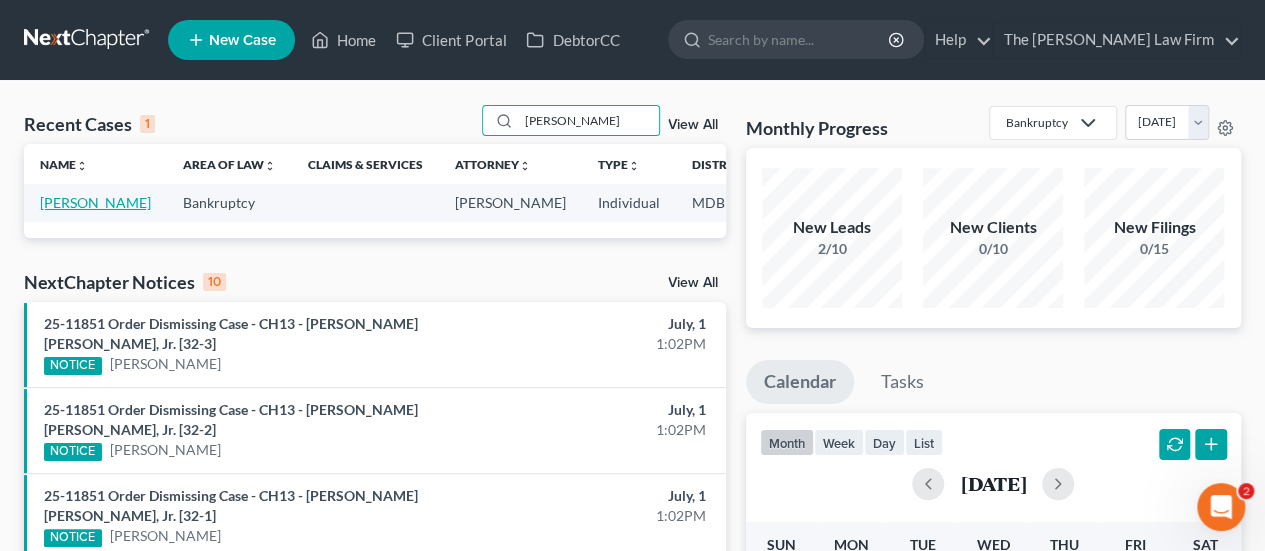 click on "[PERSON_NAME]" at bounding box center [95, 202] 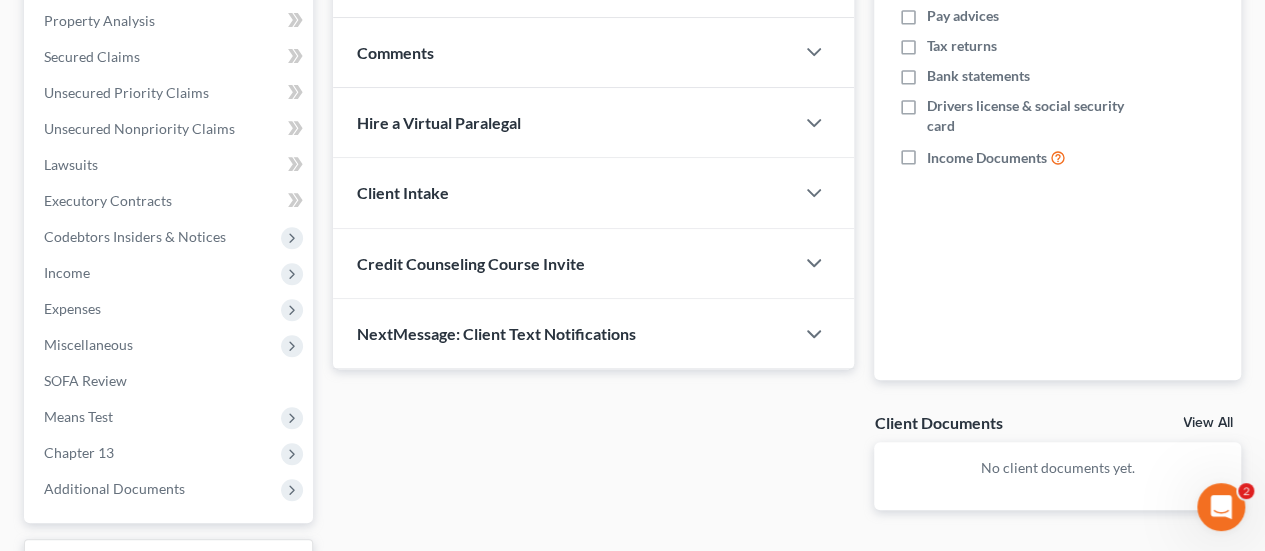scroll, scrollTop: 513, scrollLeft: 0, axis: vertical 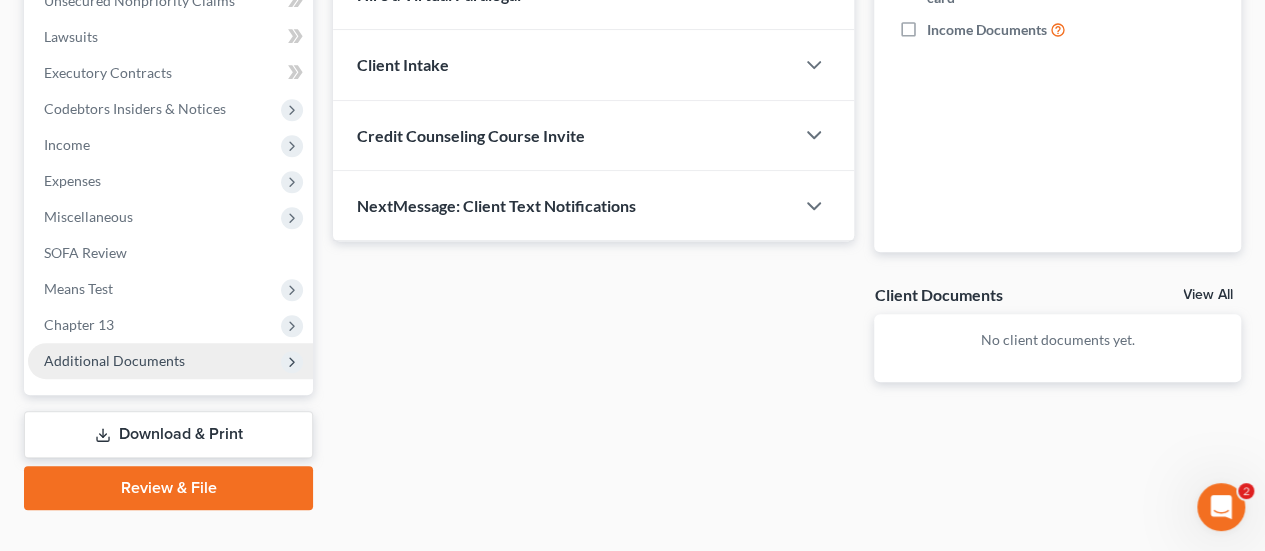 click on "Additional Documents" at bounding box center [114, 360] 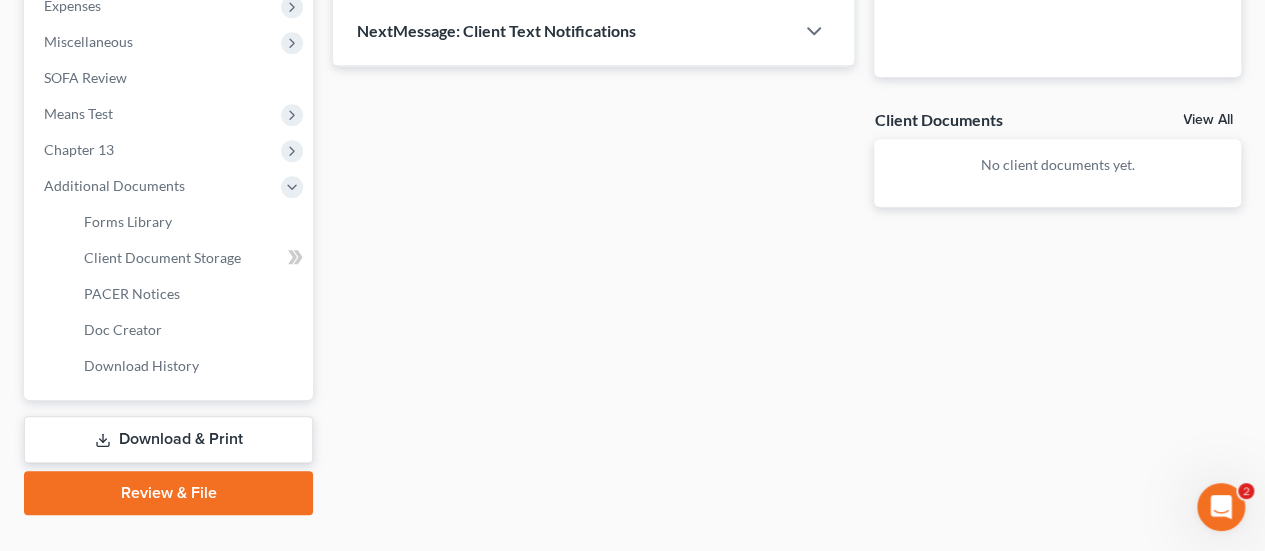 scroll, scrollTop: 689, scrollLeft: 0, axis: vertical 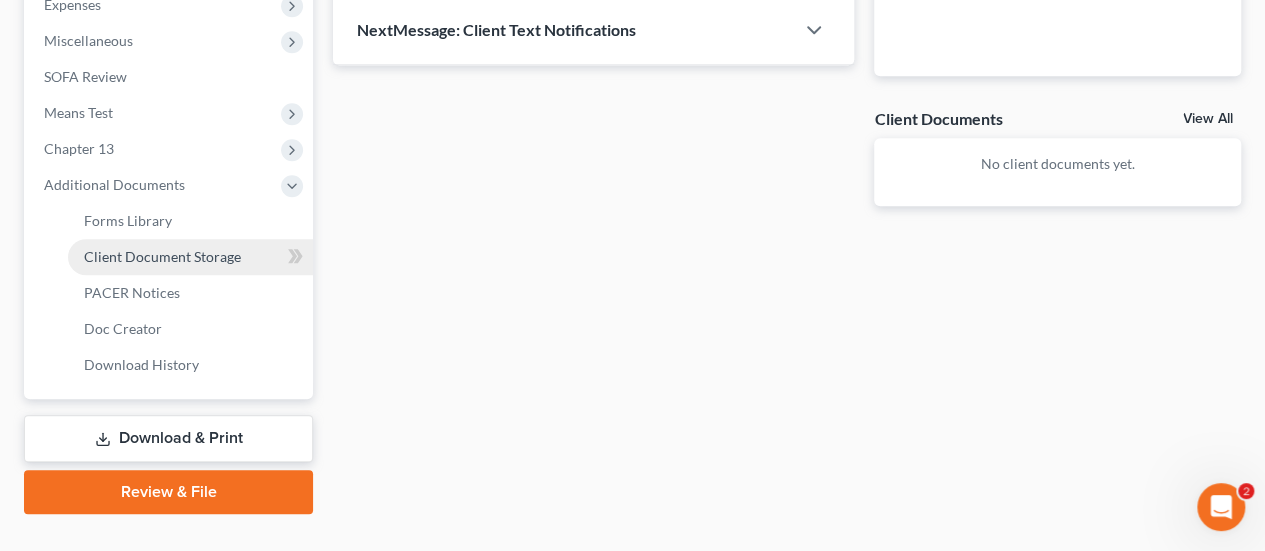 click on "Client Document Storage" at bounding box center [162, 256] 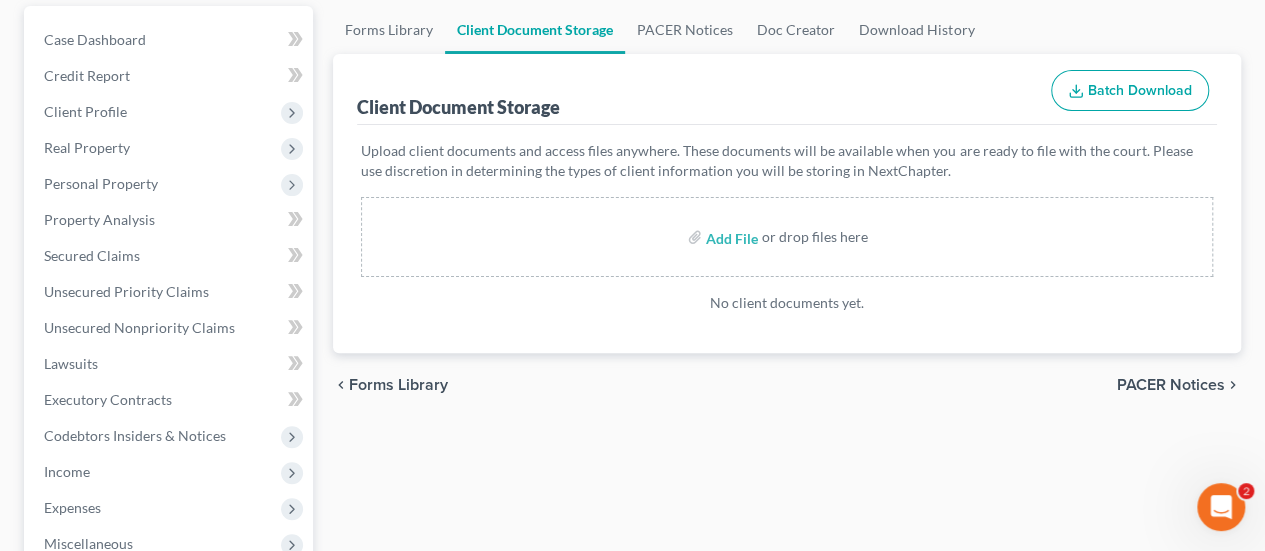 scroll, scrollTop: 194, scrollLeft: 0, axis: vertical 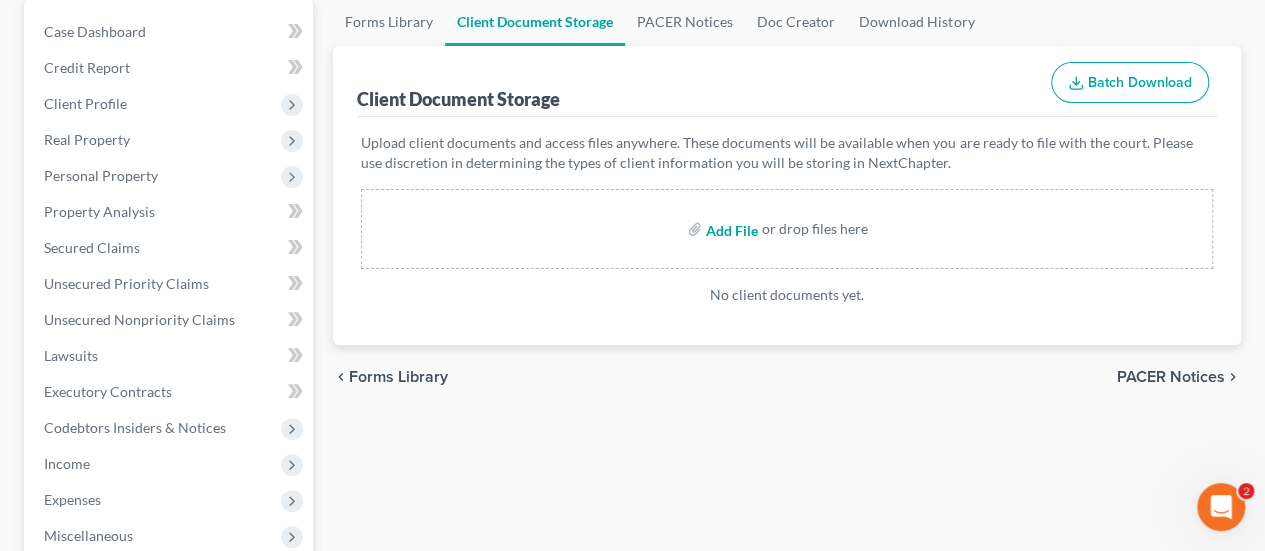 click at bounding box center (730, 229) 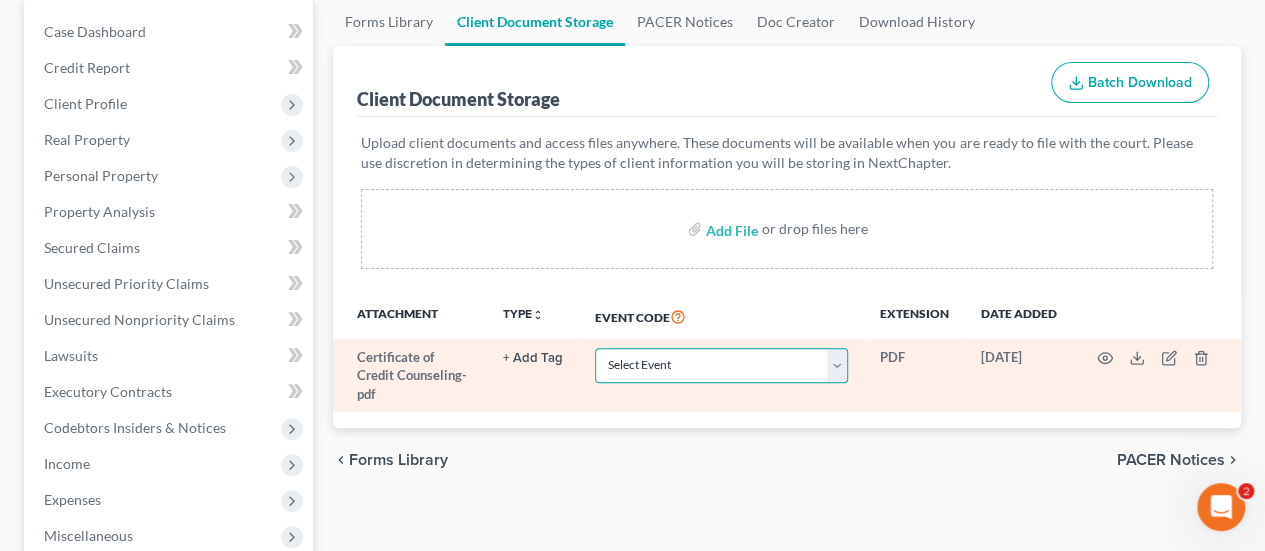 click on "Select Event Affidavit Affidavit of Adequate Protection and Lease Payments Affidavit of Default Affidavit of Justification Amended Creditor Matrix Amended Disclosure of Compensation of Attorney for Debtor Amended Reaffirmation Agreement Amended Schedules Amended Statement of Financial Affairs Amended Voluntary Petition Attachment to Voluntary Petition for Non-Individuals Ch 11 Balance Sheet Bankruptcy Petition Preparer's Notice, Declaration, and Signature (Form 119) Bill of Costs Certificate of Credit Counseling Certificate of Service Certificate of Service of Tax Information to Requestor Certificate of Service of Tax Information to Taxing Authority Chapter 11 Final Report and Account Chapter 11 Monthly Operating Report UST Form 11-MOR Chapter 11 Post-Confirmation Report Chapter 11 Small Business Documents Chapter 11 Statement of Monthly Income Form 122B Chapter 13 Calculation of Disposable Income 122C-2 Chapter 13 Interim Business Report Chapter 13 Plan Chapter 13 Pre-Confirmation Certificate Declaration" at bounding box center (721, 365) 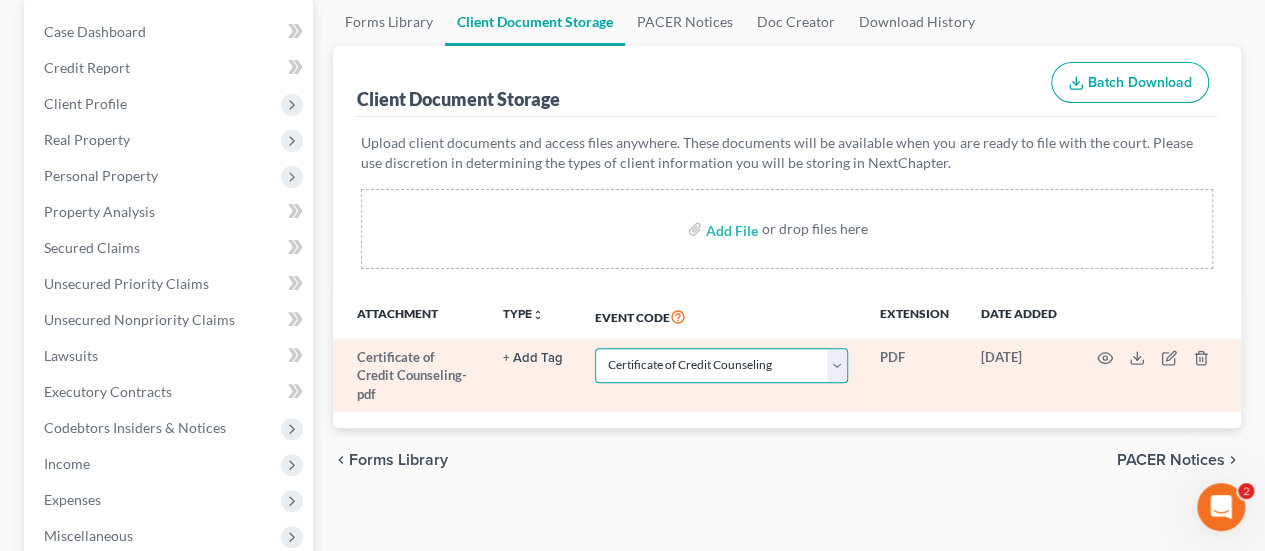click on "Select Event Affidavit Affidavit of Adequate Protection and Lease Payments Affidavit of Default Affidavit of Justification Amended Creditor Matrix Amended Disclosure of Compensation of Attorney for Debtor Amended Reaffirmation Agreement Amended Schedules Amended Statement of Financial Affairs Amended Voluntary Petition Attachment to Voluntary Petition for Non-Individuals Ch 11 Balance Sheet Bankruptcy Petition Preparer's Notice, Declaration, and Signature (Form 119) Bill of Costs Certificate of Credit Counseling Certificate of Service Certificate of Service of Tax Information to Requestor Certificate of Service of Tax Information to Taxing Authority Chapter 11 Final Report and Account Chapter 11 Monthly Operating Report UST Form 11-MOR Chapter 11 Post-Confirmation Report Chapter 11 Small Business Documents Chapter 11 Statement of Monthly Income Form 122B Chapter 13 Calculation of Disposable Income 122C-2 Chapter 13 Interim Business Report Chapter 13 Plan Chapter 13 Pre-Confirmation Certificate Declaration" at bounding box center (721, 365) 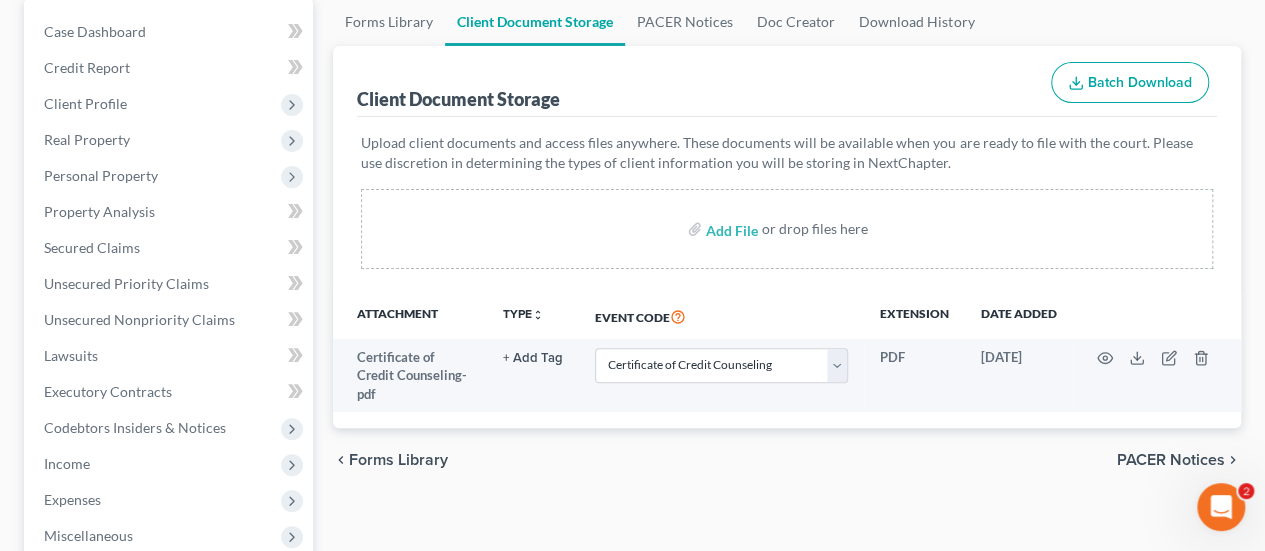 click on "Attachment TYPE unfold_more NONE Hearing Notice Proof of Claim Event Code  Extension Date added Certificate of Credit Counseling-pdf + Add Tag Select an option or create one Hearing Notice Proof of Claim Select Event Affidavit Affidavit of Adequate Protection and Lease Payments Affidavit of Default Affidavit of Justification Amended Creditor Matrix Amended Disclosure of Compensation of Attorney for Debtor Amended Reaffirmation Agreement Amended Schedules Amended Statement of Financial Affairs Amended Voluntary Petition Attachment to Voluntary Petition for Non-Individuals Ch 11 Balance Sheet Bankruptcy Petition Preparer's Notice, Declaration, and Signature (Form 119) Bill of Costs Certificate of Credit Counseling Certificate of Service Certificate of Service of Tax Information to Requestor Certificate of Service of Tax Information to Taxing Authority Chapter 11 Final Report and Account Chapter 11 Monthly Operating Report UST Form 11-MOR Chapter 11 Post-Confirmation Report Chapter 11 Small Business Documents" at bounding box center [787, 360] 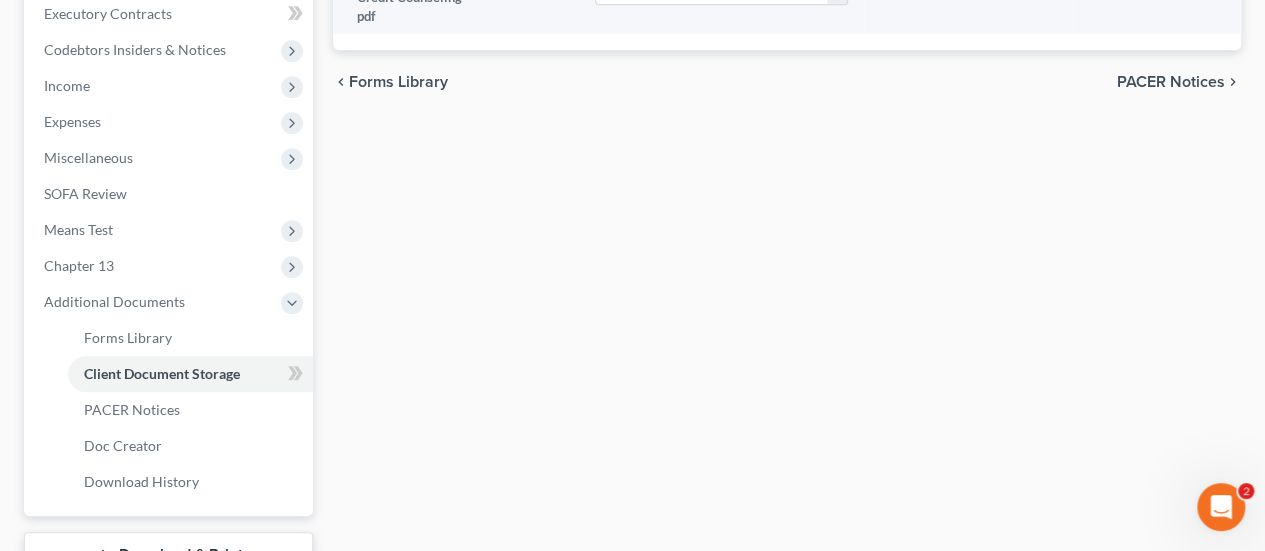 scroll, scrollTop: 661, scrollLeft: 0, axis: vertical 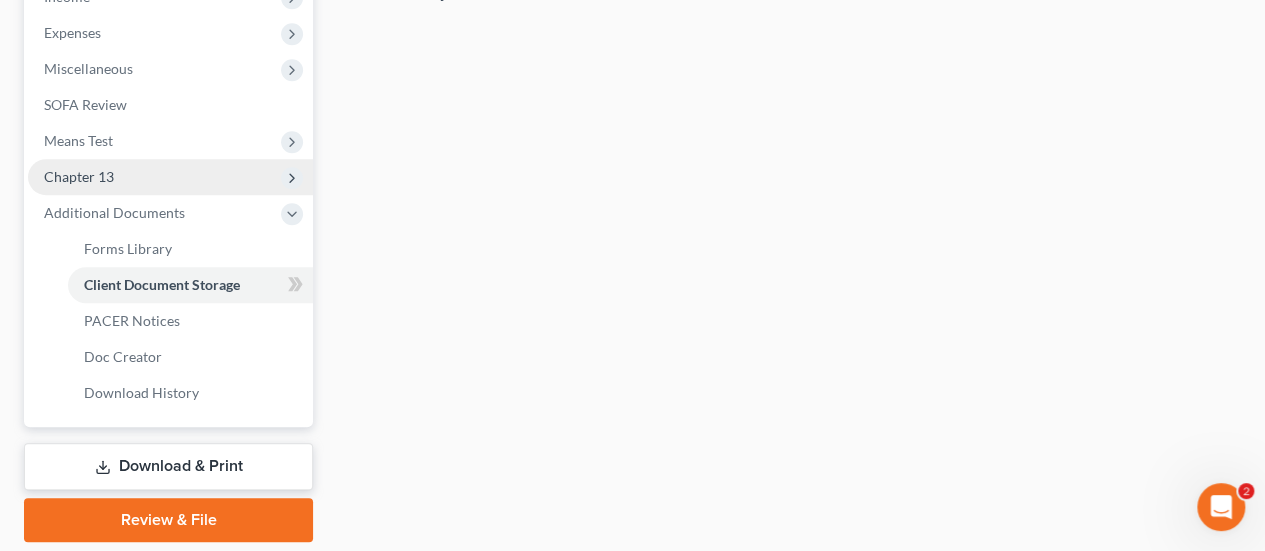 click on "Chapter 13" at bounding box center [79, 176] 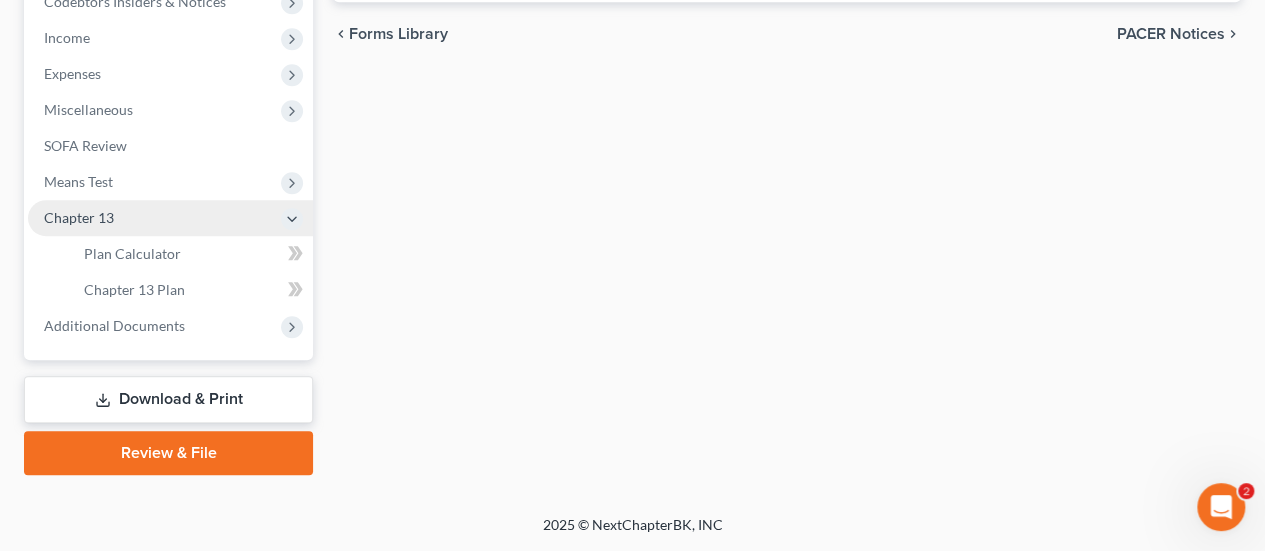 scroll, scrollTop: 617, scrollLeft: 0, axis: vertical 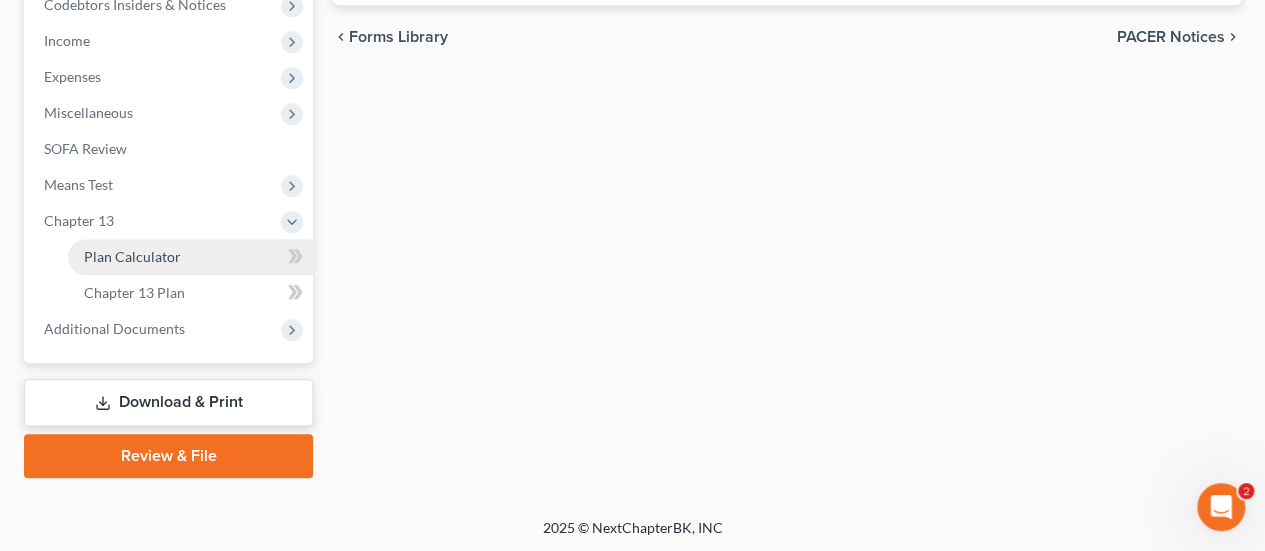 click on "Plan Calculator" at bounding box center (132, 256) 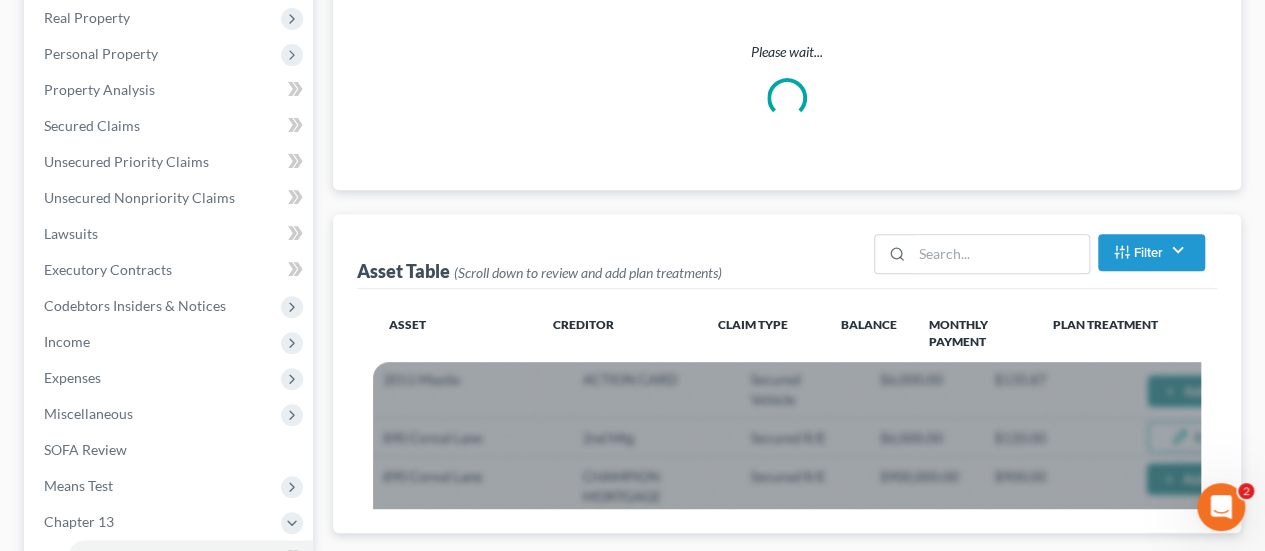 scroll, scrollTop: 0, scrollLeft: 0, axis: both 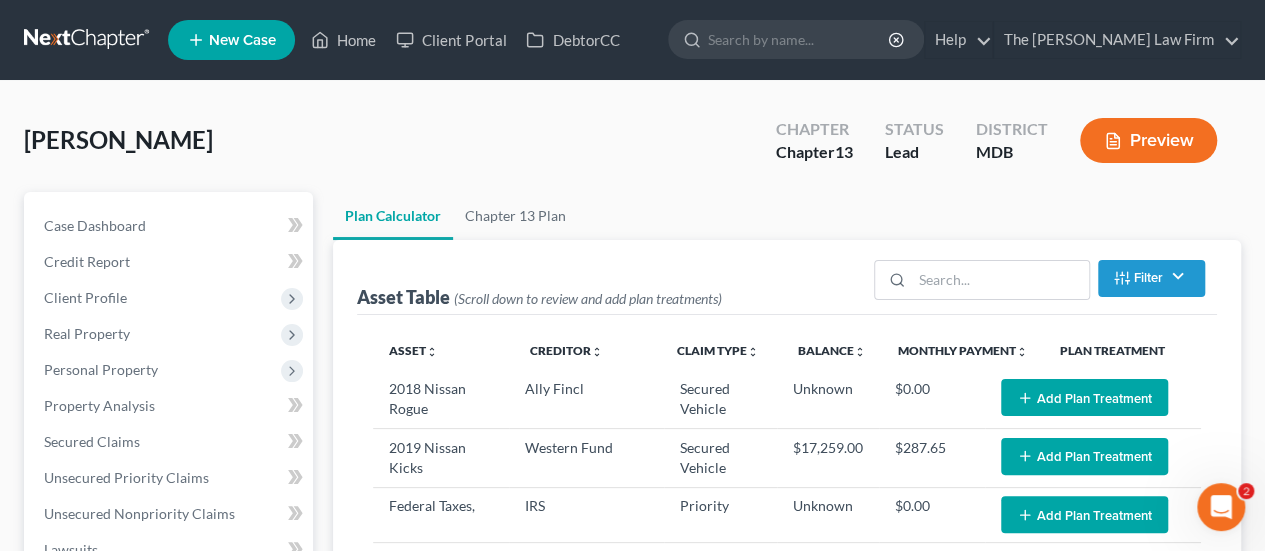 select on "59" 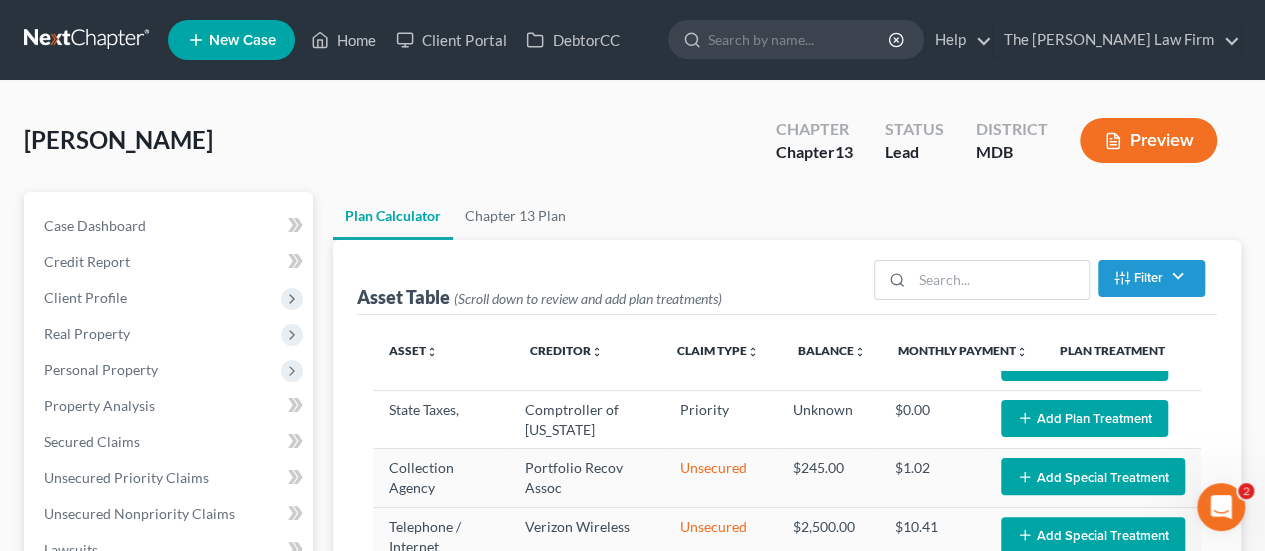 scroll, scrollTop: 0, scrollLeft: 0, axis: both 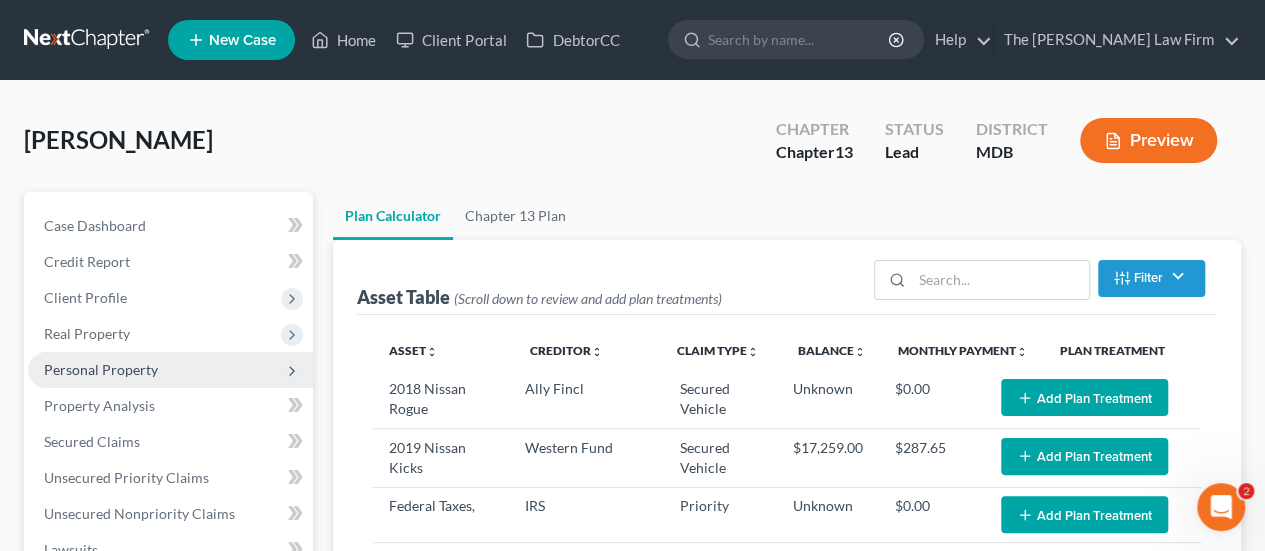 click on "Personal Property" at bounding box center [170, 370] 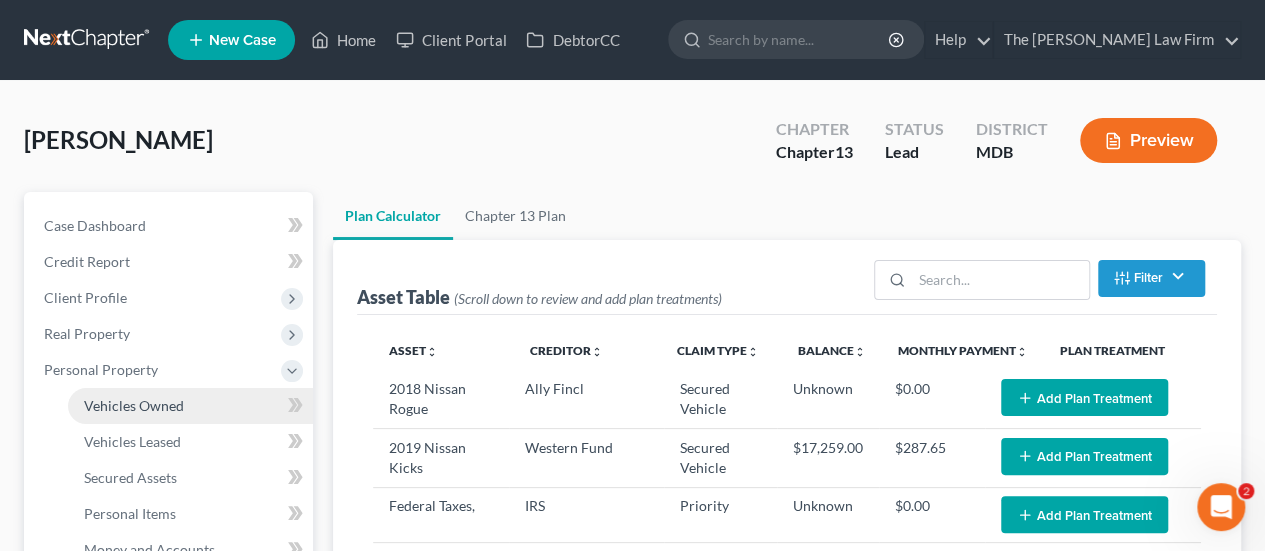 click on "Vehicles Owned" at bounding box center (134, 405) 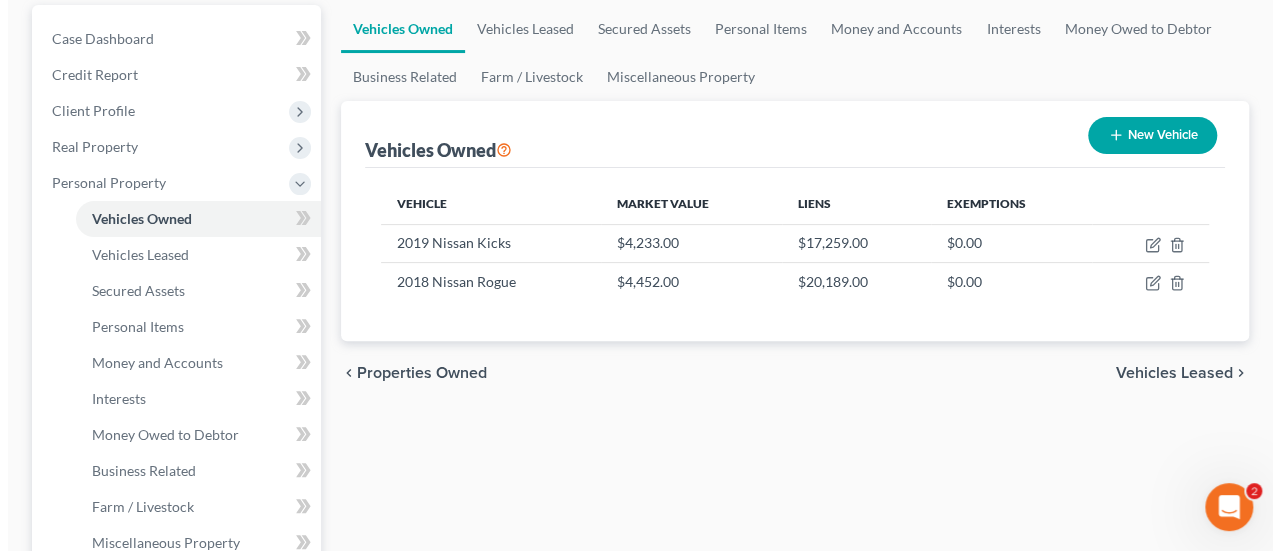 scroll, scrollTop: 238, scrollLeft: 0, axis: vertical 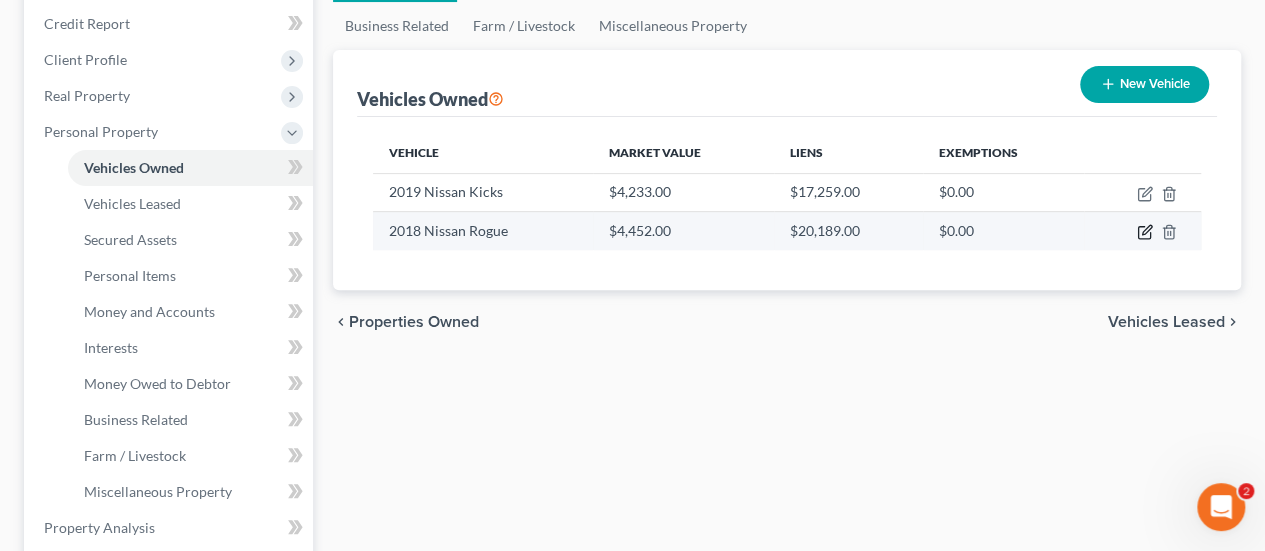 click 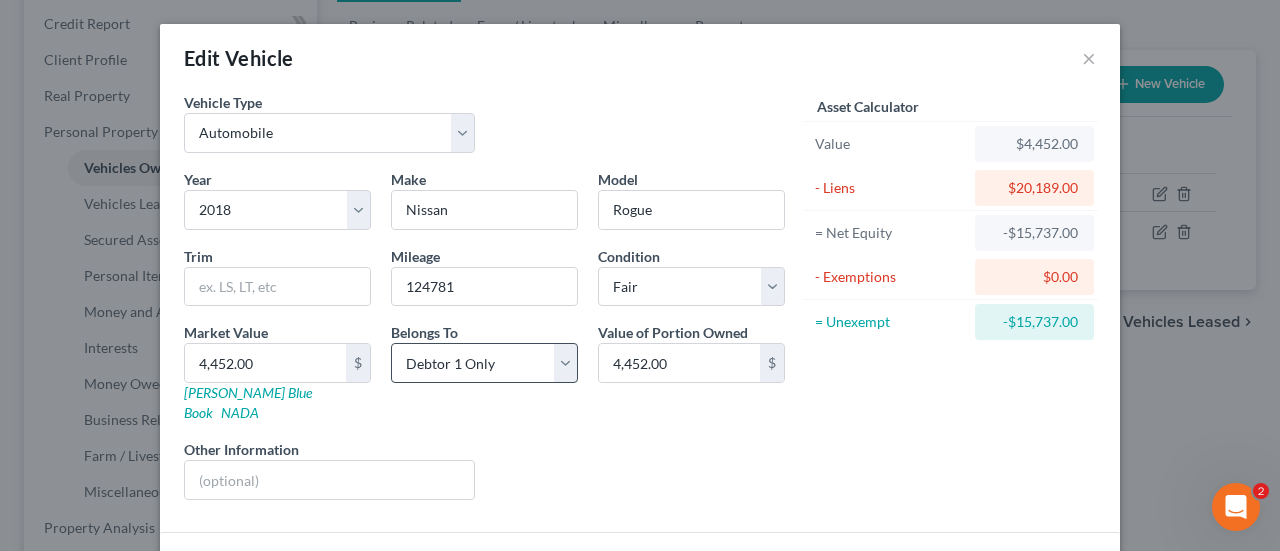scroll, scrollTop: 121, scrollLeft: 0, axis: vertical 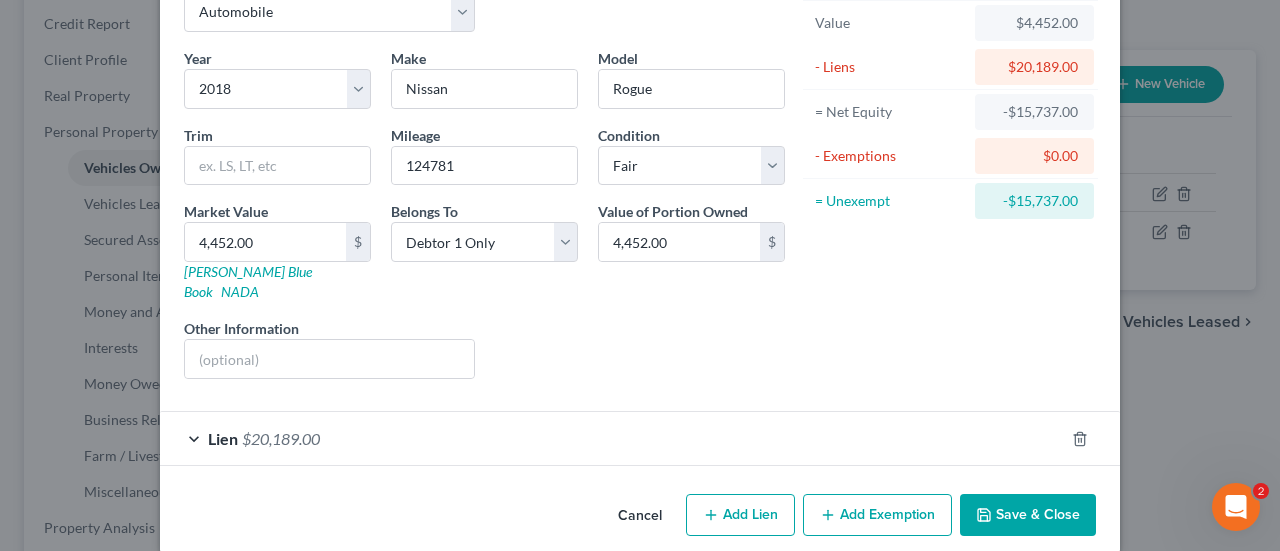 click on "$20,189.00" at bounding box center (281, 438) 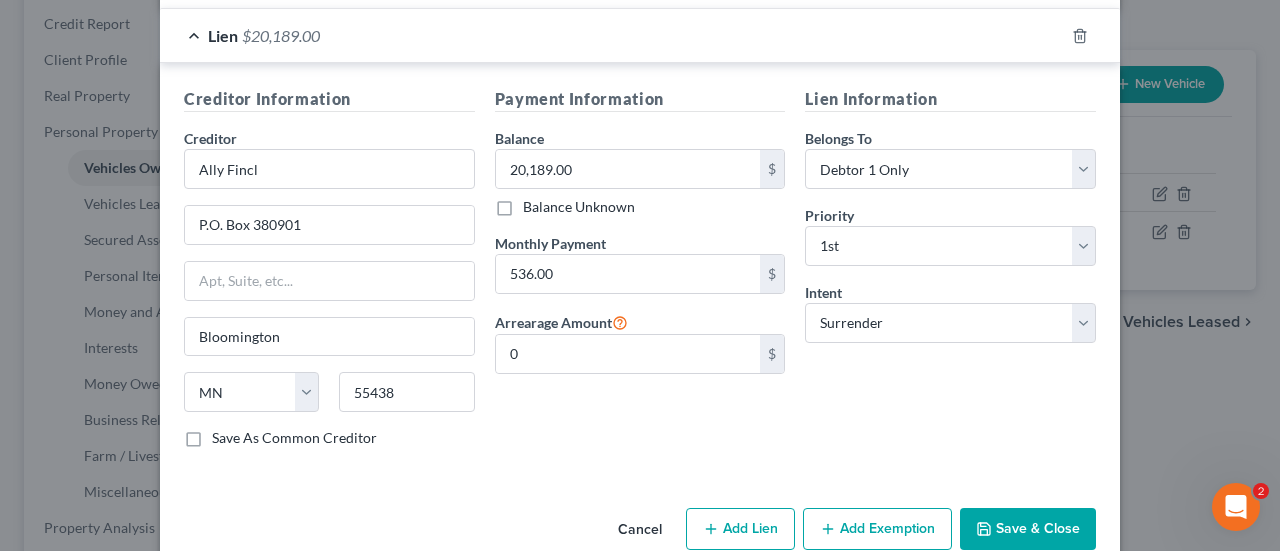scroll, scrollTop: 525, scrollLeft: 0, axis: vertical 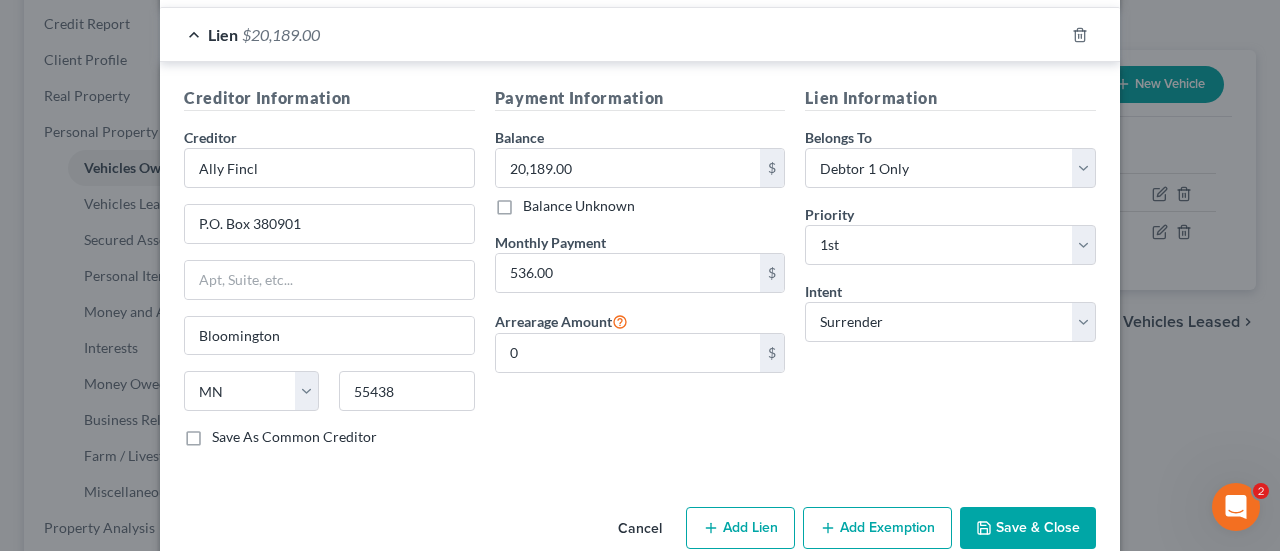 click on "Cancel" at bounding box center [640, 529] 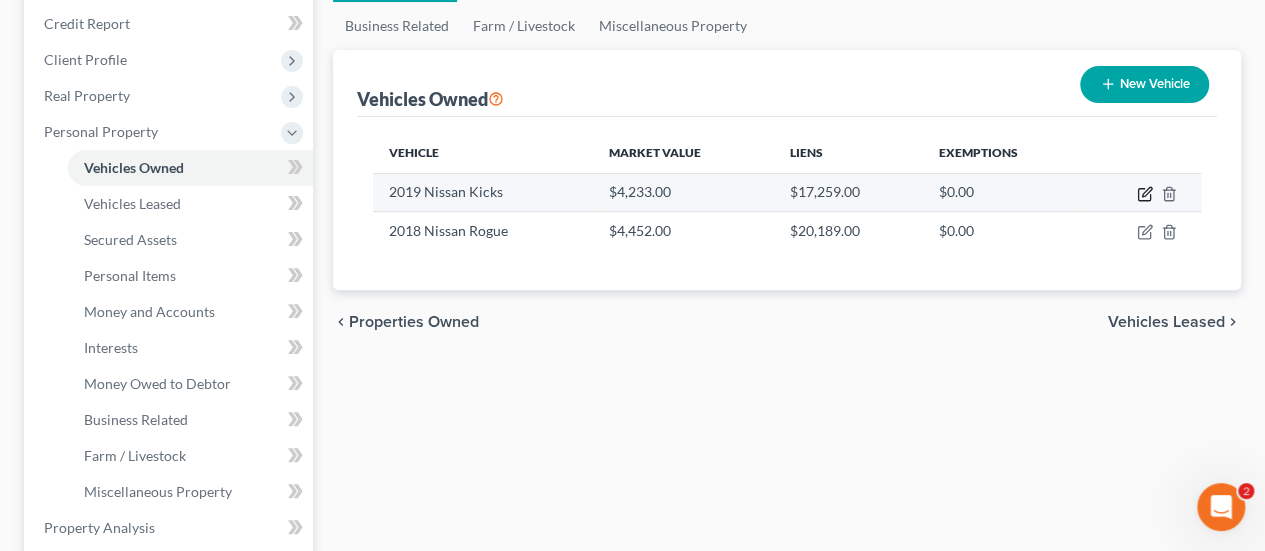 click 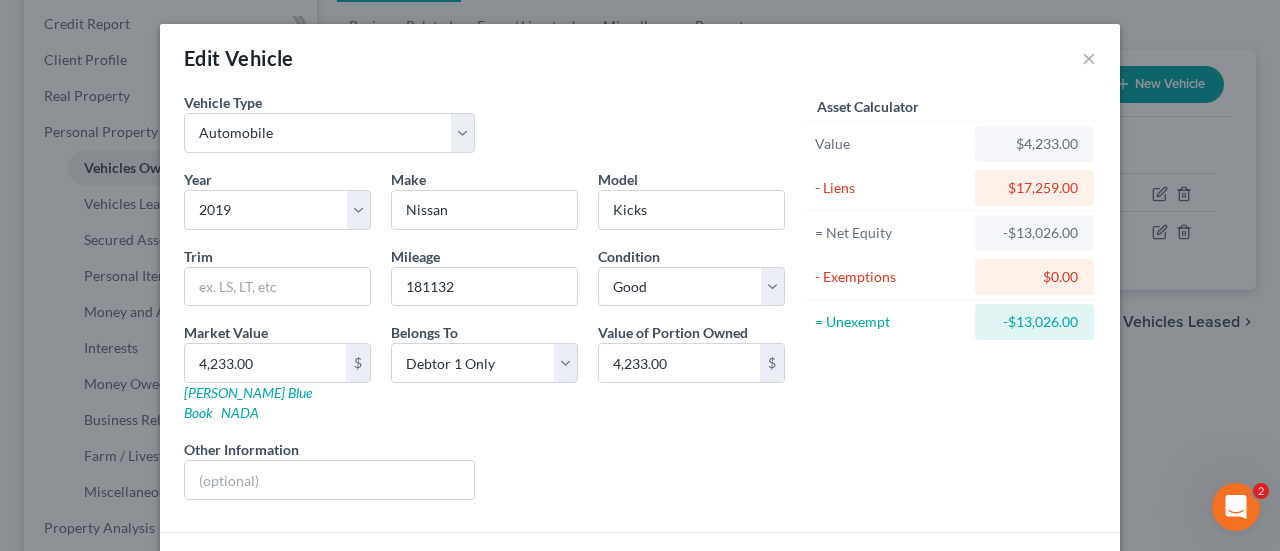scroll, scrollTop: 121, scrollLeft: 0, axis: vertical 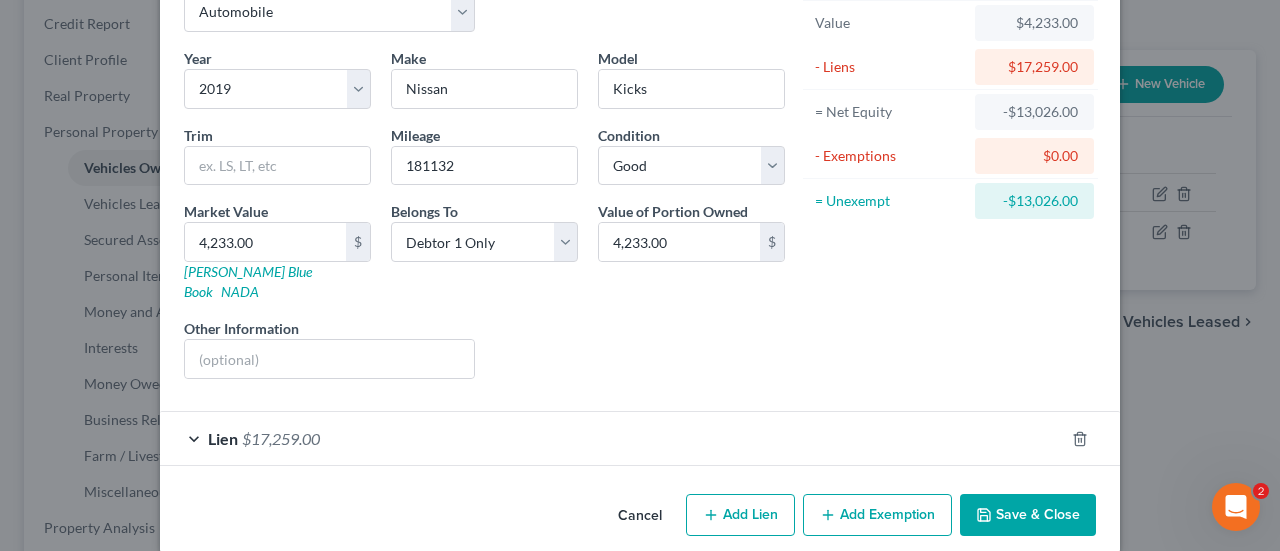 click on "$17,259.00" at bounding box center (281, 438) 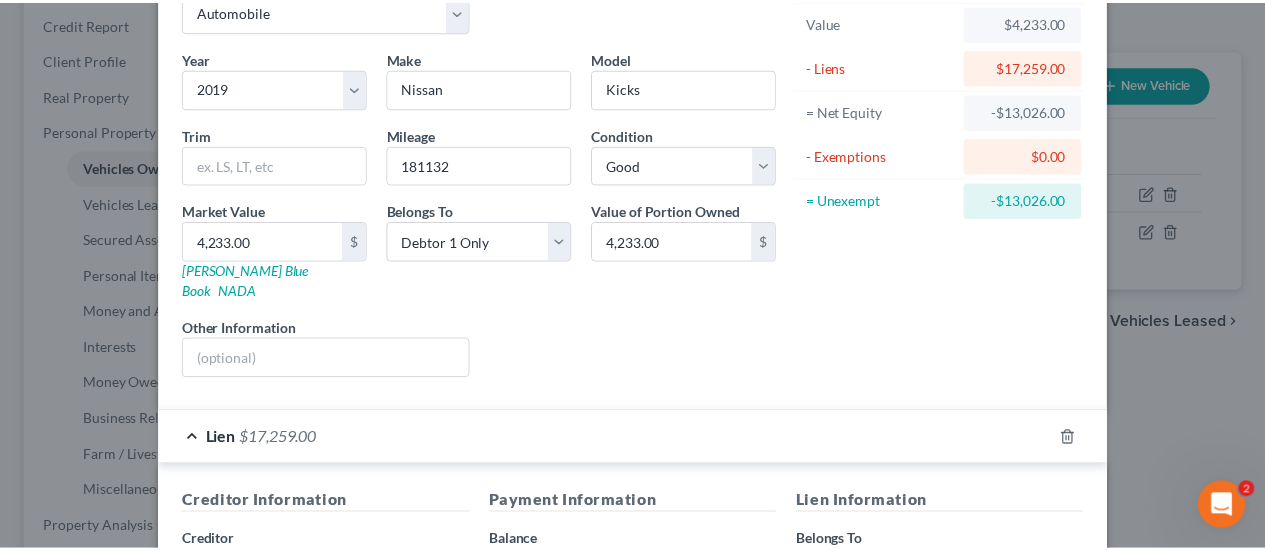 scroll, scrollTop: 534, scrollLeft: 0, axis: vertical 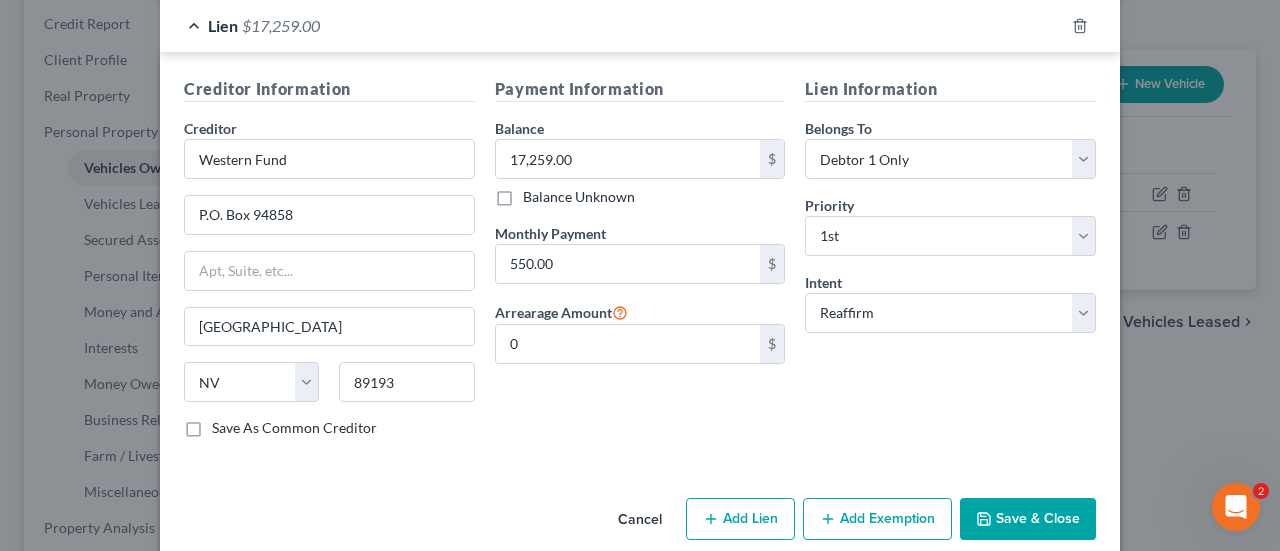 click on "Cancel" at bounding box center (640, 520) 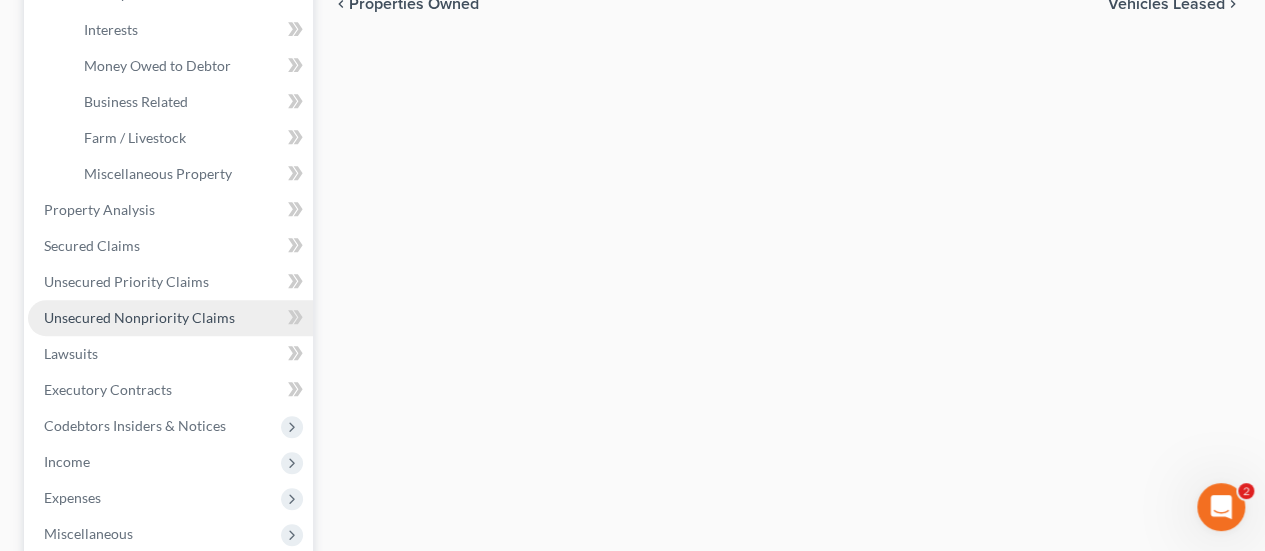 scroll, scrollTop: 559, scrollLeft: 0, axis: vertical 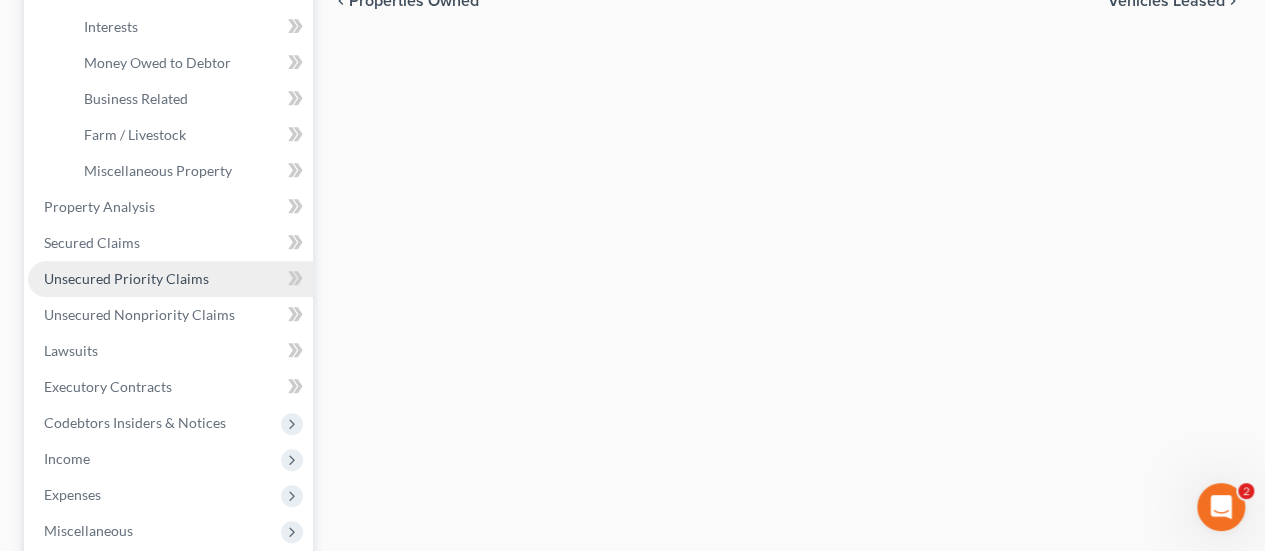 click on "Unsecured Priority Claims" at bounding box center [126, 278] 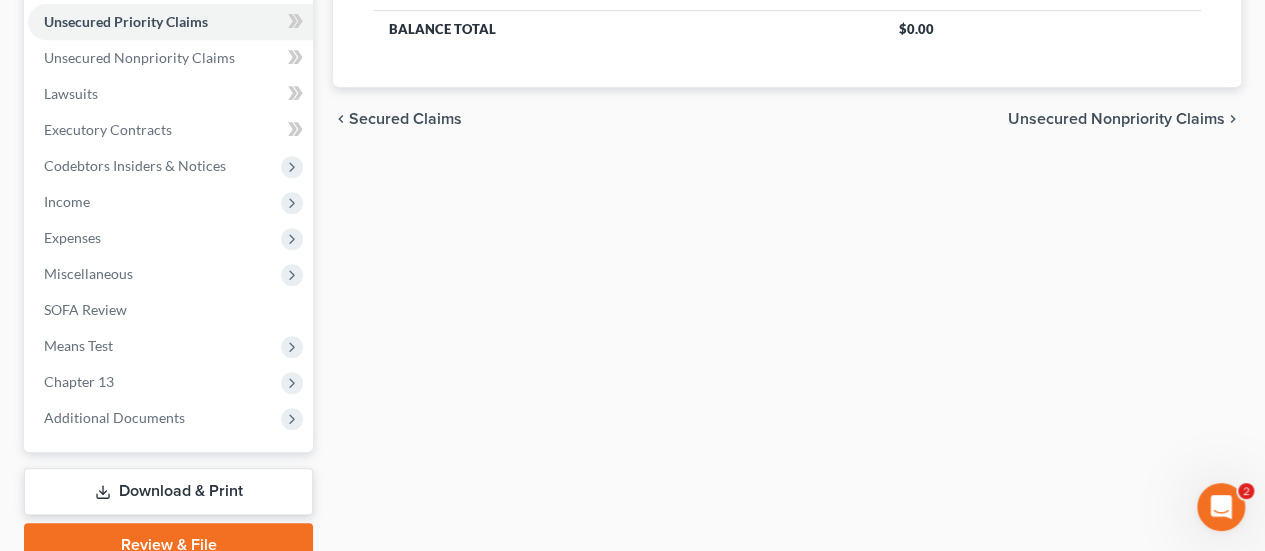 scroll, scrollTop: 545, scrollLeft: 0, axis: vertical 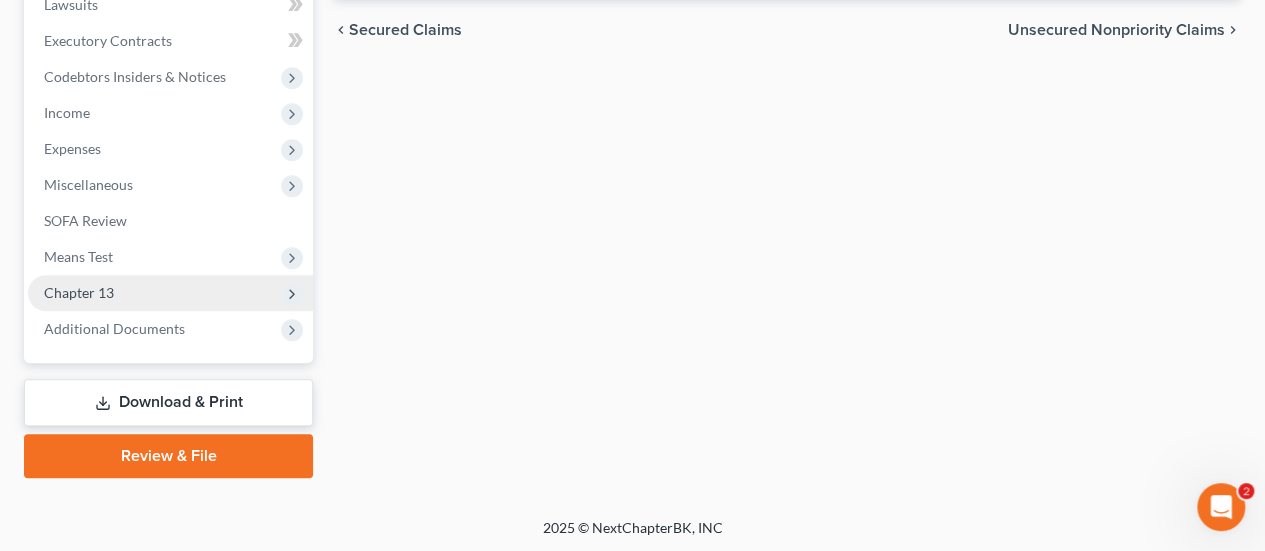 click on "Chapter 13" at bounding box center (79, 292) 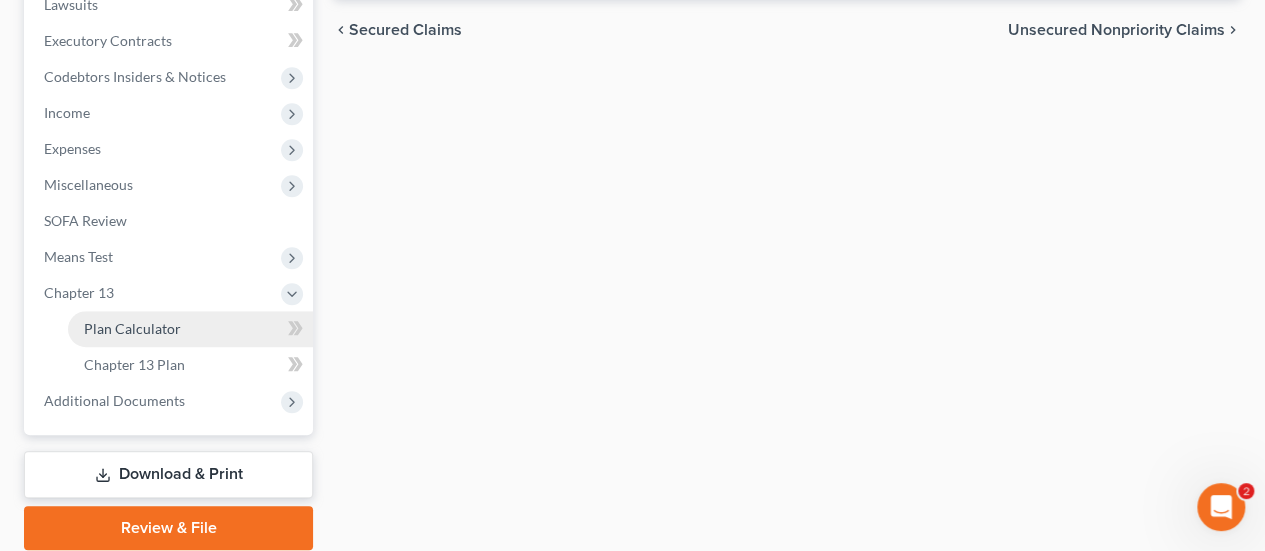 click on "Plan Calculator" at bounding box center [132, 328] 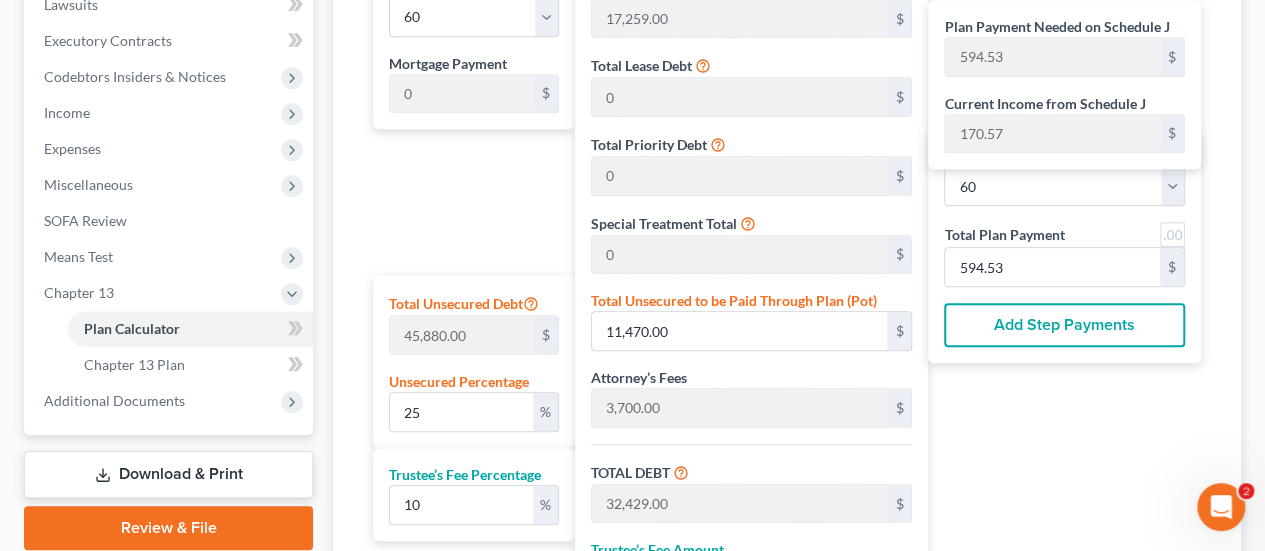 scroll, scrollTop: 0, scrollLeft: 0, axis: both 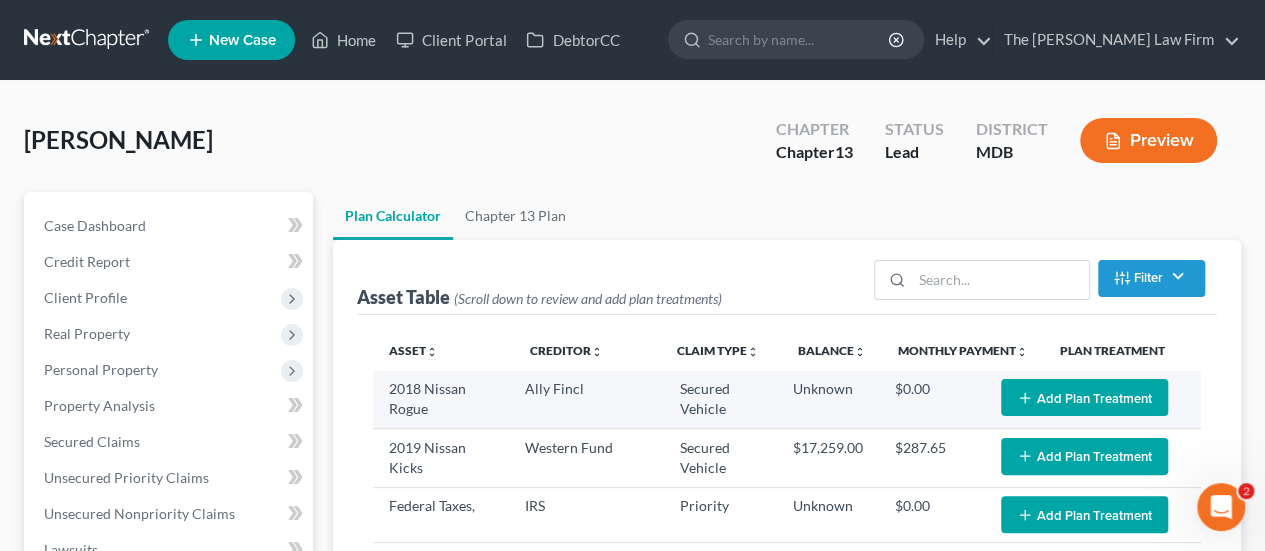 select on "59" 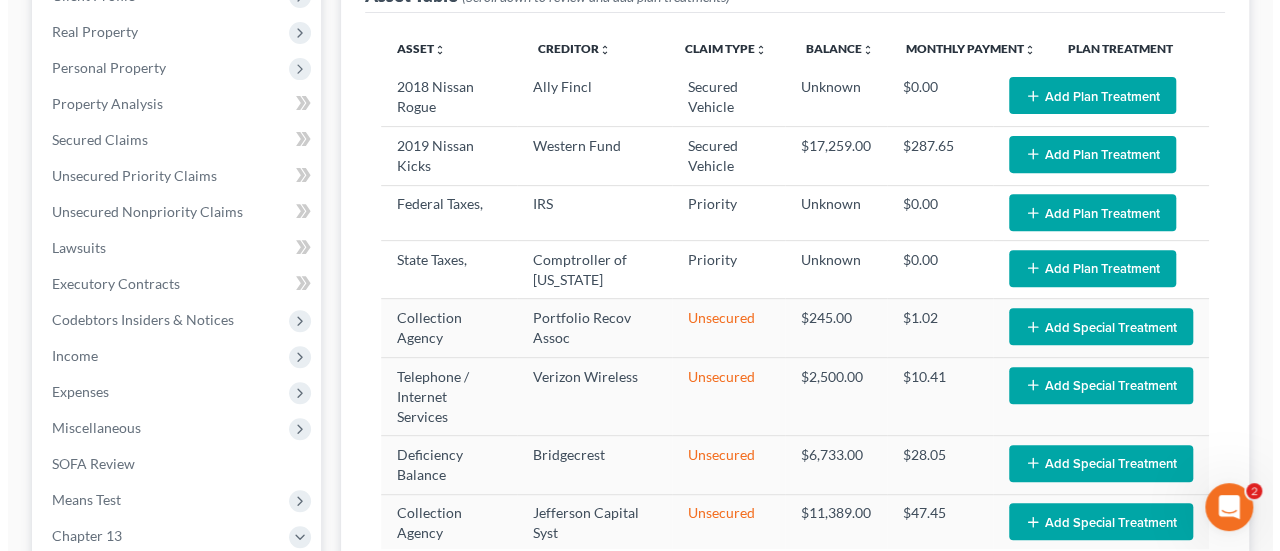 scroll, scrollTop: 301, scrollLeft: 0, axis: vertical 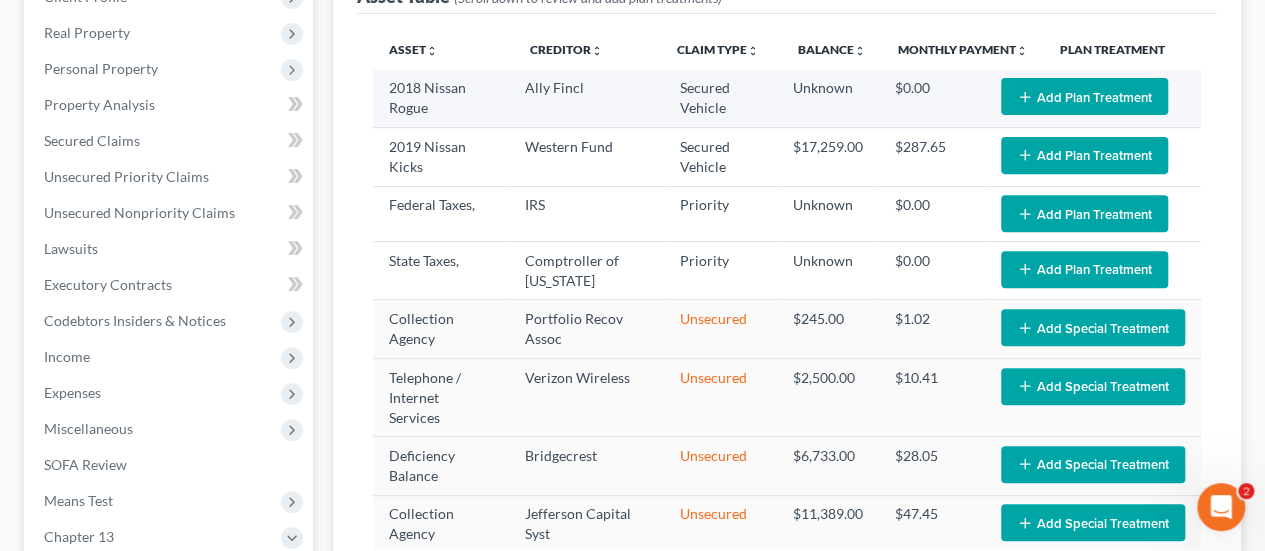 click on "Add Plan Treatment" at bounding box center (1084, 96) 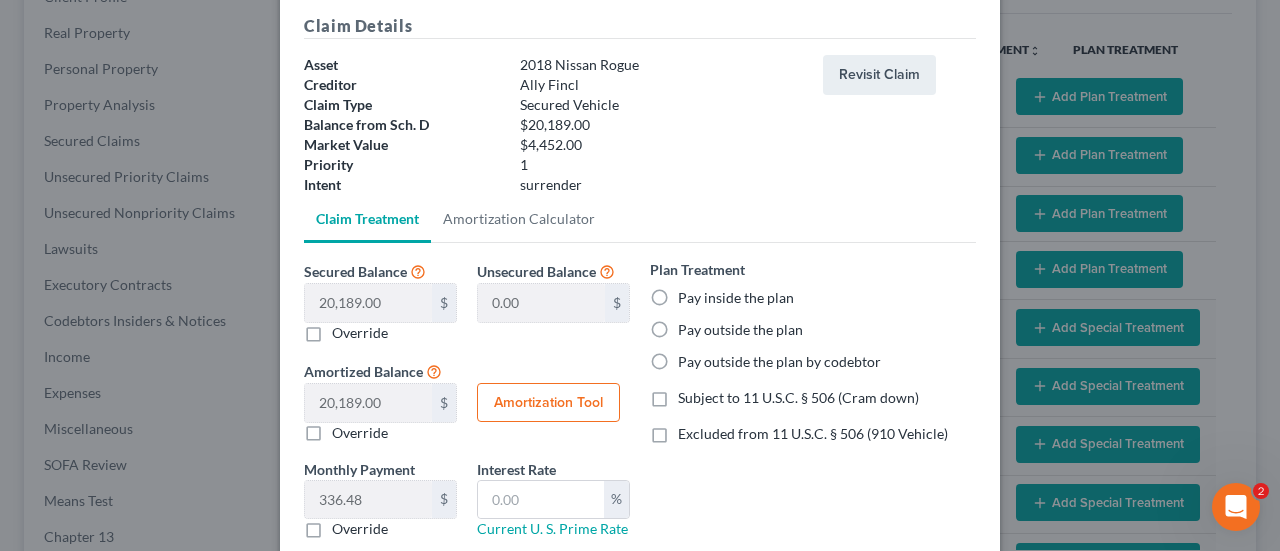 scroll, scrollTop: 0, scrollLeft: 0, axis: both 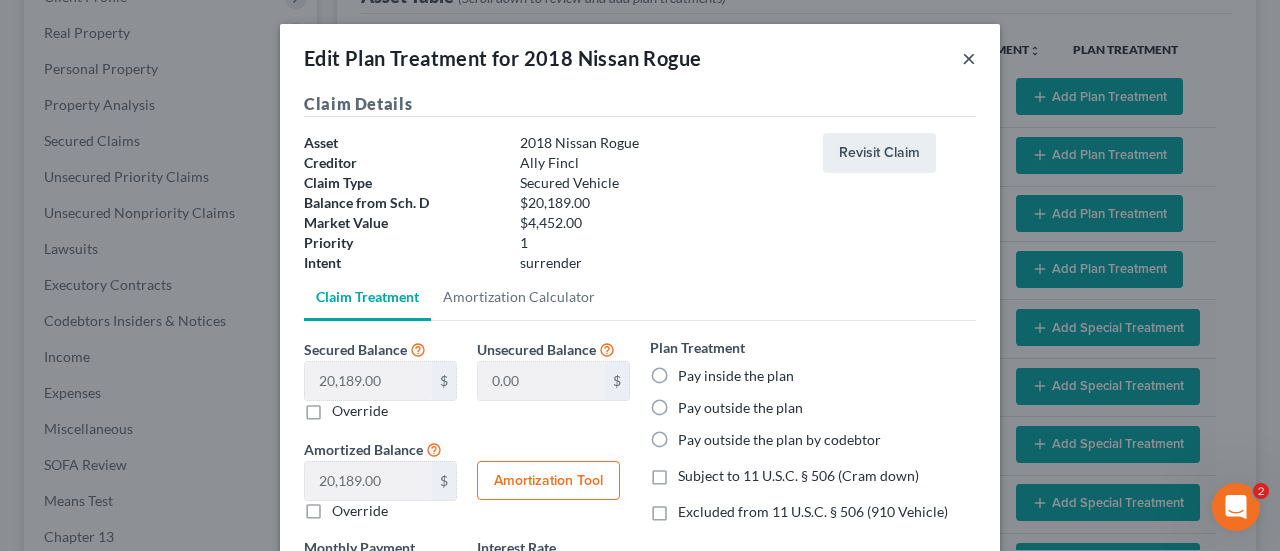 click on "×" at bounding box center [969, 58] 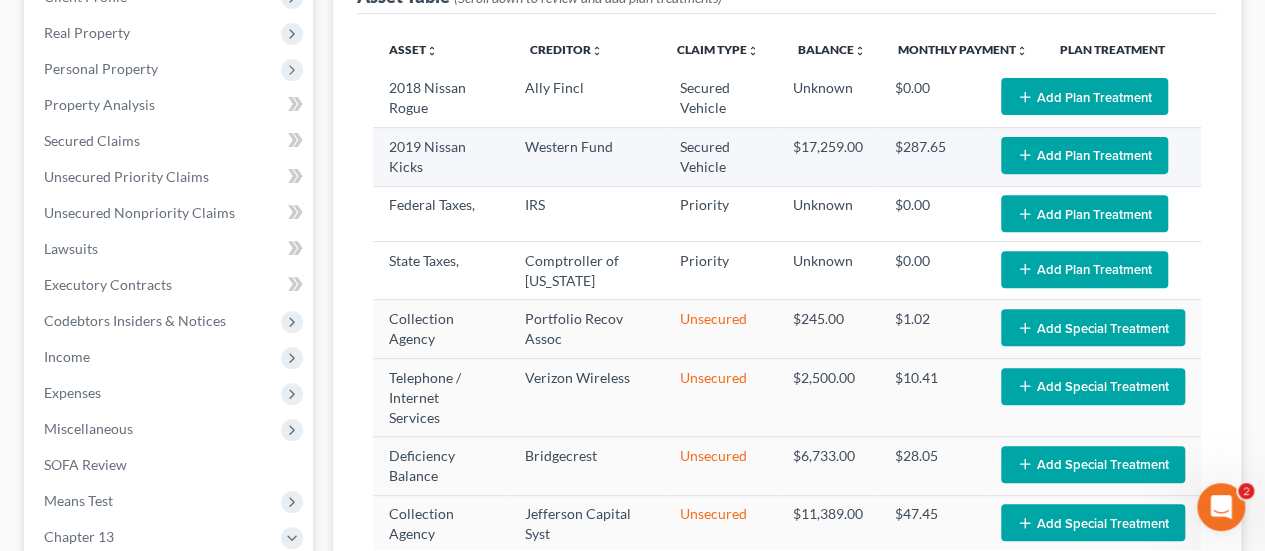 click on "Add Plan Treatment" at bounding box center (1084, 155) 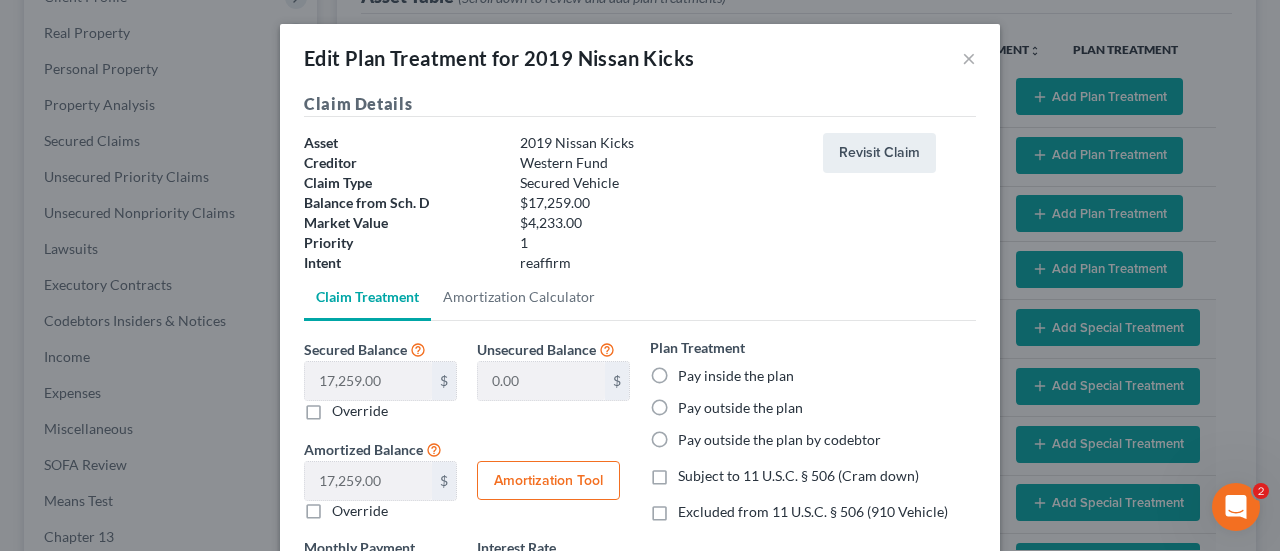 click on "Pay outside the plan" at bounding box center (740, 408) 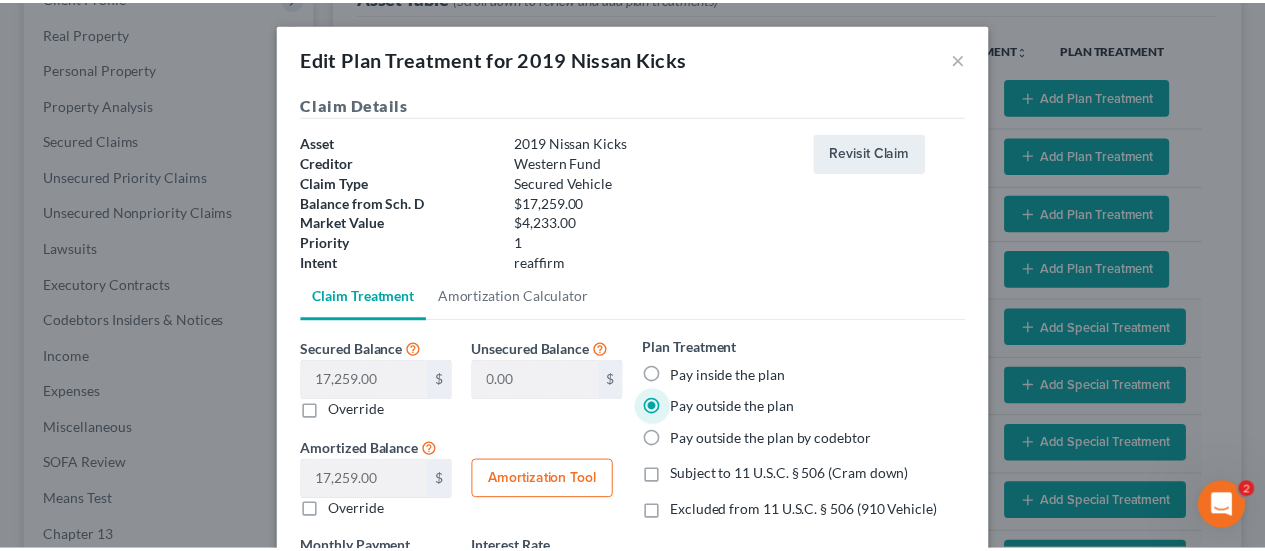 scroll, scrollTop: 205, scrollLeft: 0, axis: vertical 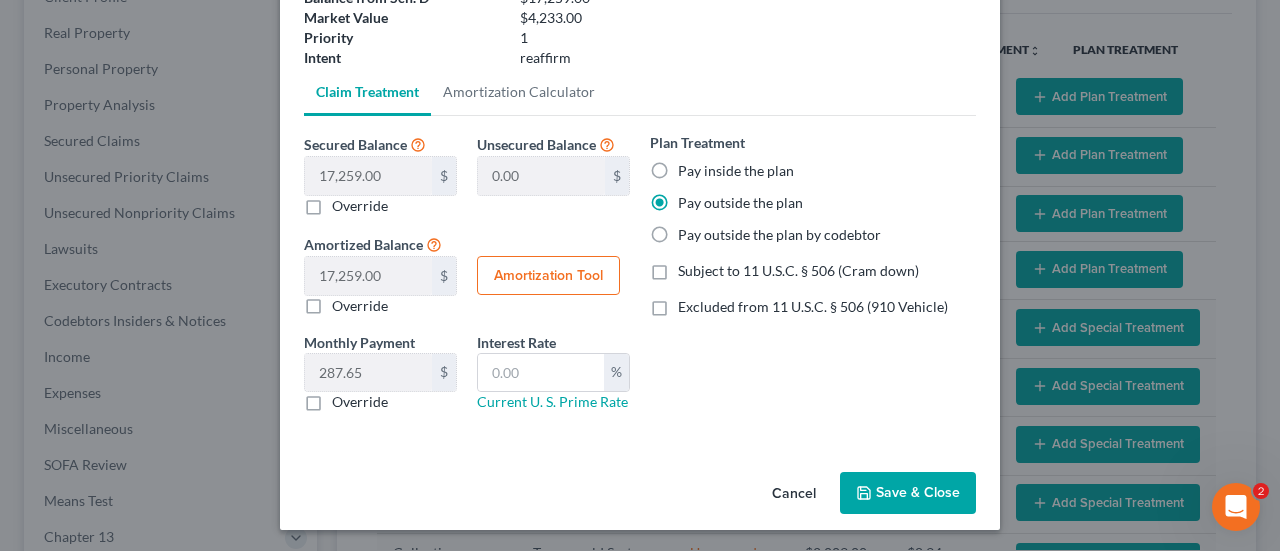 click on "Save & Close" at bounding box center [908, 493] 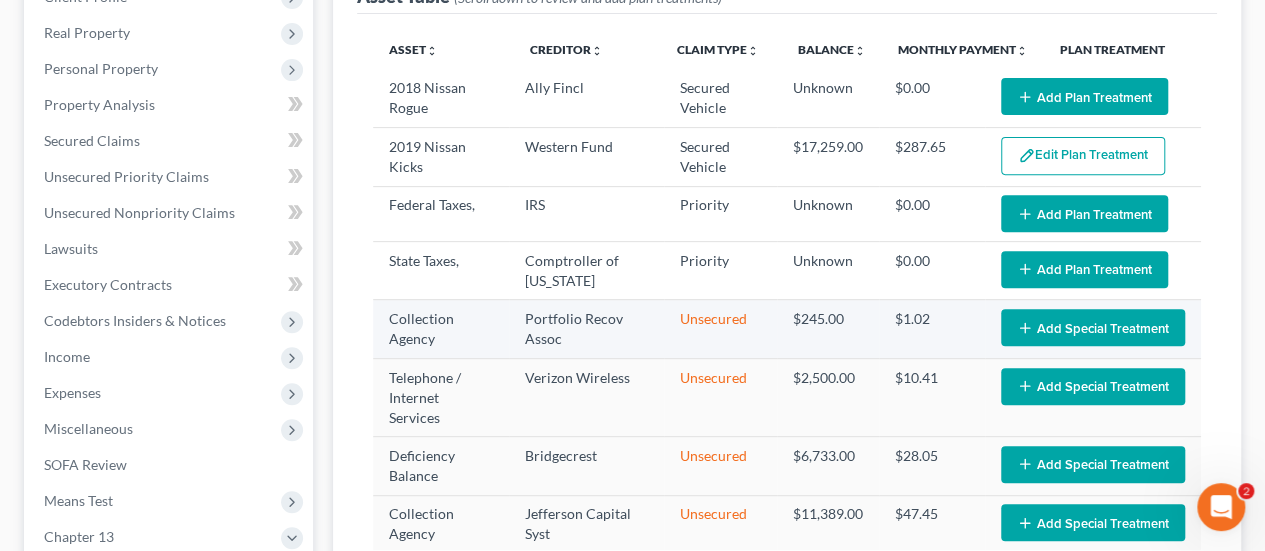 select on "59" 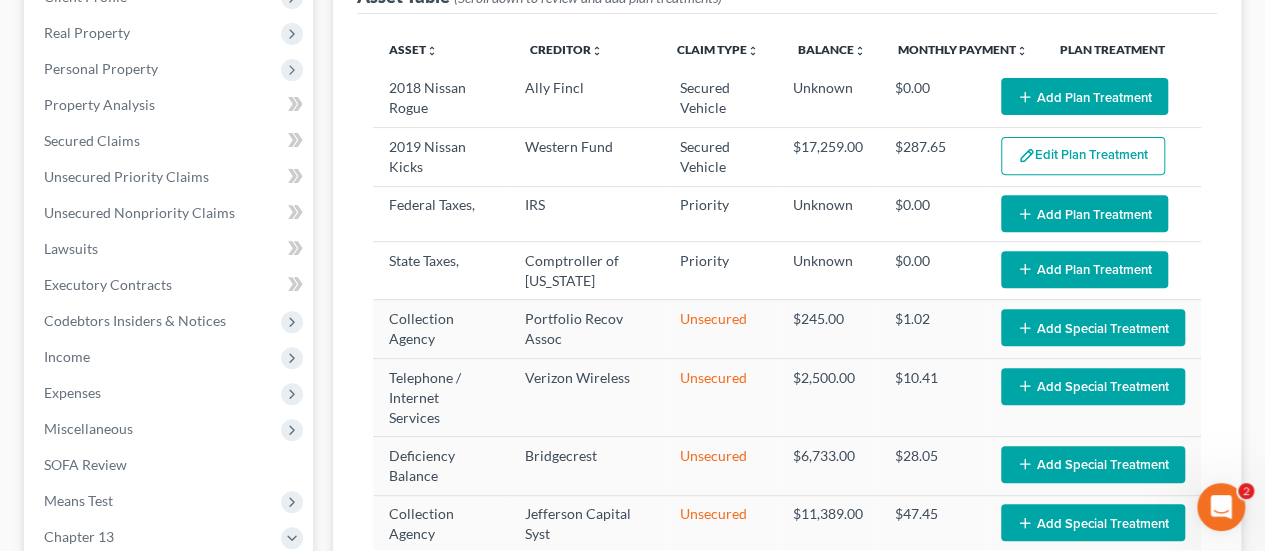 click on "Add Plan Treatment" at bounding box center [1084, 213] 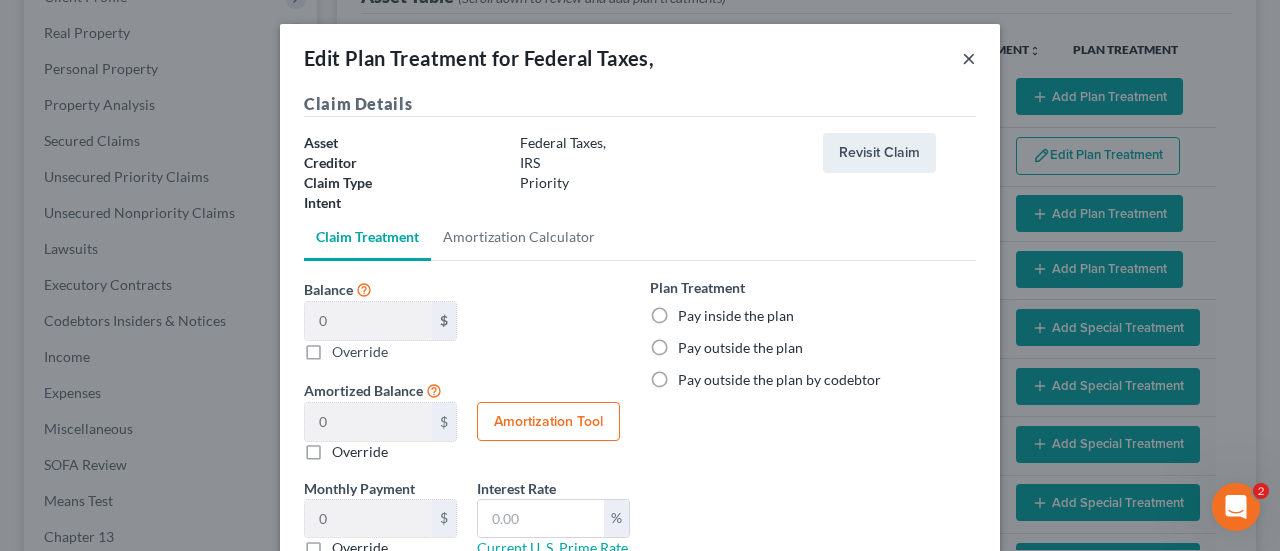 click on "×" at bounding box center [969, 58] 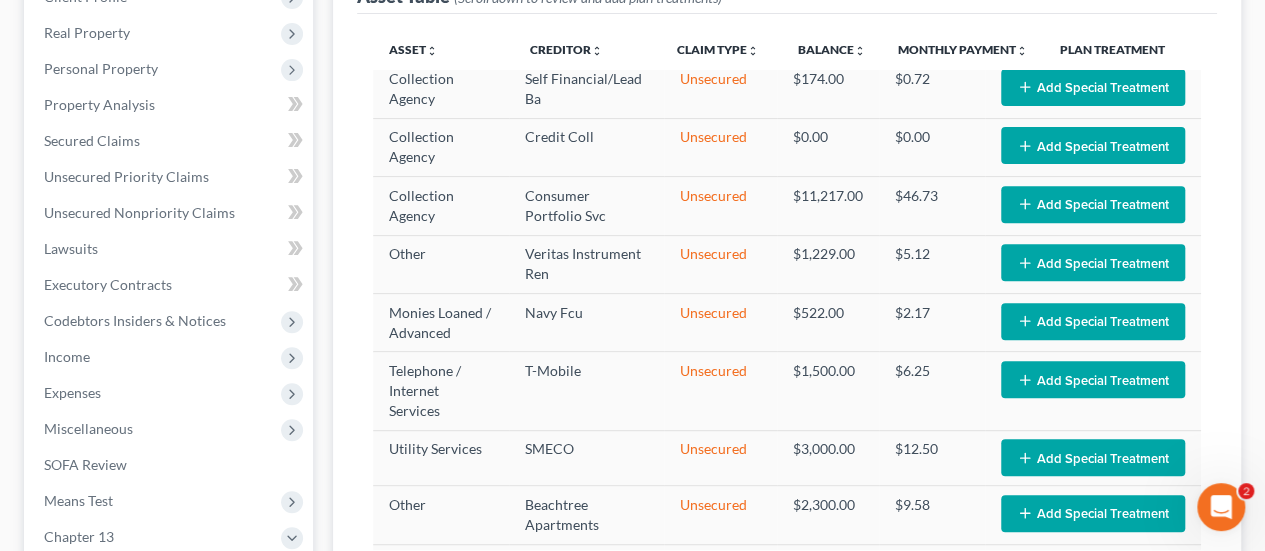 scroll, scrollTop: 1076, scrollLeft: 0, axis: vertical 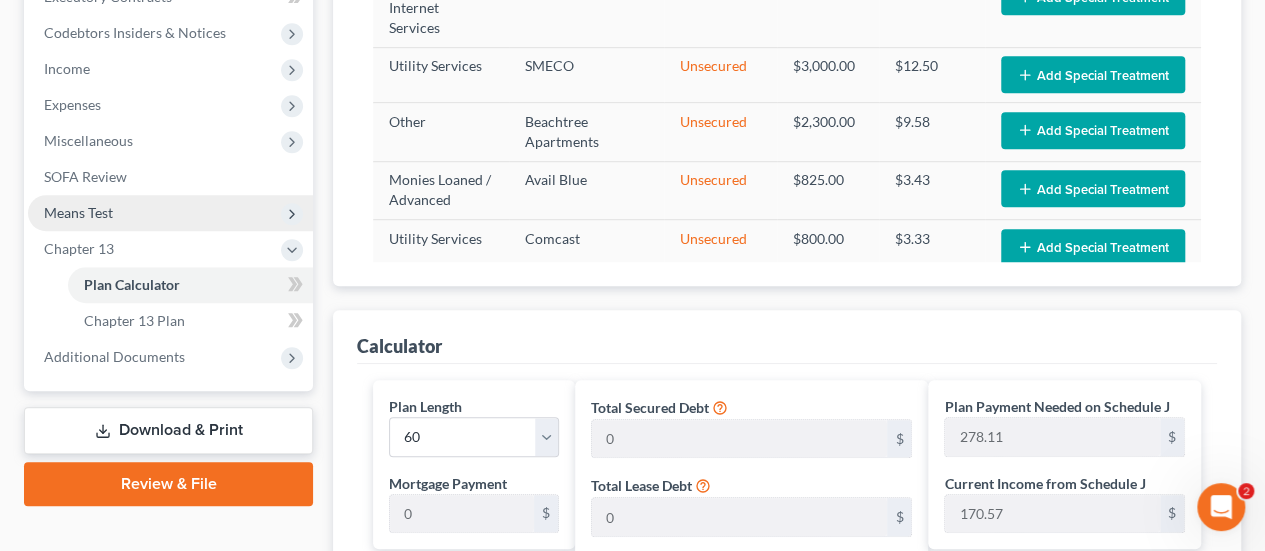 click on "Means Test" at bounding box center [78, 212] 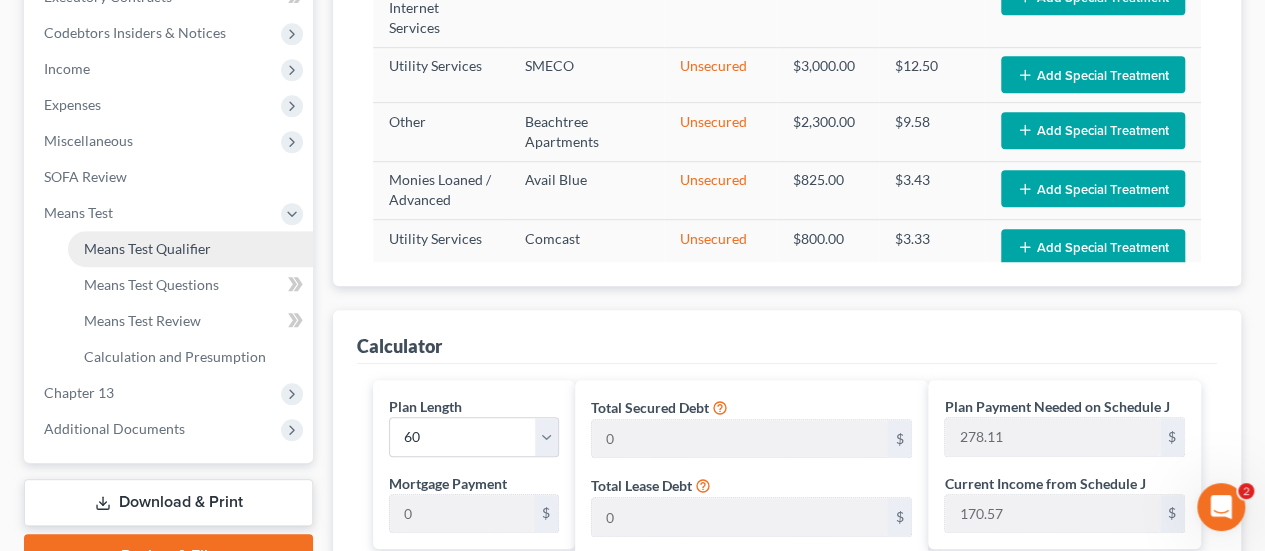 click on "Means Test Qualifier" at bounding box center (147, 248) 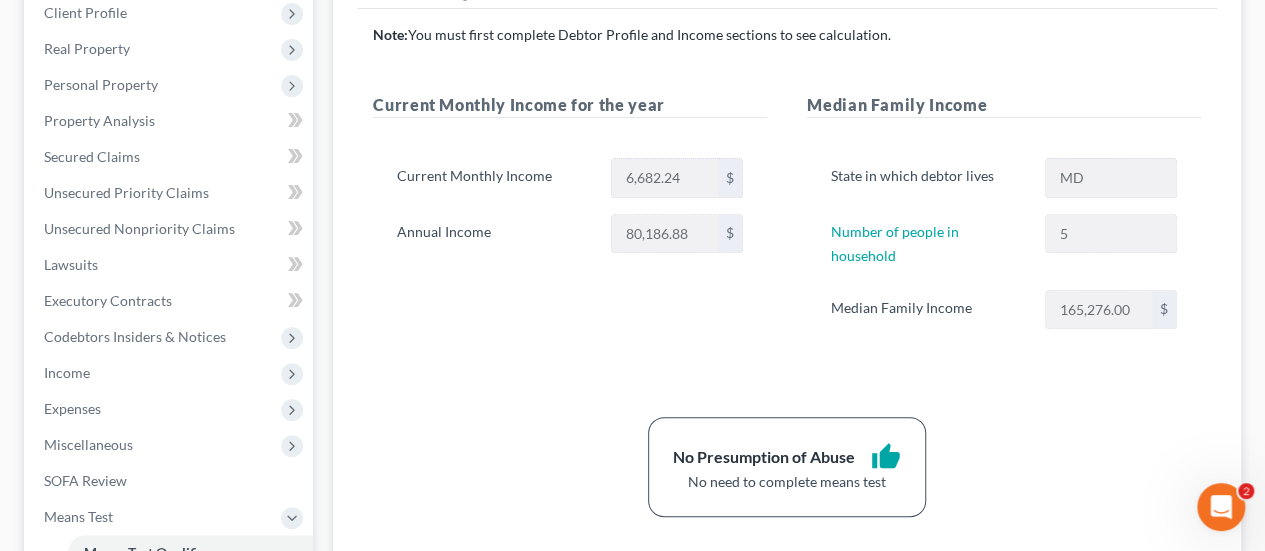 scroll, scrollTop: 169, scrollLeft: 0, axis: vertical 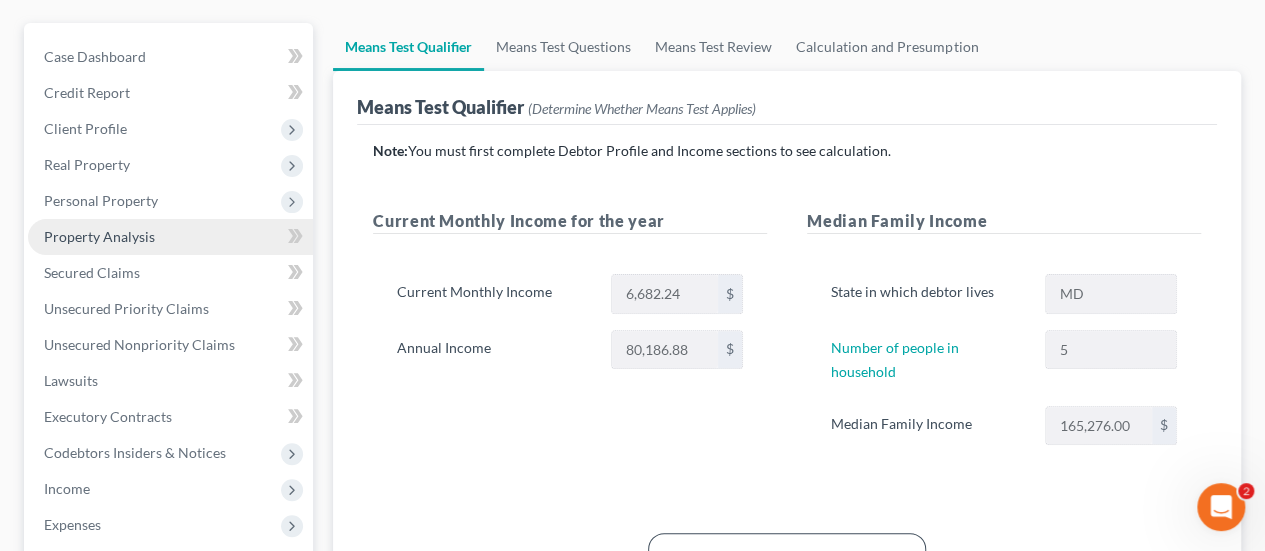 click on "Property Analysis" at bounding box center [99, 236] 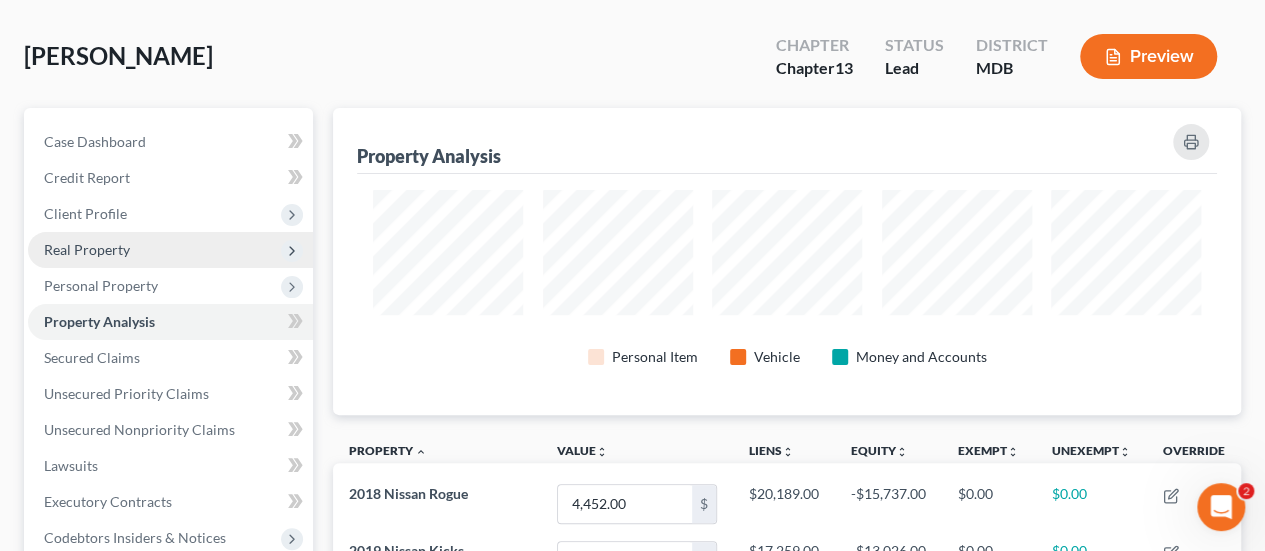 scroll, scrollTop: 0, scrollLeft: 0, axis: both 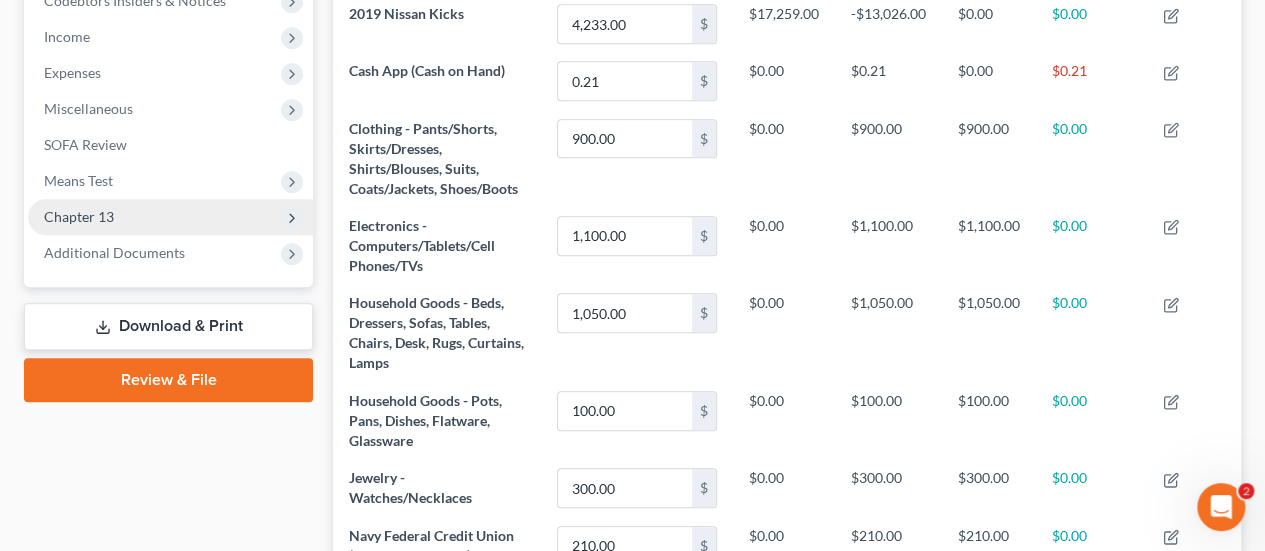 click on "Chapter 13" at bounding box center [79, 216] 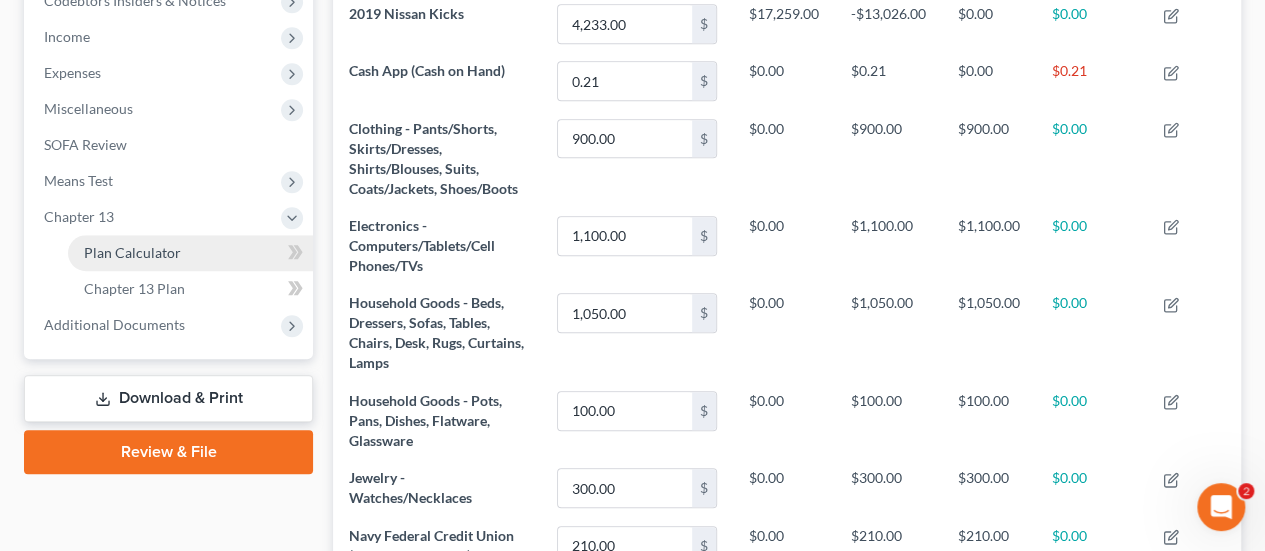 click on "Plan Calculator" at bounding box center [132, 252] 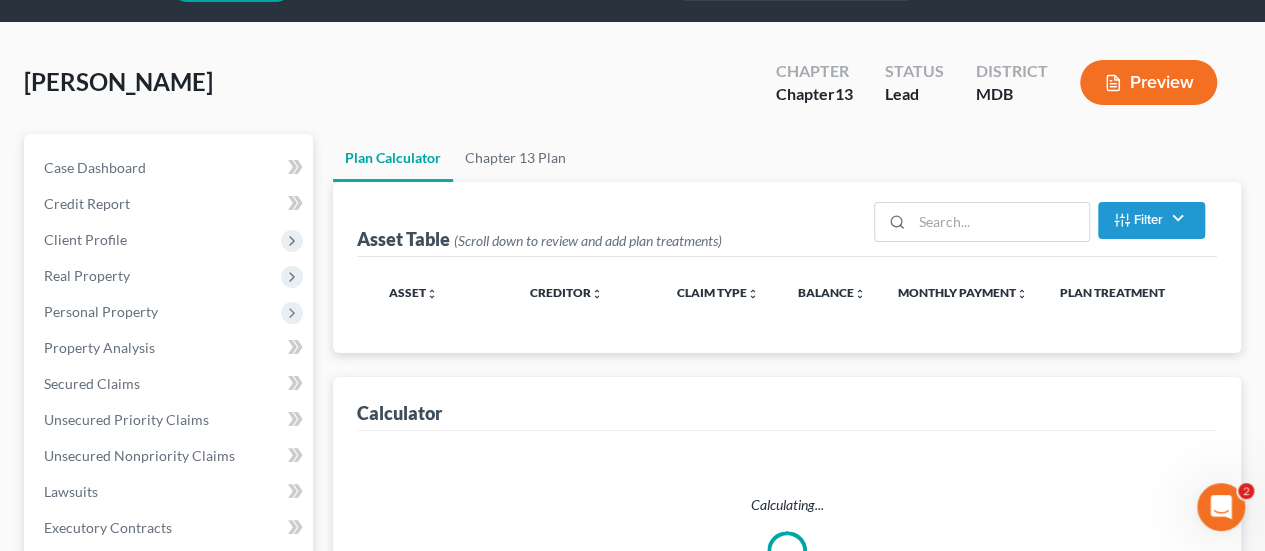 scroll, scrollTop: 0, scrollLeft: 0, axis: both 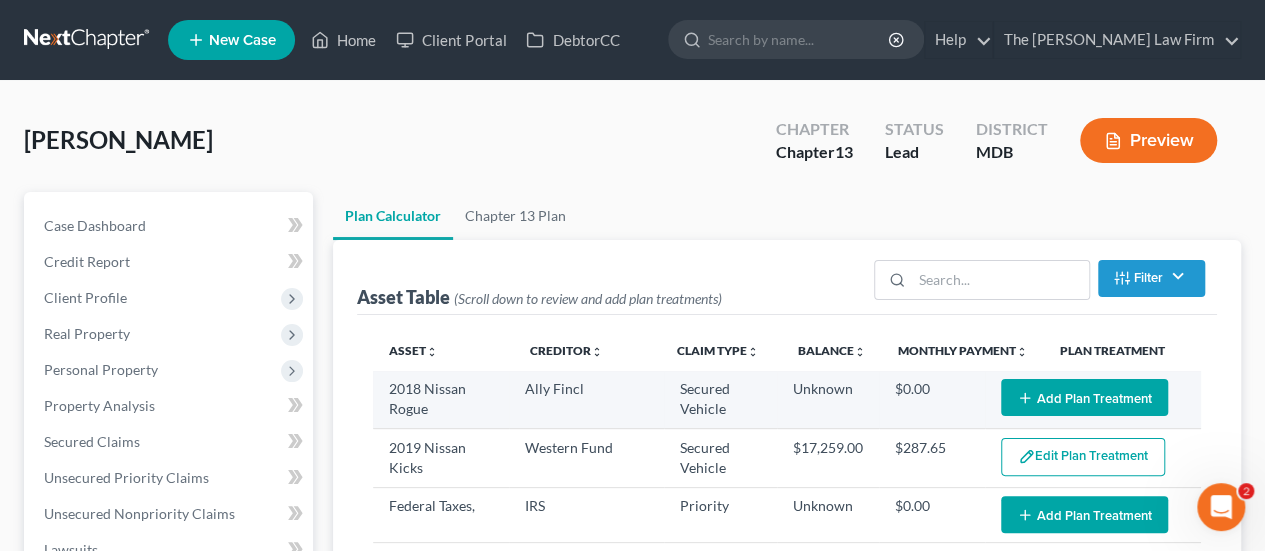 select on "59" 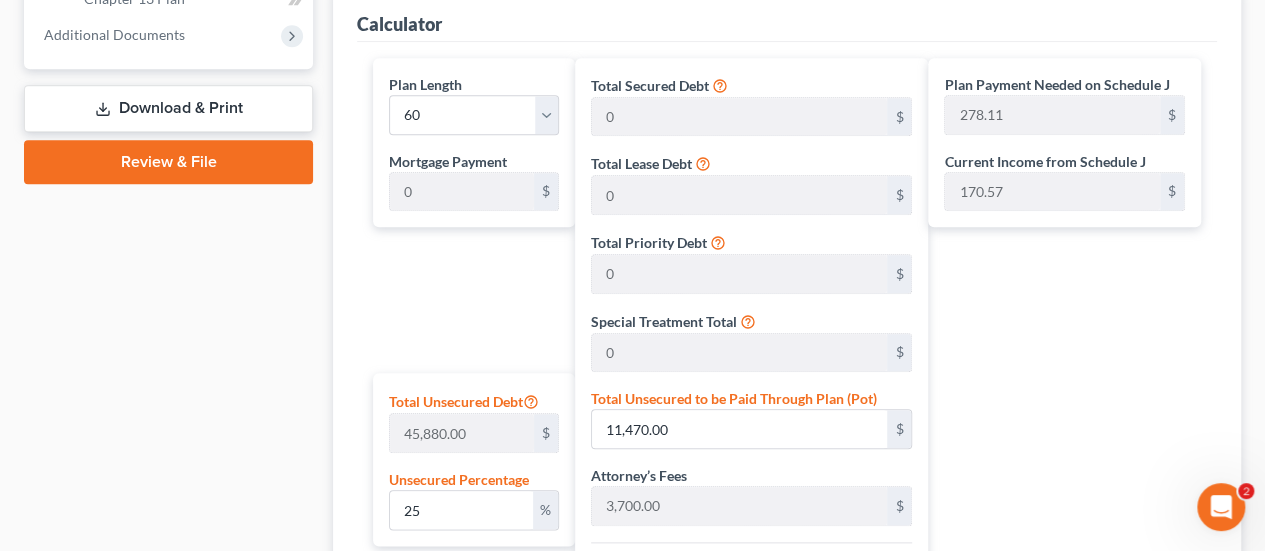 scroll, scrollTop: 915, scrollLeft: 0, axis: vertical 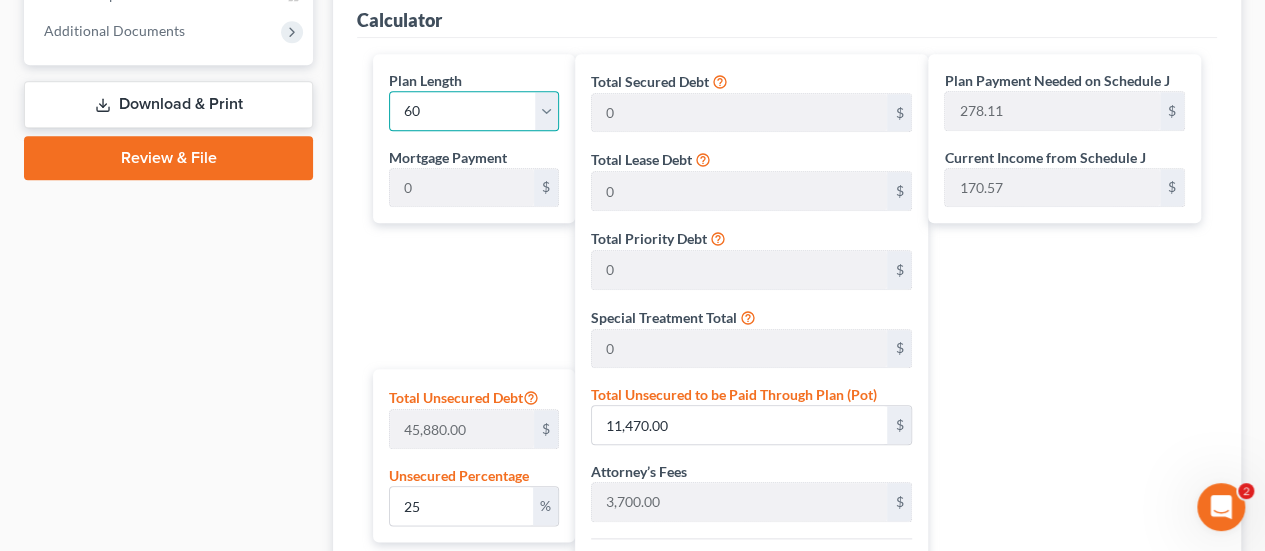 click on "1 2 3 4 5 6 7 8 9 10 11 12 13 14 15 16 17 18 19 20 21 22 23 24 25 26 27 28 29 30 31 32 33 34 35 36 37 38 39 40 41 42 43 44 45 46 47 48 49 50 51 52 53 54 55 56 57 58 59 60 61 62 63 64 65 66 67 68 69 70 71 72 73 74 75 76 77 78 79 80 81 82 83 84" at bounding box center (474, 111) 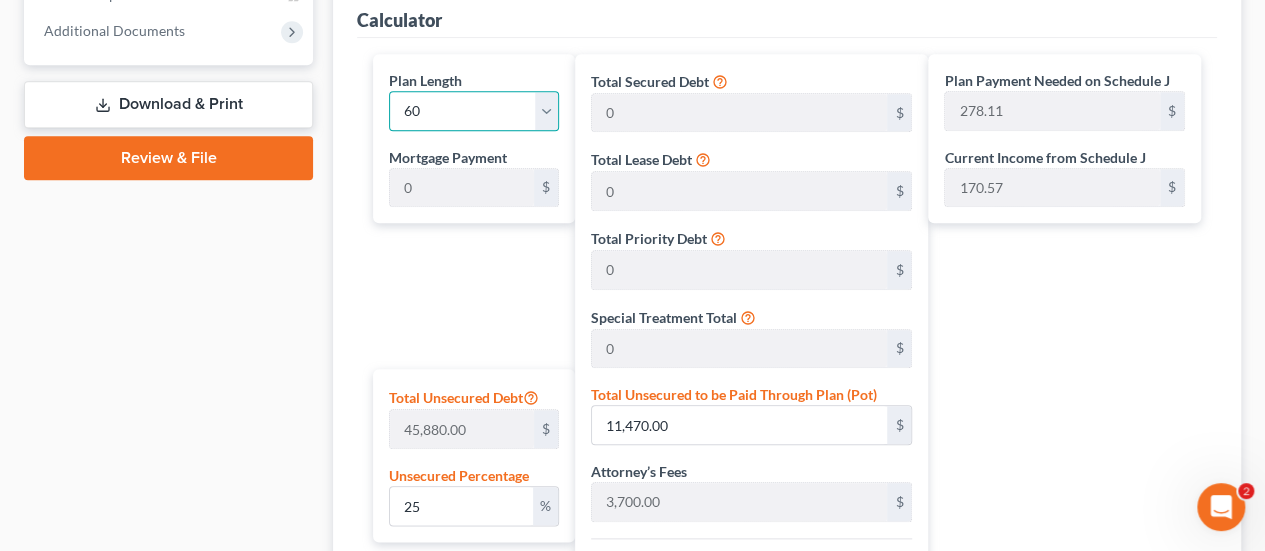 select on "35" 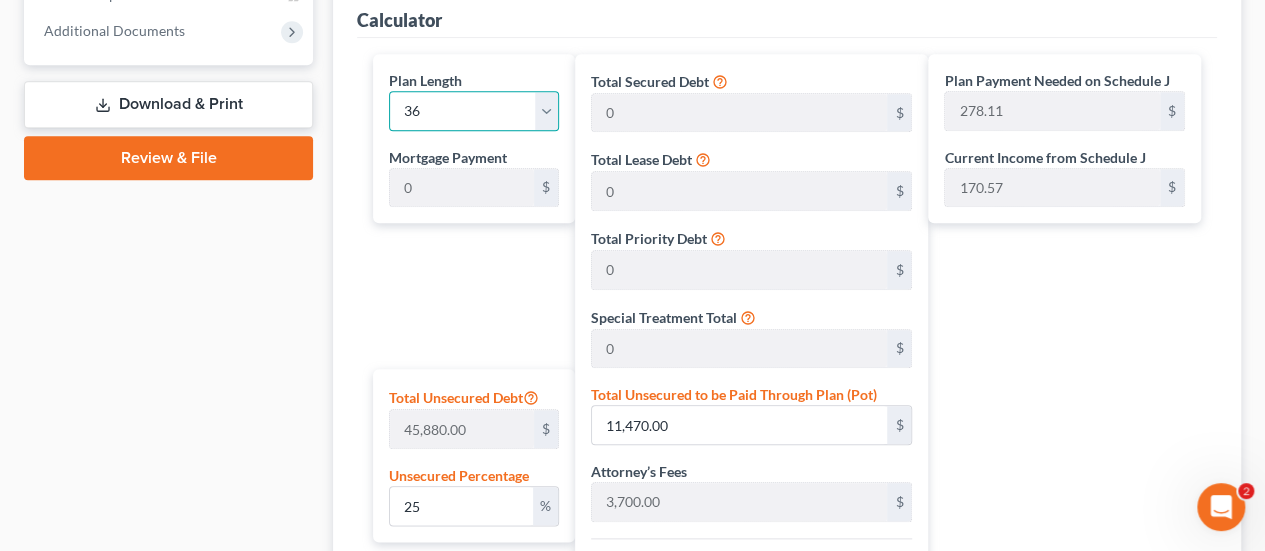 click on "1 2 3 4 5 6 7 8 9 10 11 12 13 14 15 16 17 18 19 20 21 22 23 24 25 26 27 28 29 30 31 32 33 34 35 36 37 38 39 40 41 42 43 44 45 46 47 48 49 50 51 52 53 54 55 56 57 58 59 60 61 62 63 64 65 66 67 68 69 70 71 72 73 74 75 76 77 78 79 80 81 82 83 84" at bounding box center [474, 111] 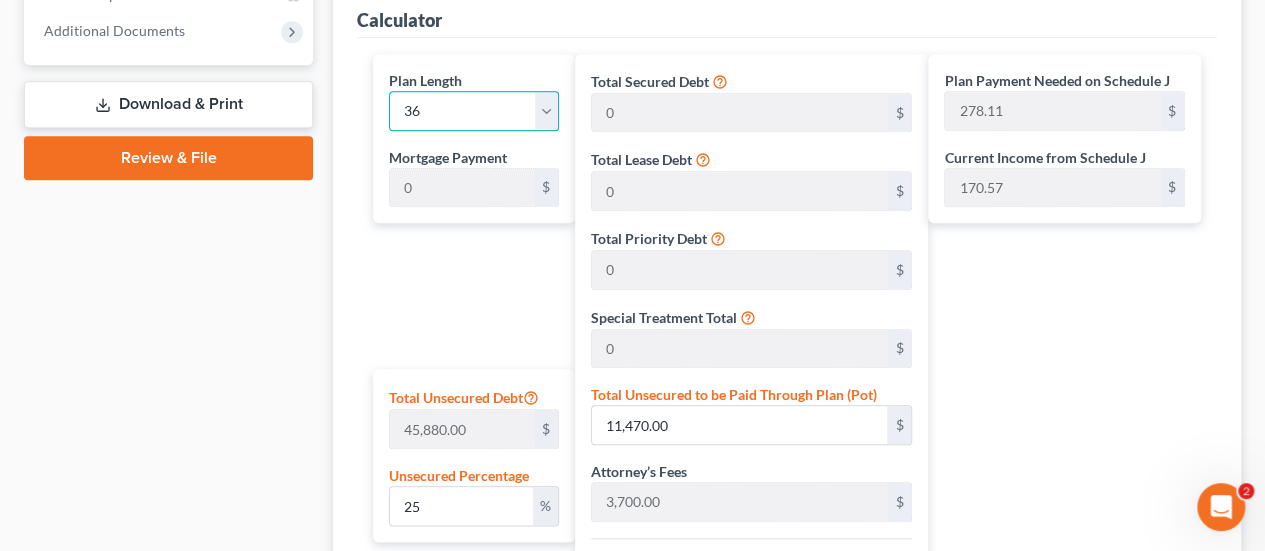 type on "463.52" 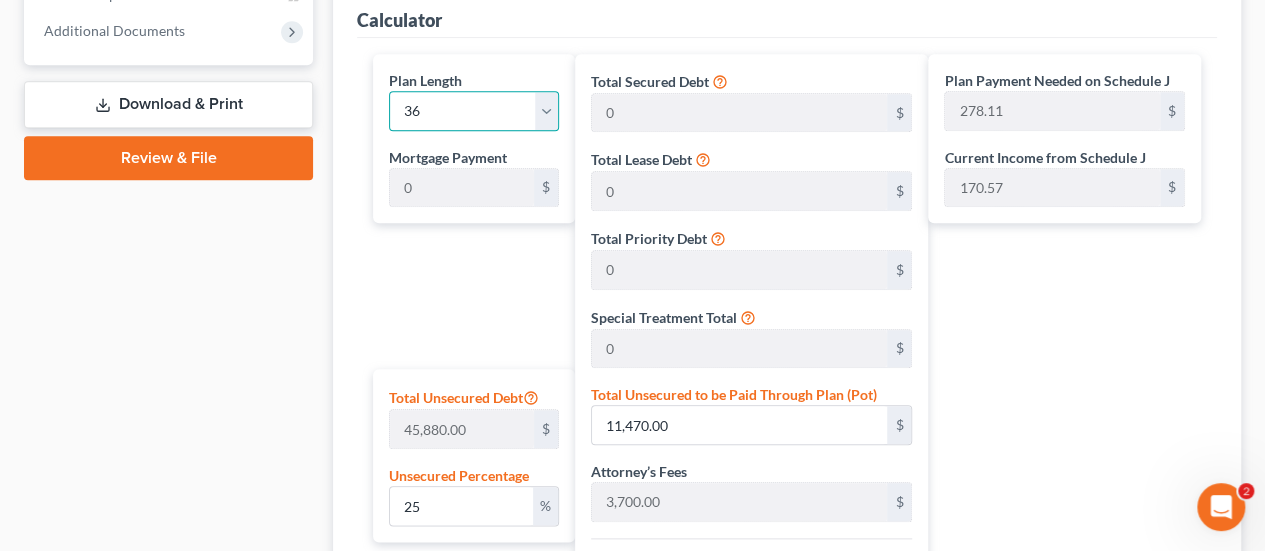 select on "35" 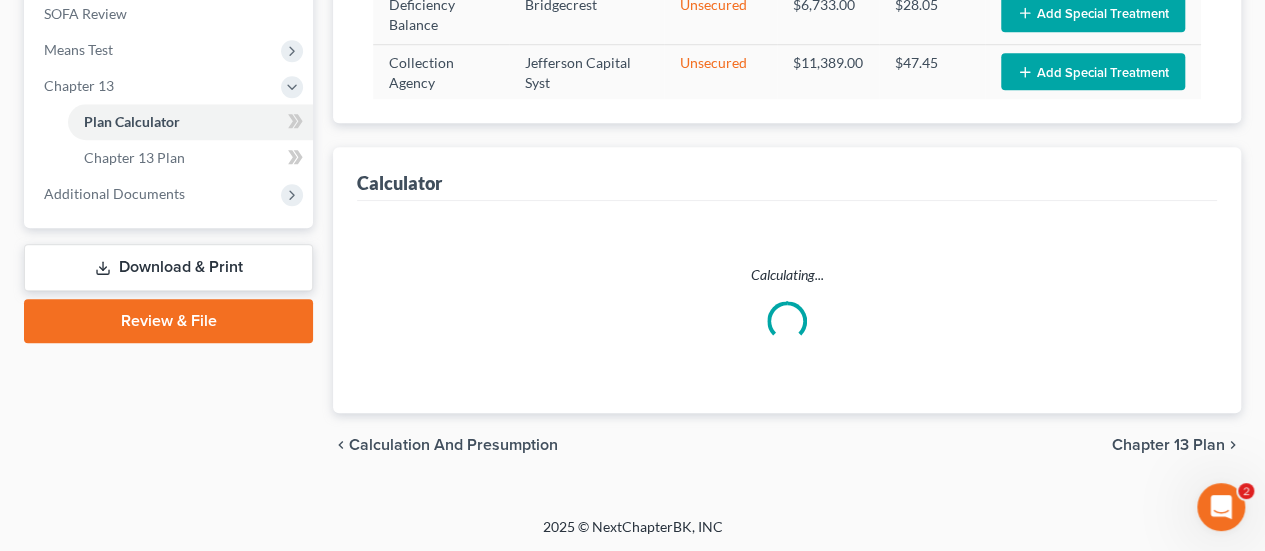 scroll, scrollTop: 1138, scrollLeft: 0, axis: vertical 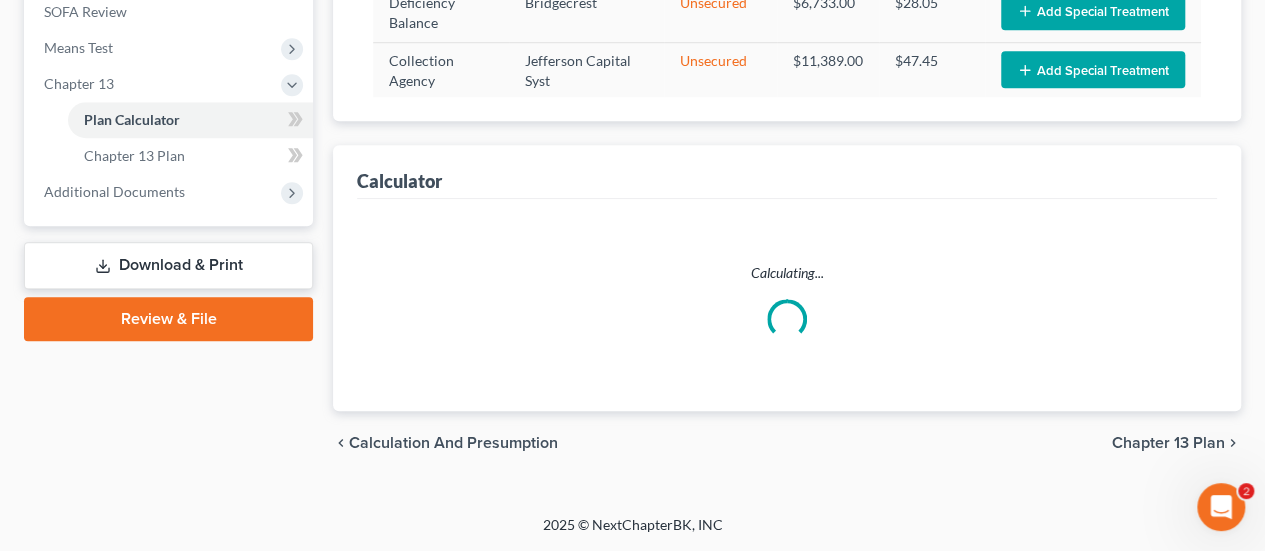 select on "35" 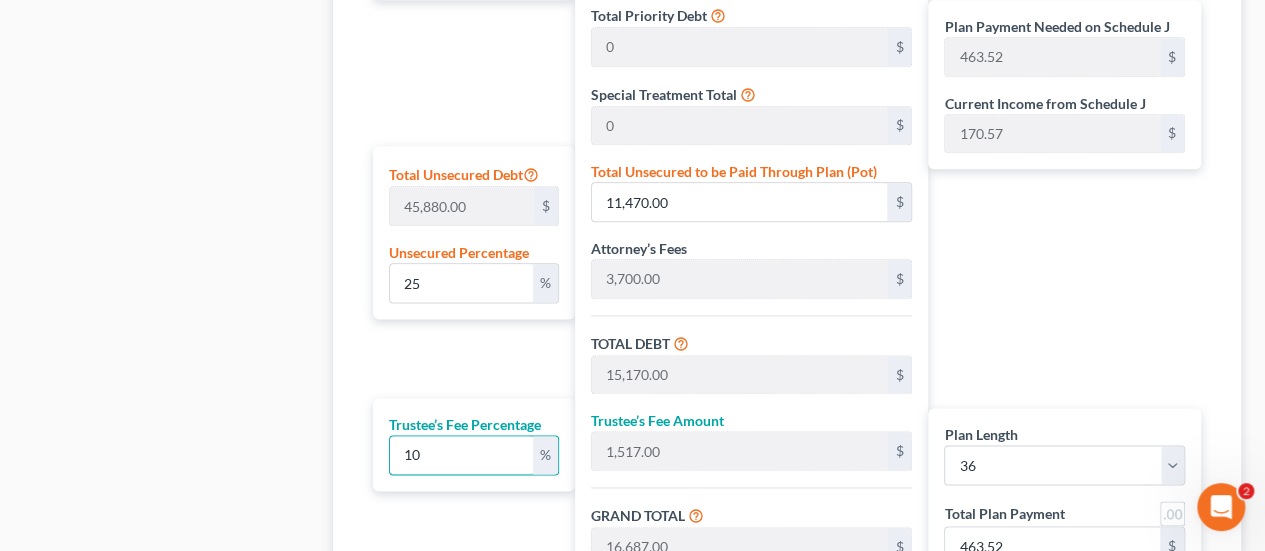 drag, startPoint x: 446, startPoint y: 452, endPoint x: 361, endPoint y: 447, distance: 85.146935 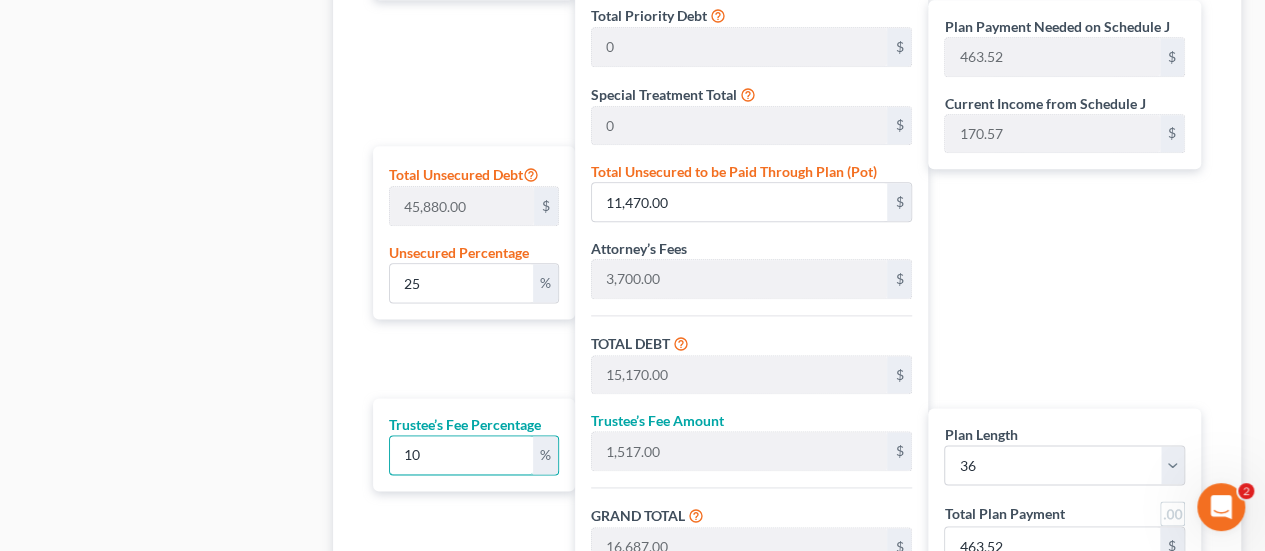 click on "Plan Length  1 2 3 4 5 6 7 8 9 10 11 12 13 14 15 16 17 18 19 20 21 22 23 24 25 26 27 28 29 30 31 32 33 34 35 36 37 38 39 40 41 42 43 44 45 46 47 48 49 50 51 52 53 54 55 56 57 58 59 60 61 62 63 64 65 66 67 68 69 70 71 72 73 74 75 76 77 78 79 80 81 82 83 84 Mortgage Payment 0 $ Total Unsecured Debt  45,880.00 $ Unsecured Percentage 25 % Trustee’s Fee Percentage 10 % Total Secured Debt   0 $ Total Lease Debt   0 $ Total Priority Debt   0 $ Special Treatment Total   0 $ Total Unsecured to be Paid Through Plan (Pot) 11,470.00 $ Attorney’s Fees 3,700.00 $ TOTAL DEBT   15,170.00 $ Trustee’s Fee Amount 1,517.00 $ GRAND TOTAL   16,687.00 $ Download Chapter 13 Receipt Plan Payment Needed on Schedule J 463.52 $ Current Income from Schedule J 170.57 $ Plan Length  1 2 3 4 5 6 7 8 9 10 11 12 13 14 15 16 17 18 19 20 21 22 23 24 25 26 27 28 29 30 31 32 33 34 35 36 37 38 39 40 41 42 43 44 45 46 47 48 49 50 51 52 53 54 55 56 57 58 59 60 61 62 63 64 65 66 67 68 69 70 71 72 73 74 75 76 77 78 79 80 81 82 83 84 $" at bounding box center (787, 241) 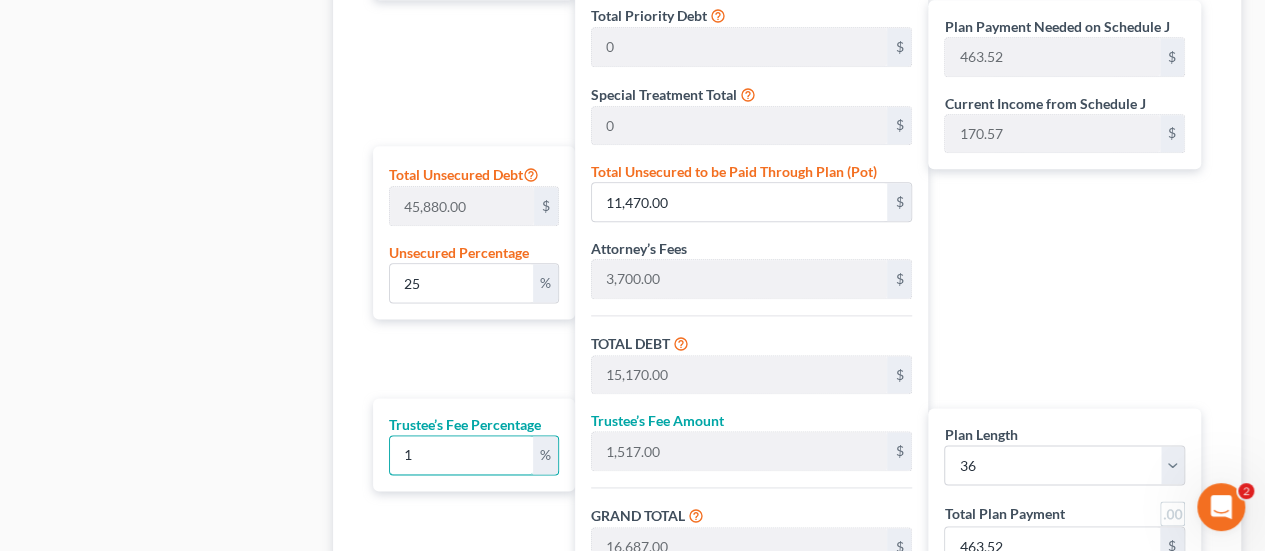 type on "151.70" 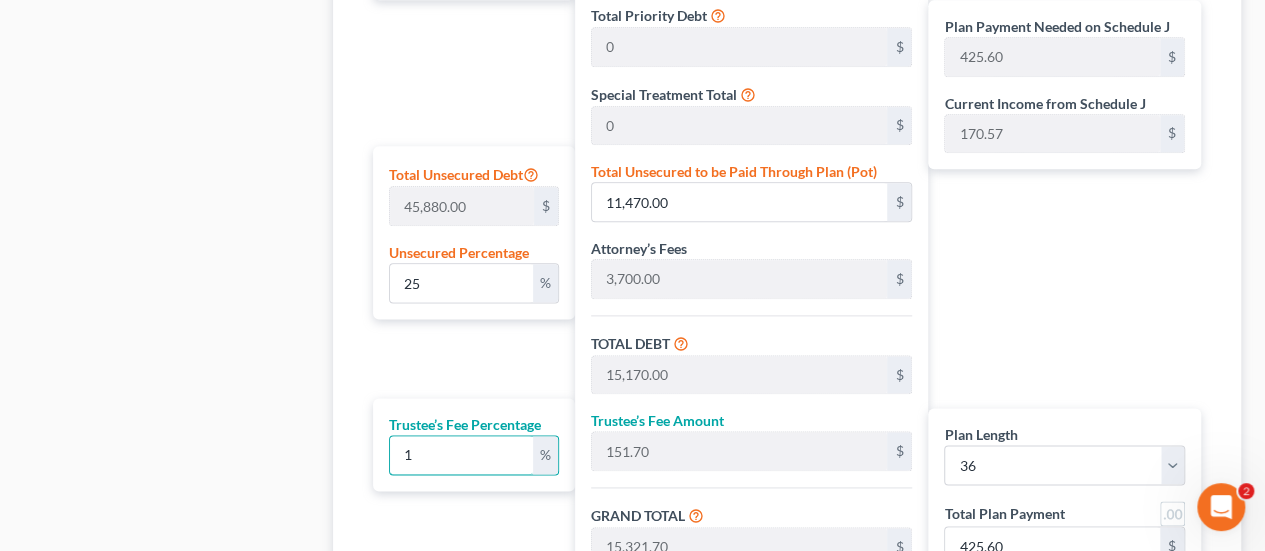 type on "11" 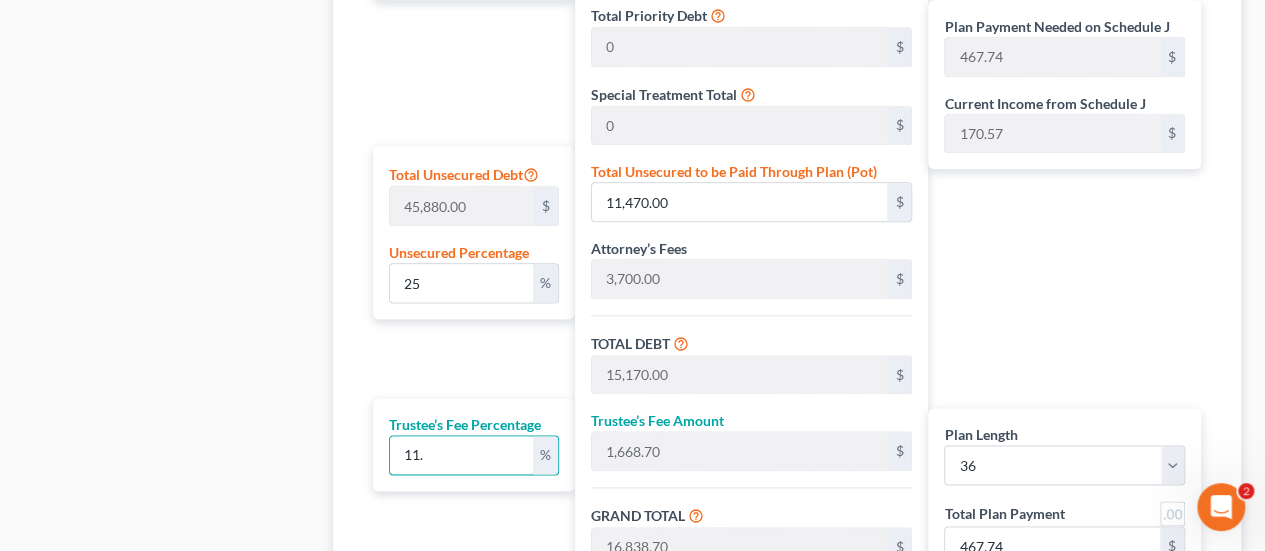 type on "11.2" 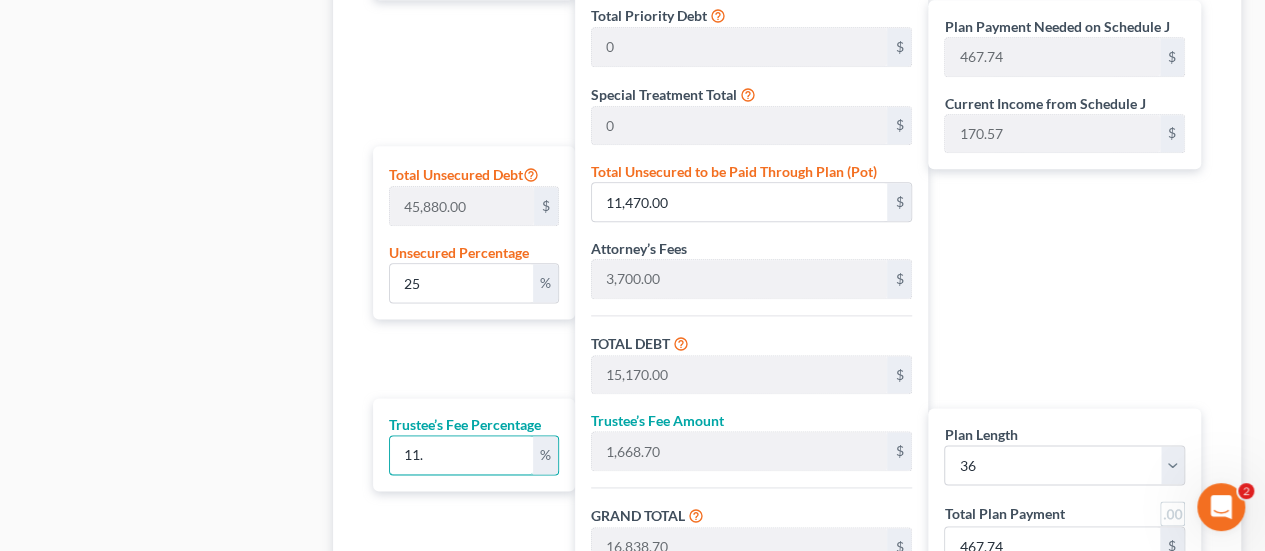 type on "1,699.03" 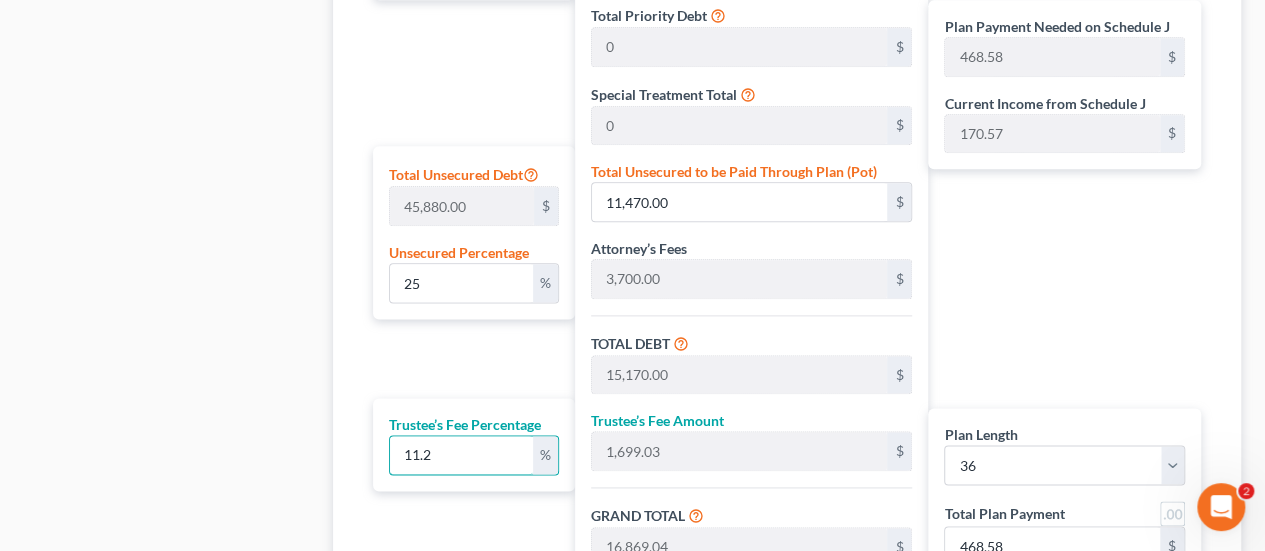 type on "11.2" 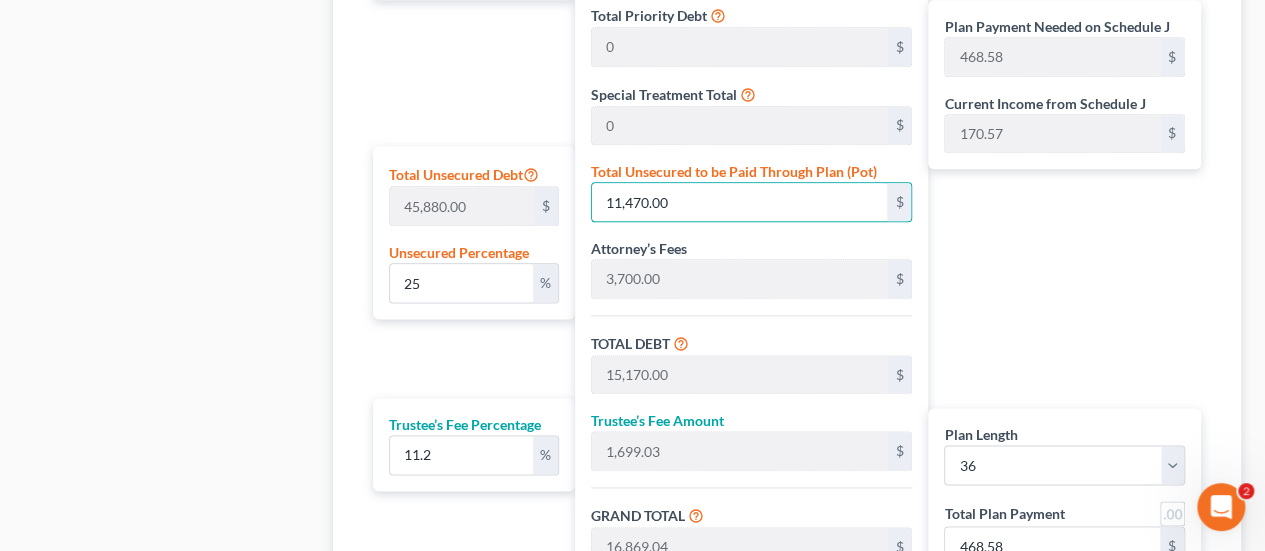 click on "Plan Payment Needed on Schedule J 468.58 $ Current Income from Schedule J 170.57 $ Plan Length  1 2 3 4 5 6 7 8 9 10 11 12 13 14 15 16 17 18 19 20 21 22 23 24 25 26 27 28 29 30 31 32 33 34 35 36 37 38 39 40 41 42 43 44 45 46 47 48 49 50 51 52 53 54 55 56 57 58 59 60 61 62 63 64 65 66 67 68 69 70 71 72 73 74 75 76 77 78 79 80 81 82 83 84 Total Plan Payment 468.58 $ Add Step Payments" at bounding box center (1069, 237) 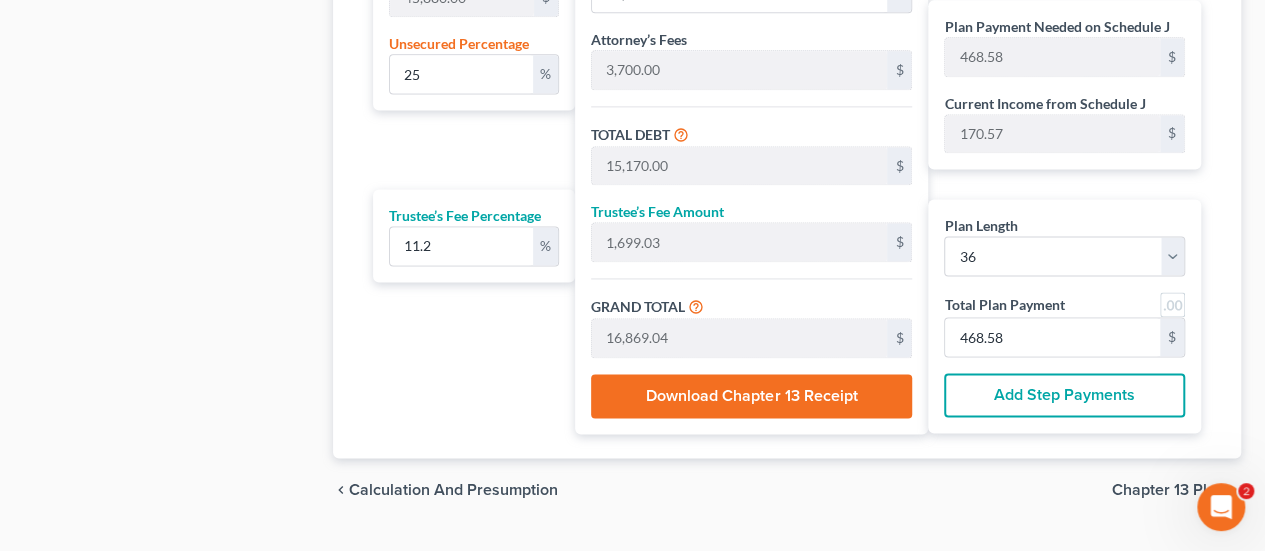 scroll, scrollTop: 1348, scrollLeft: 0, axis: vertical 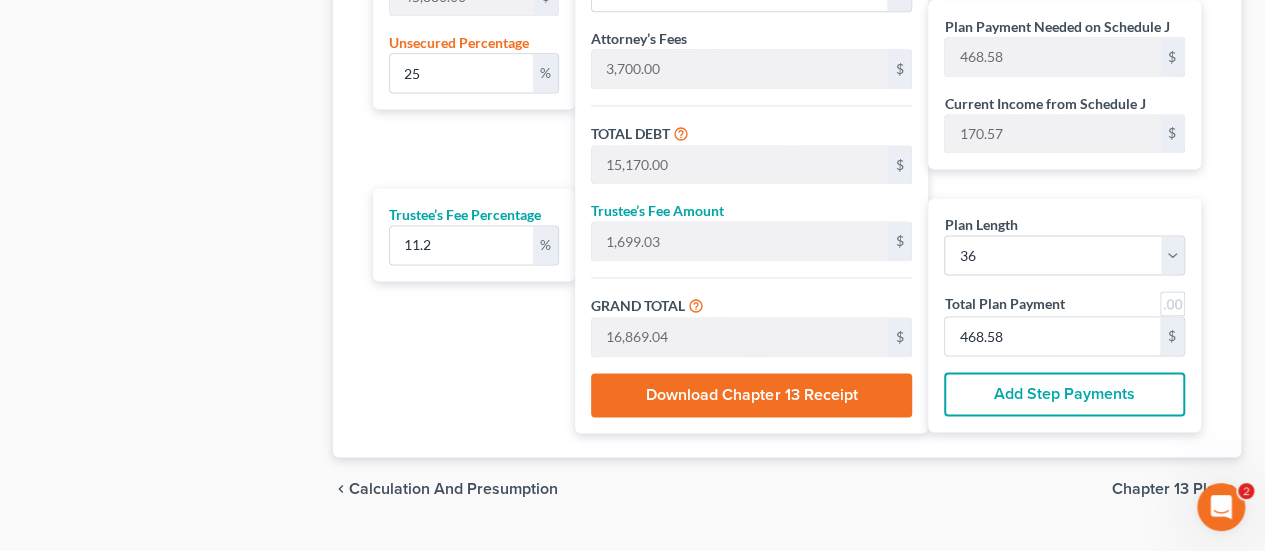 click at bounding box center [1172, 303] 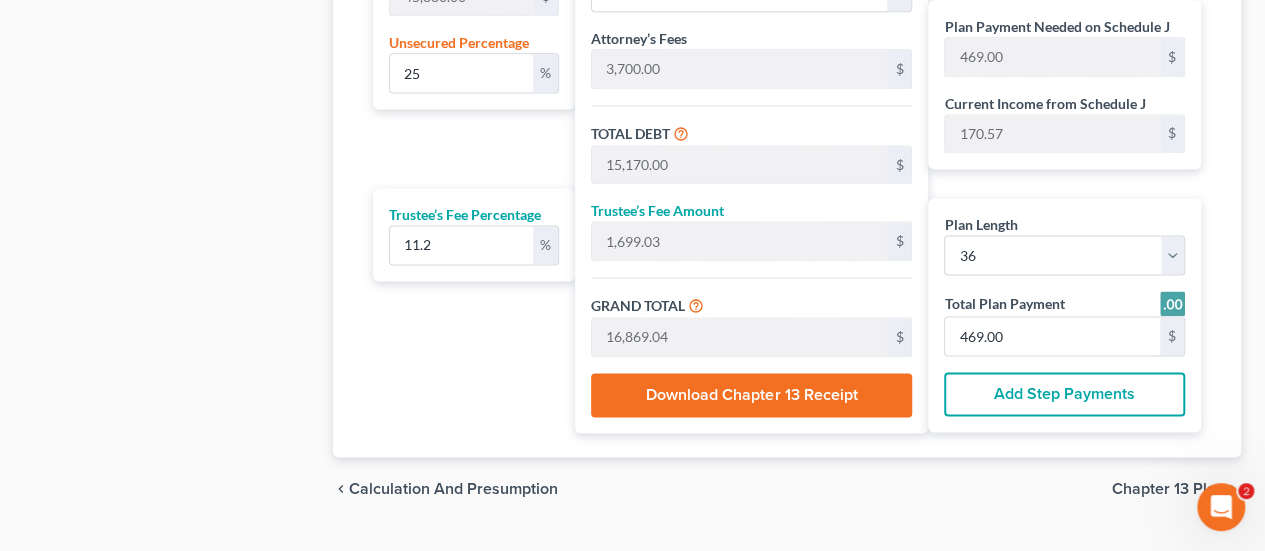 click on "Calculator
Plan Length  1 2 3 4 5 6 7 8 9 10 11 12 13 14 15 16 17 18 19 20 21 22 23 24 25 26 27 28 29 30 31 32 33 34 35 36 37 38 39 40 41 42 43 44 45 46 47 48 49 50 51 52 53 54 55 56 57 58 59 60 61 62 63 64 65 66 67 68 69 70 71 72 73 74 75 76 77 78 79 80 81 82 83 84 Mortgage Payment 0 $ Total Unsecured Debt  45,880.00 $ Unsecured Percentage 25 % Trustee’s Fee Percentage 11.2 % Total Secured Debt   0 $ Total Lease Debt   0 $ Total Priority Debt   0 $ Special Treatment Total   0 $ Total Unsecured to be Paid Through Plan (Pot) 11,470.00 $ Attorney’s Fees 3,700.00 $ TOTAL DEBT   15,170.00 $ Trustee’s Fee Amount 1,699.03 $ GRAND TOTAL   16,869.04 $ Download Chapter 13 Receipt Plan Payment Needed on Schedule J 469.00 $ Current Income from Schedule J 170.57 $ Plan Length  1 2 3 4 5 6 7 8 9 10 11 12 13 14 15 16 17 18 19 20 21 22 23 24 25 26 27 28 29 30 31 32 33 34 35 36 37 38 39 40 41 42 43 44 45 46 47 48 49 50 51 52 53 54 55 56 57 58 59 60 61 62 63 64 65 66 67 68 69 70 71 72 73 74 75 76 77 78 79 80 81" at bounding box center [787, 4] 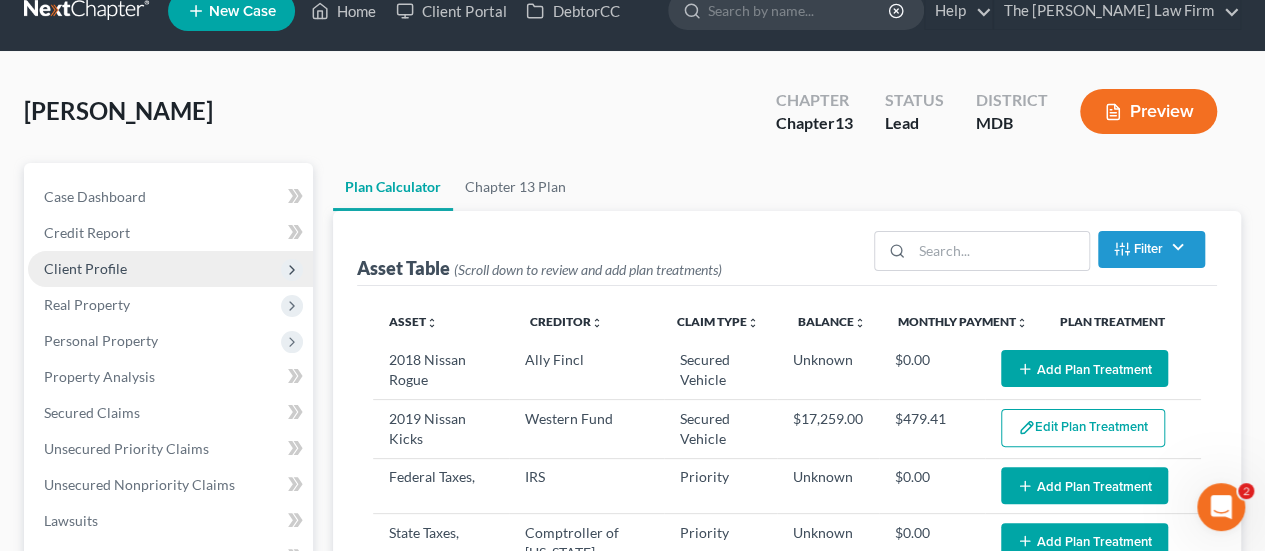 scroll, scrollTop: 28, scrollLeft: 0, axis: vertical 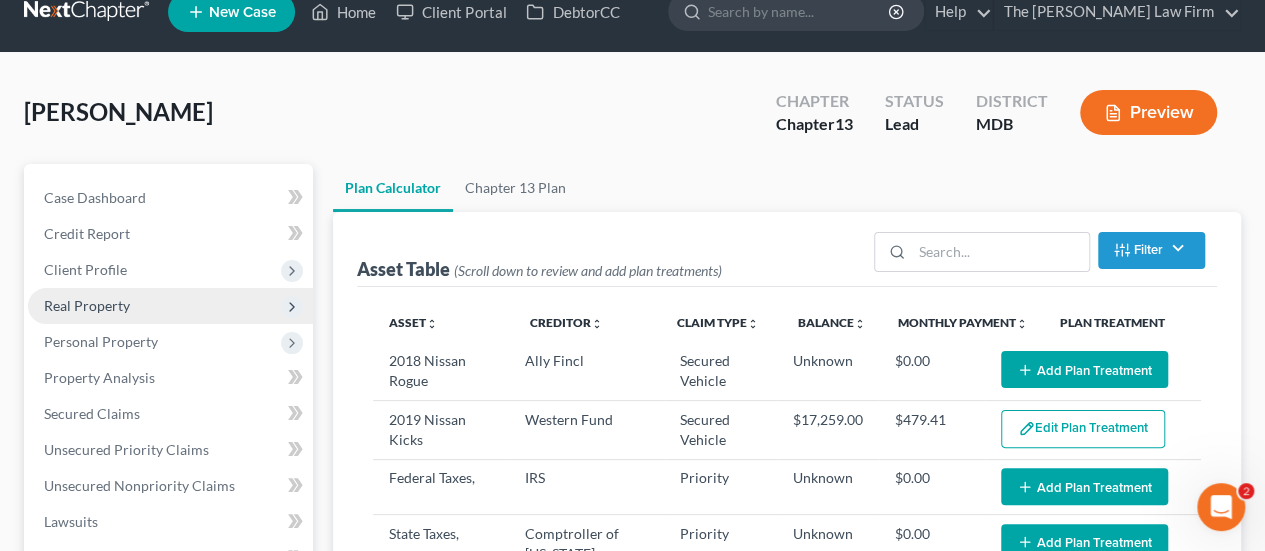 click on "Real Property" at bounding box center (170, 306) 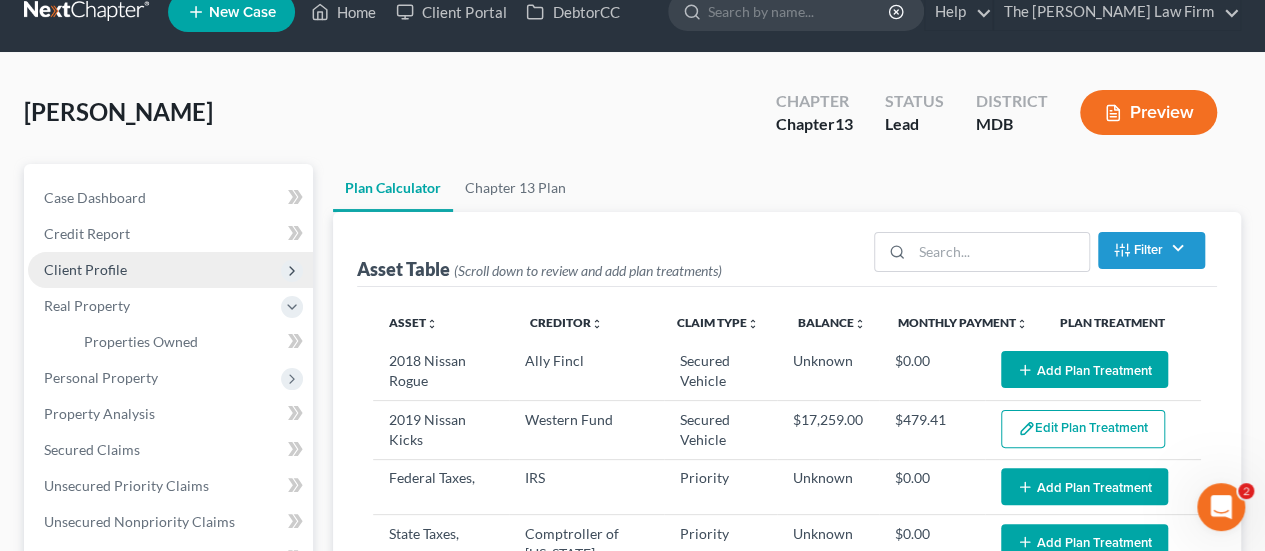 click on "Client Profile" at bounding box center (85, 269) 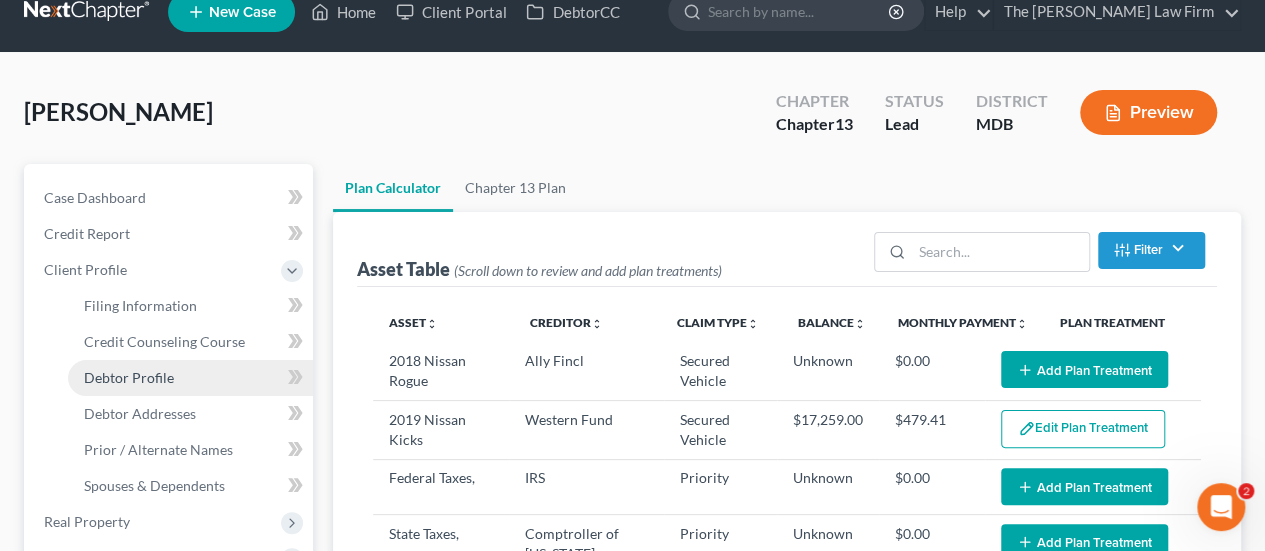 click on "Debtor Profile" at bounding box center (190, 378) 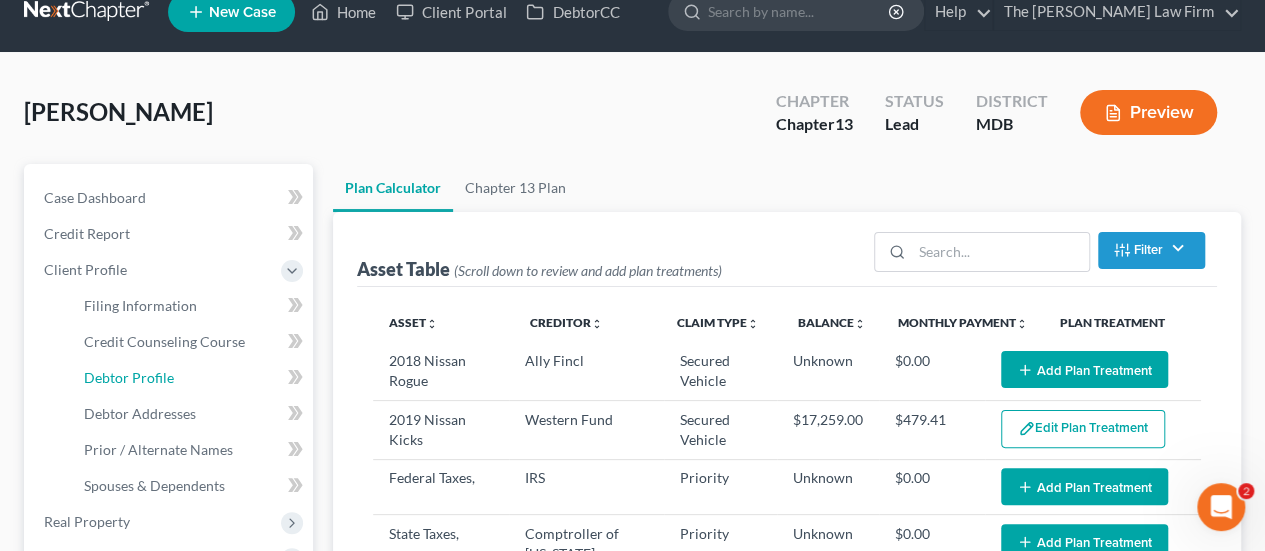 select on "3" 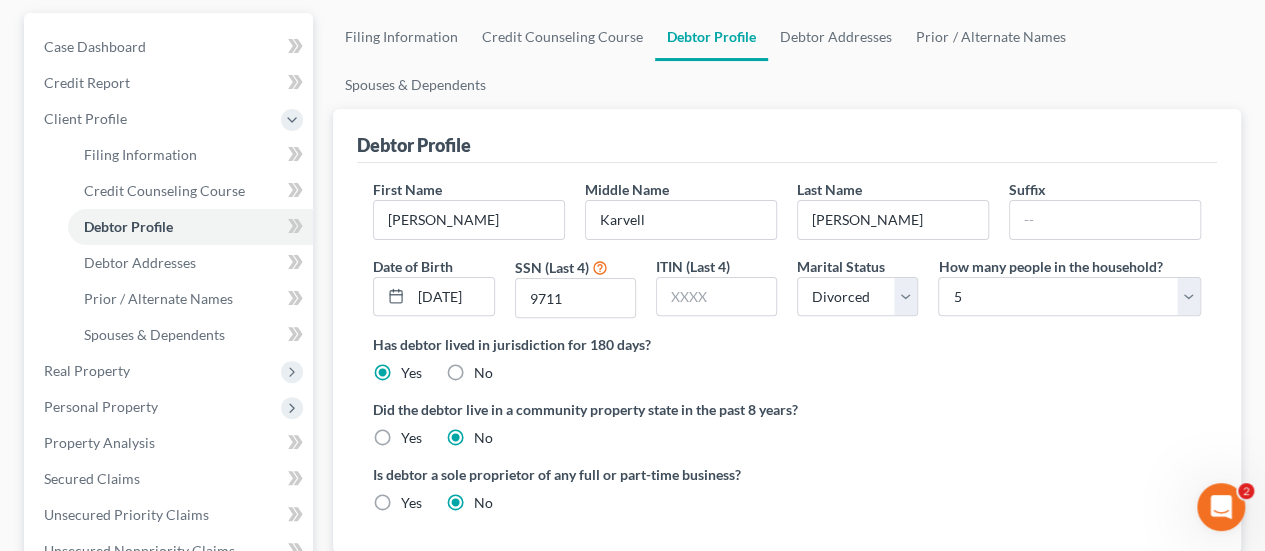 scroll, scrollTop: 180, scrollLeft: 0, axis: vertical 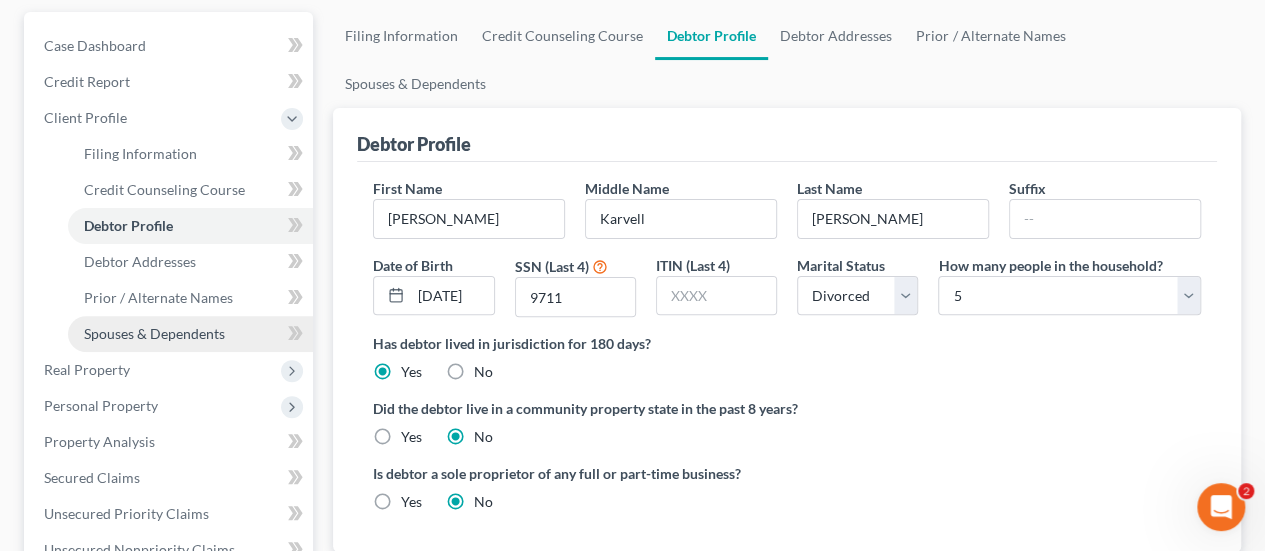 click on "Spouses & Dependents" at bounding box center [154, 333] 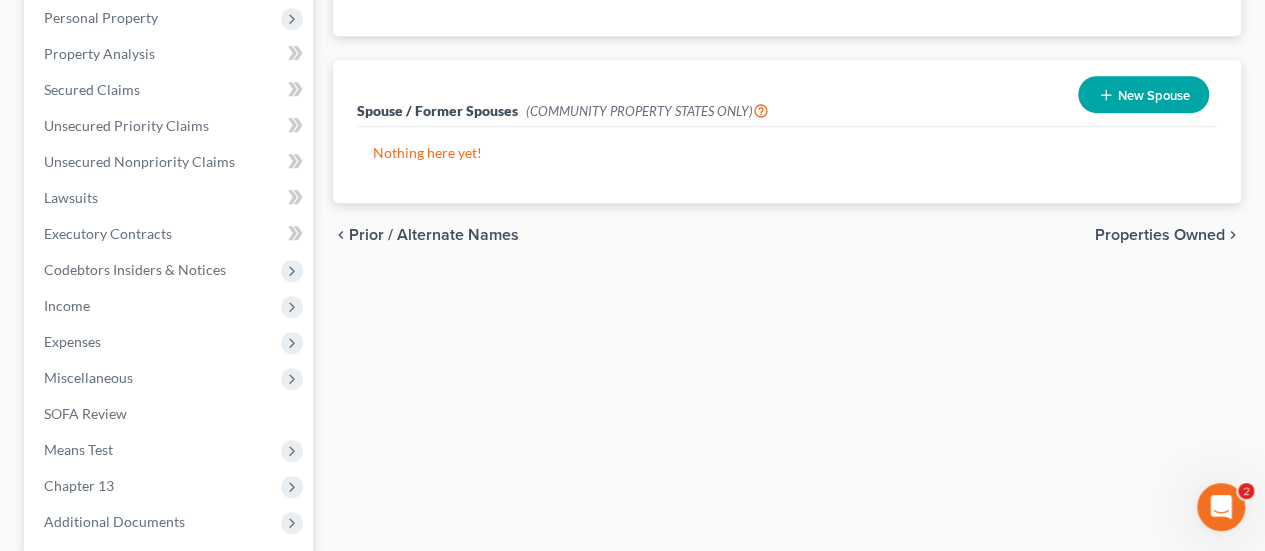 scroll, scrollTop: 590, scrollLeft: 0, axis: vertical 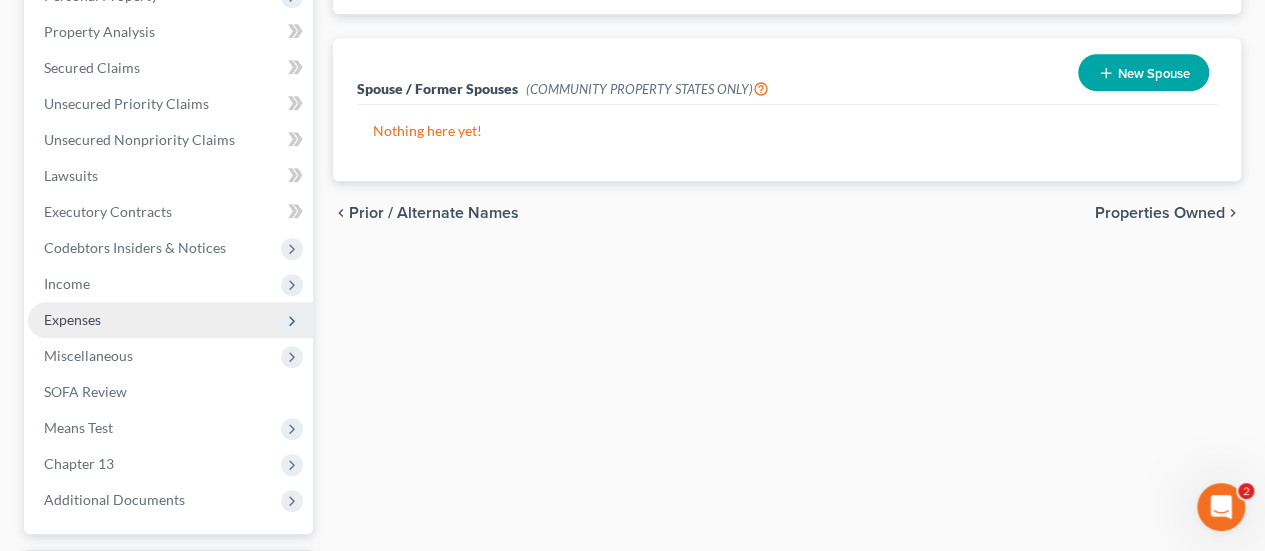 click on "Expenses" at bounding box center [72, 319] 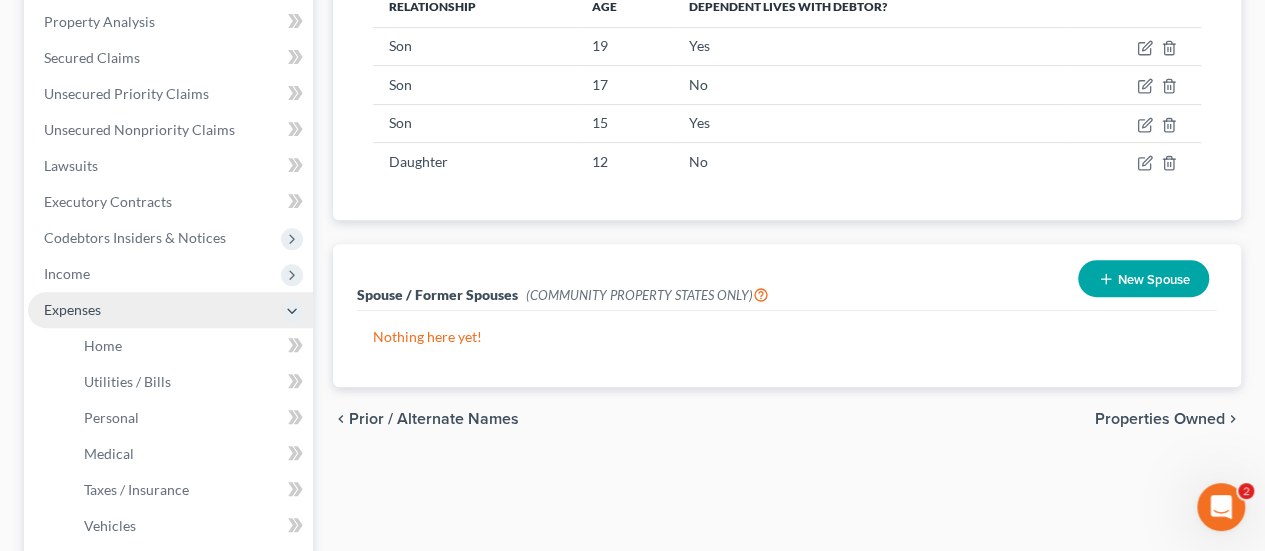scroll, scrollTop: 374, scrollLeft: 0, axis: vertical 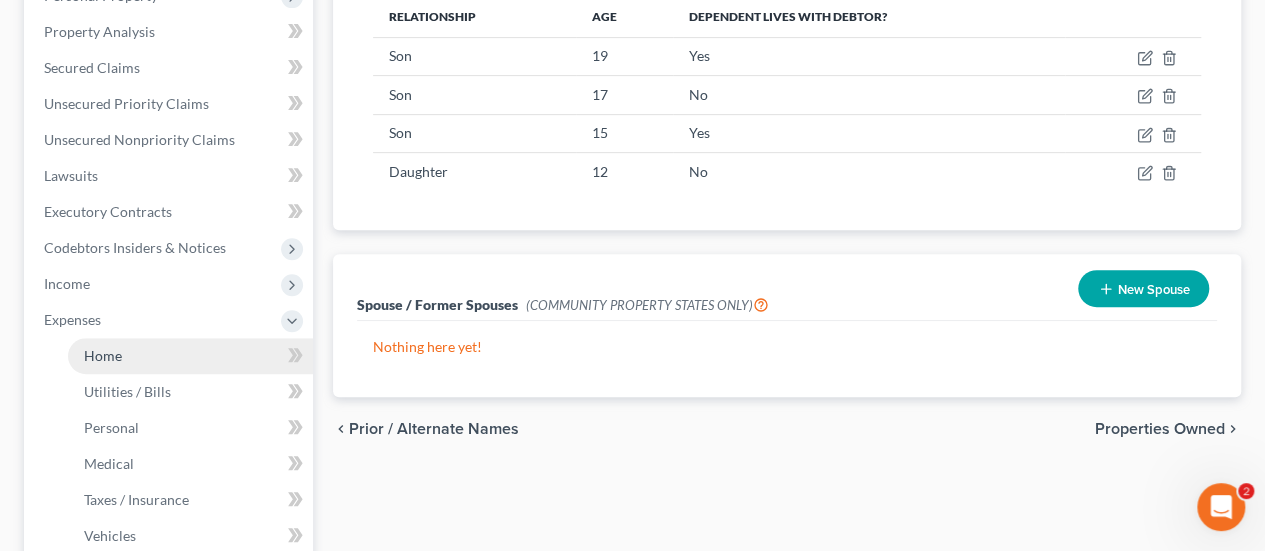 click on "Home" at bounding box center (190, 356) 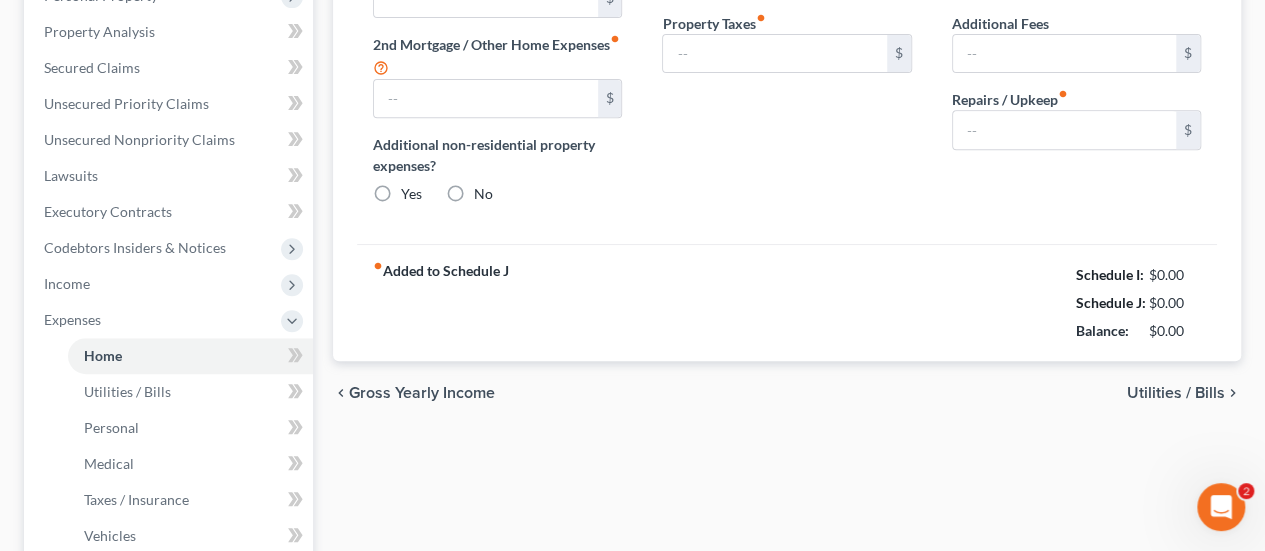 scroll, scrollTop: 306, scrollLeft: 0, axis: vertical 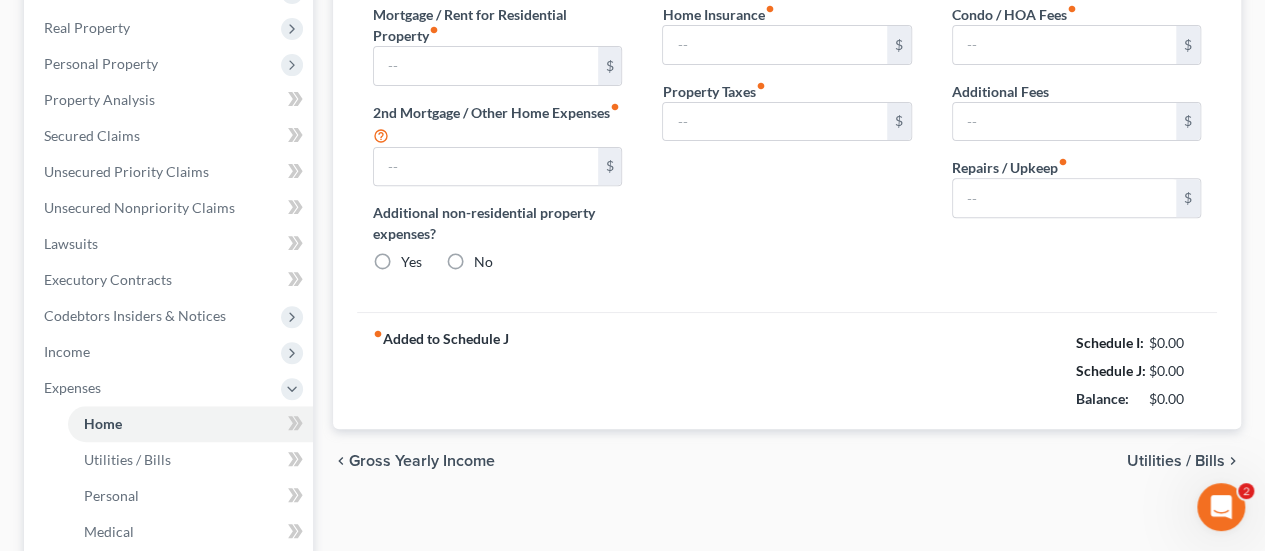 type on "1,000.00" 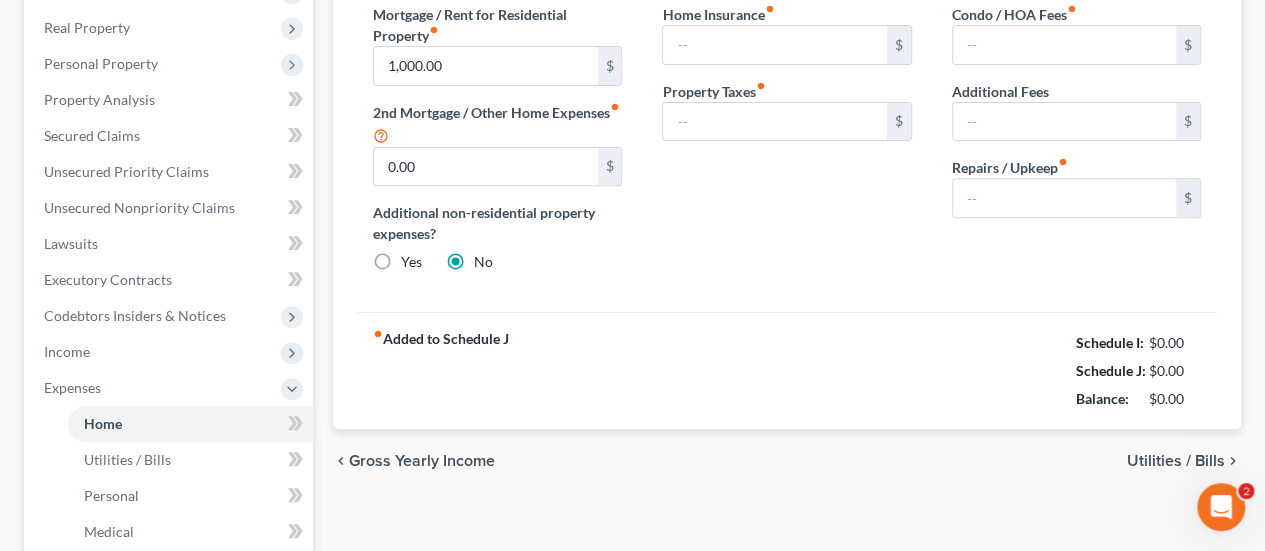 type on "0.00" 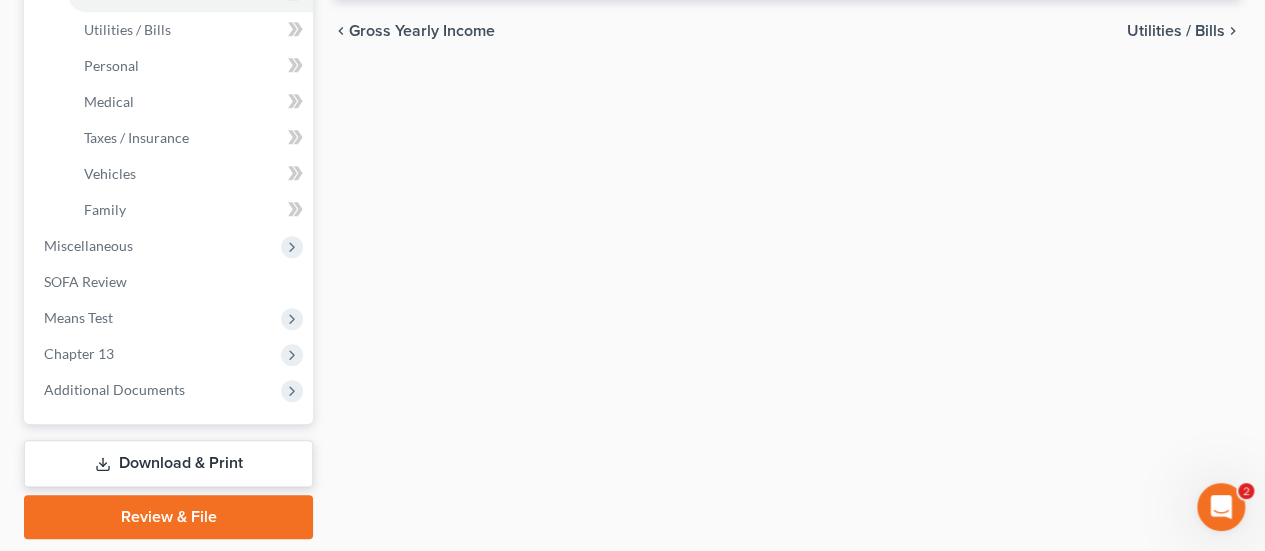 scroll, scrollTop: 797, scrollLeft: 0, axis: vertical 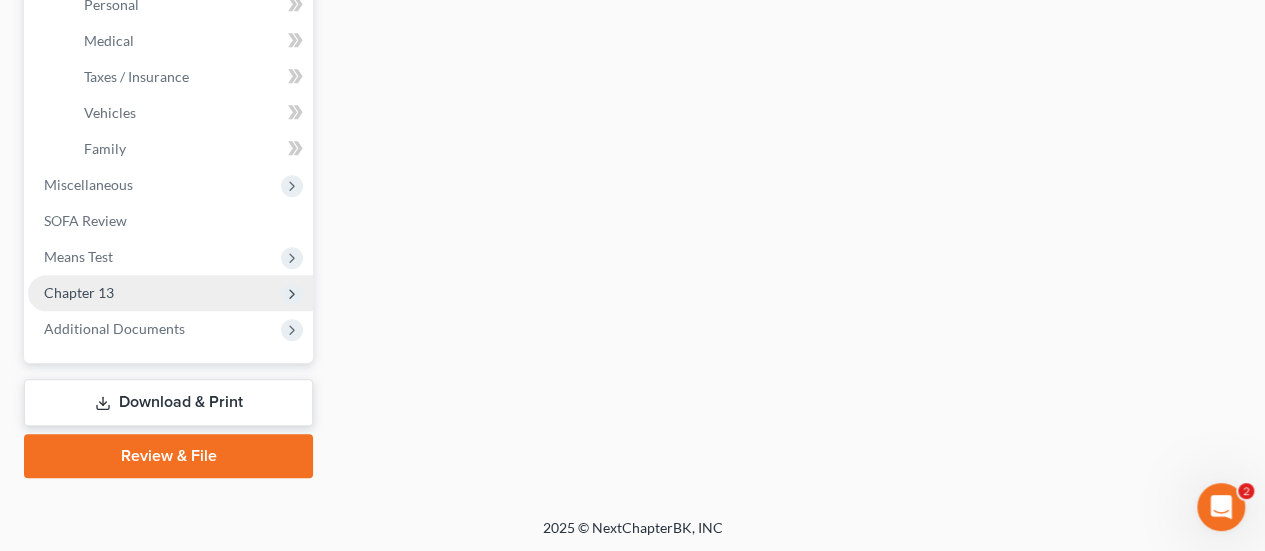 click on "Chapter 13" at bounding box center (79, 292) 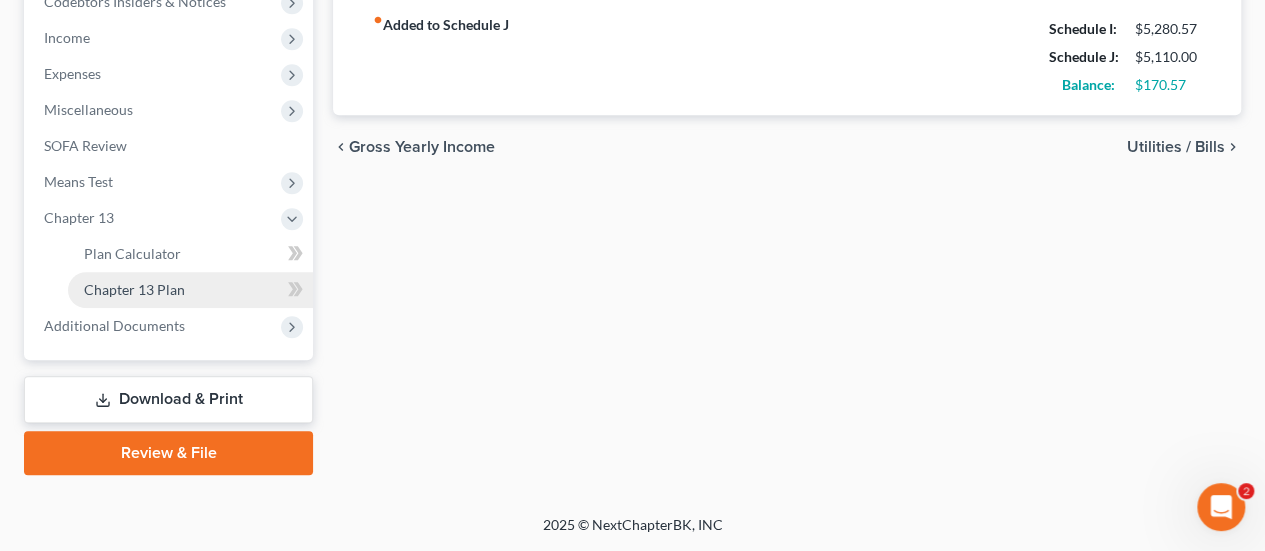 scroll, scrollTop: 617, scrollLeft: 0, axis: vertical 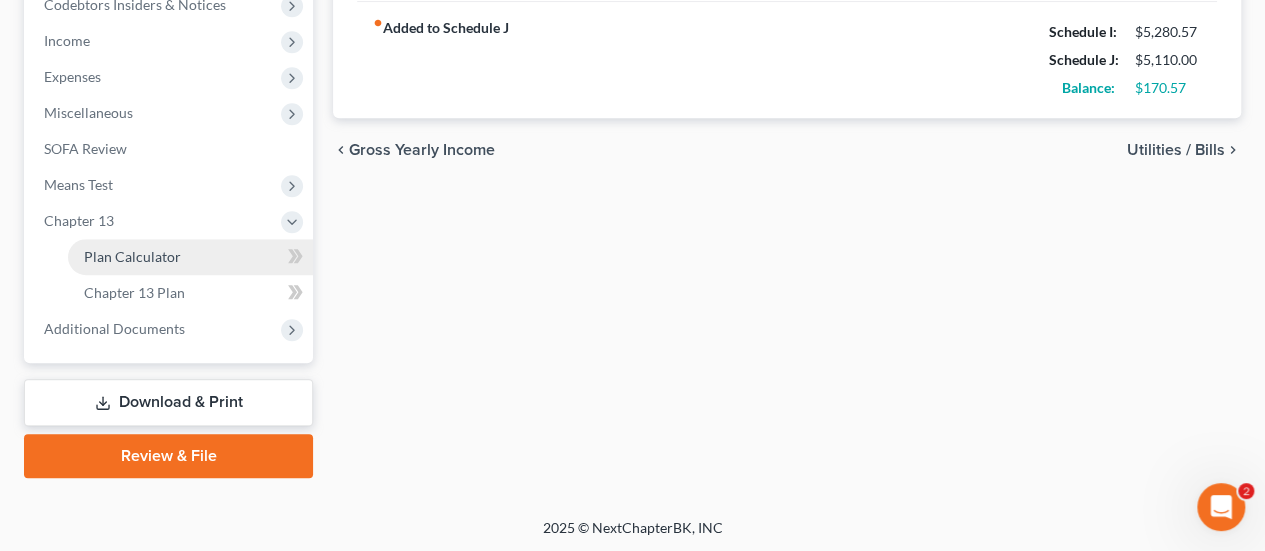 click on "Plan Calculator" at bounding box center [132, 256] 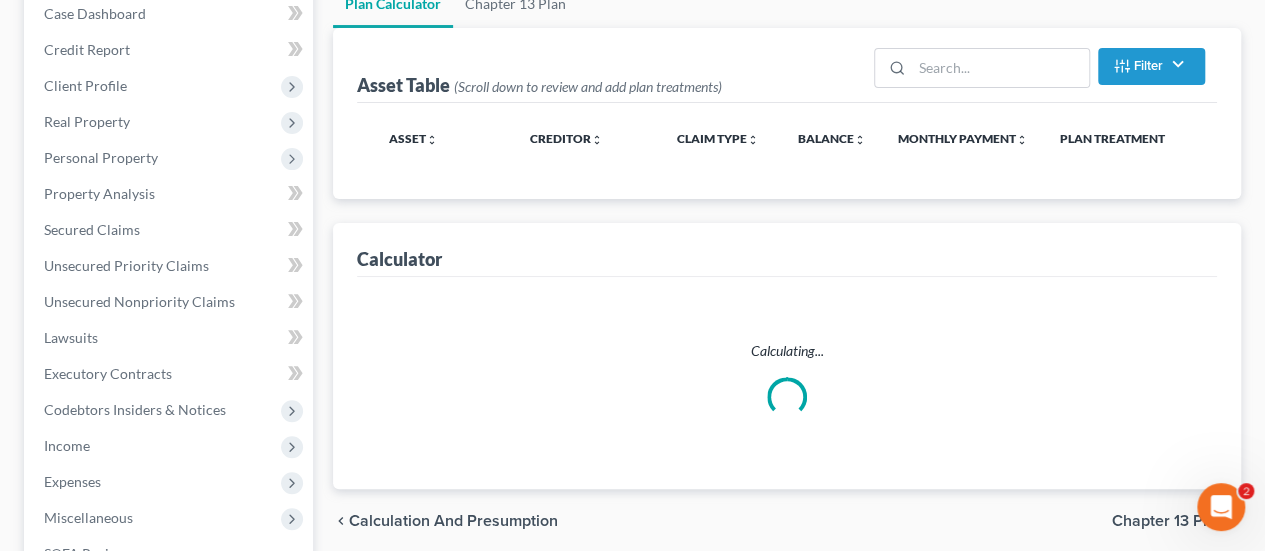 scroll, scrollTop: 0, scrollLeft: 0, axis: both 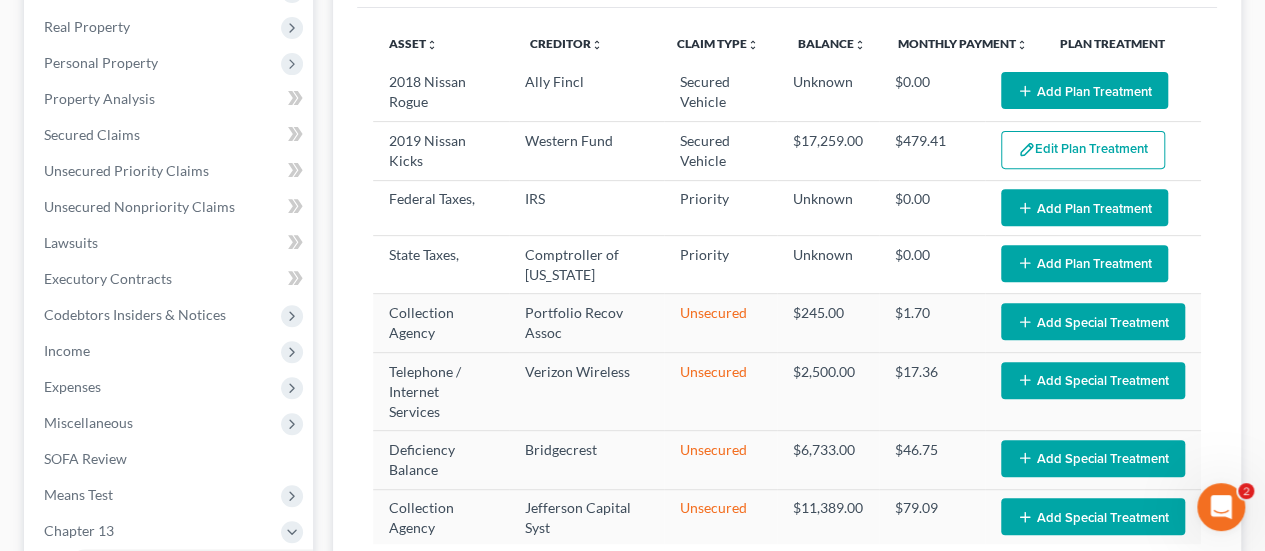 select on "35" 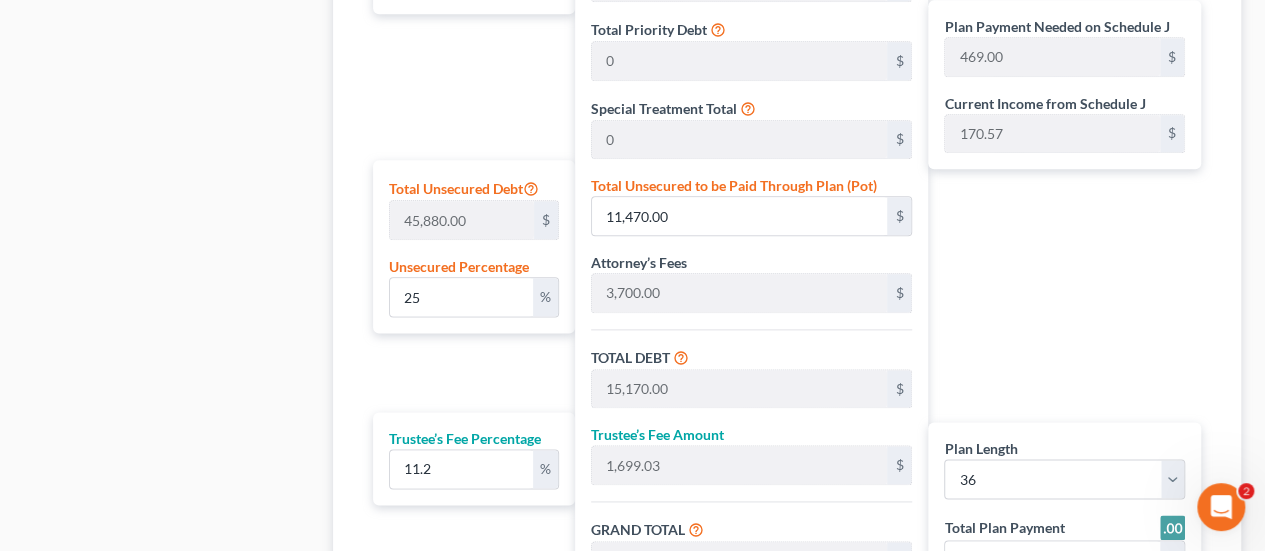 scroll, scrollTop: 1140, scrollLeft: 0, axis: vertical 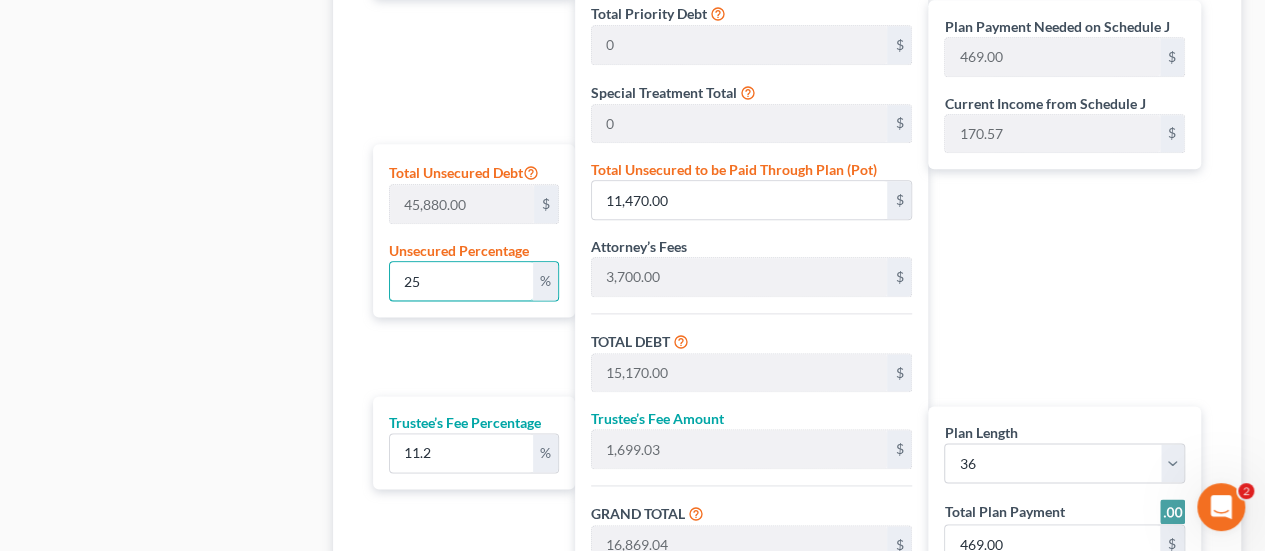 drag, startPoint x: 459, startPoint y: 280, endPoint x: 372, endPoint y: 281, distance: 87.005745 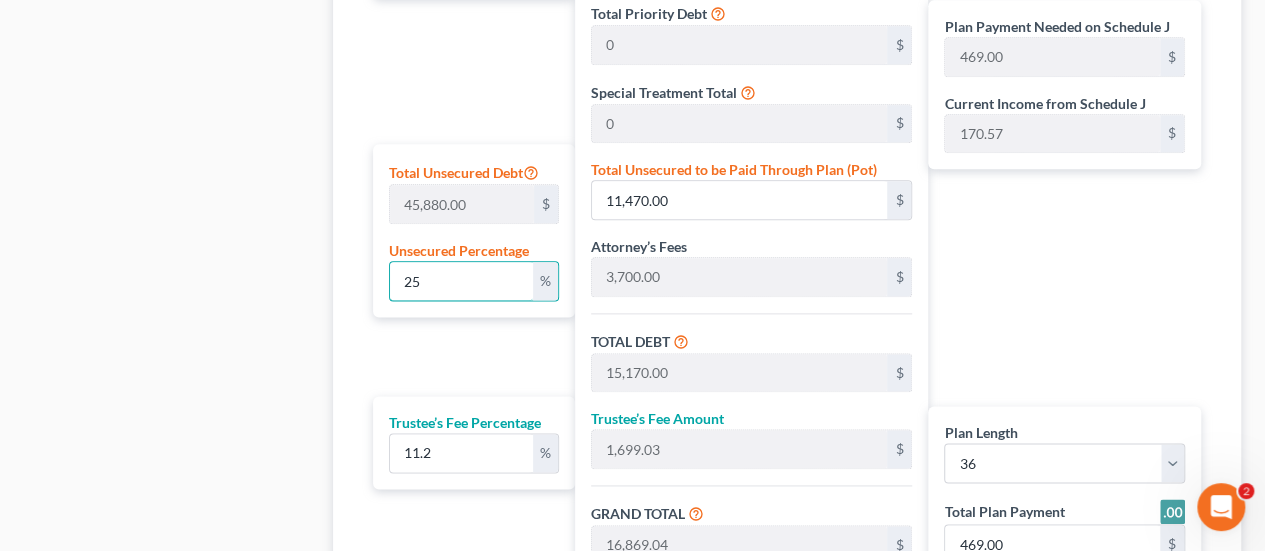 click on "Total Unsecured Debt  45,880.00 $ Unsecured Percentage 25 %" at bounding box center [474, 230] 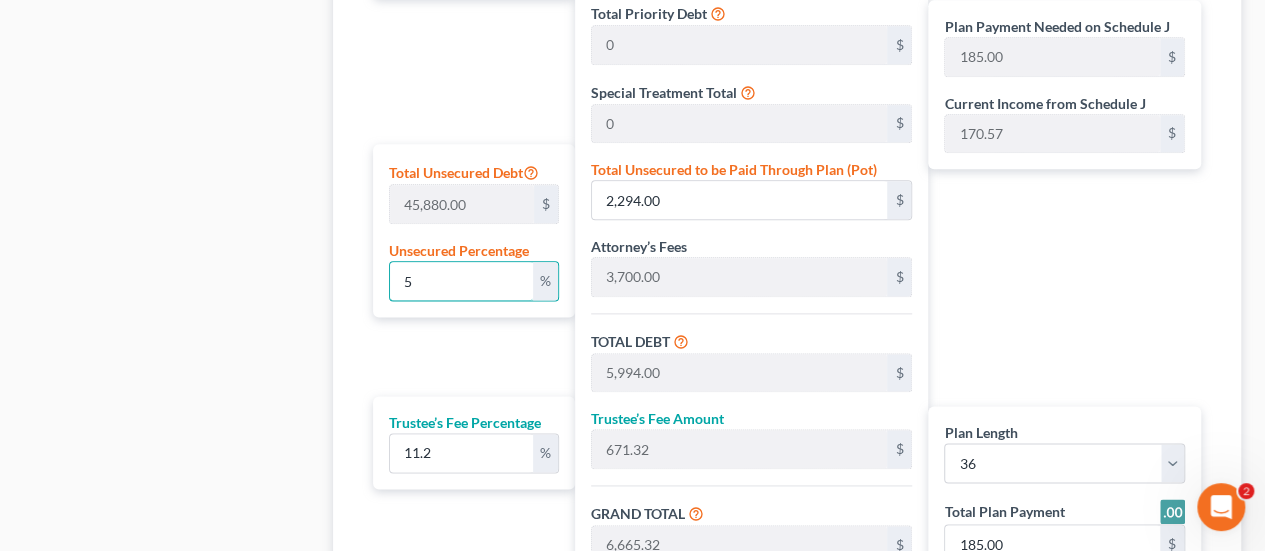 type on "5" 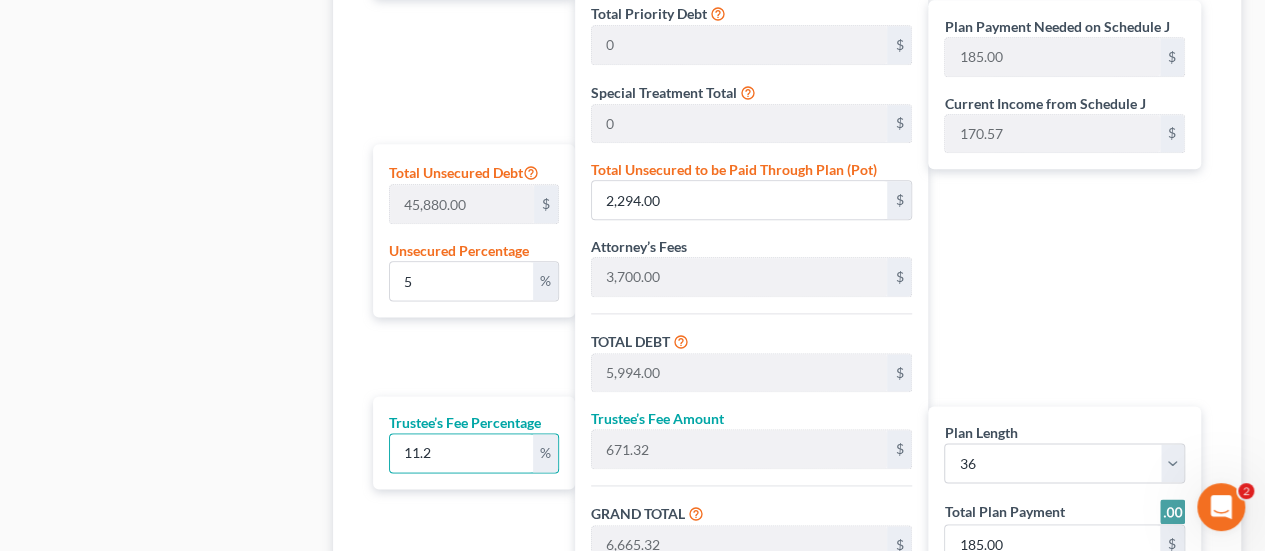 click on "Plan Payment Needed on Schedule J 185.00 $ Current Income from Schedule J 170.57 $ Plan Length  1 2 3 4 5 6 7 8 9 10 11 12 13 14 15 16 17 18 19 20 21 22 23 24 25 26 27 28 29 30 31 32 33 34 35 36 37 38 39 40 41 42 43 44 45 46 47 48 49 50 51 52 53 54 55 56 57 58 59 60 61 62 63 64 65 66 67 68 69 70 71 72 73 74 75 76 77 78 79 80 81 82 83 84 Total Plan Payment 185.00 $ Add Step Payments" at bounding box center (1069, 235) 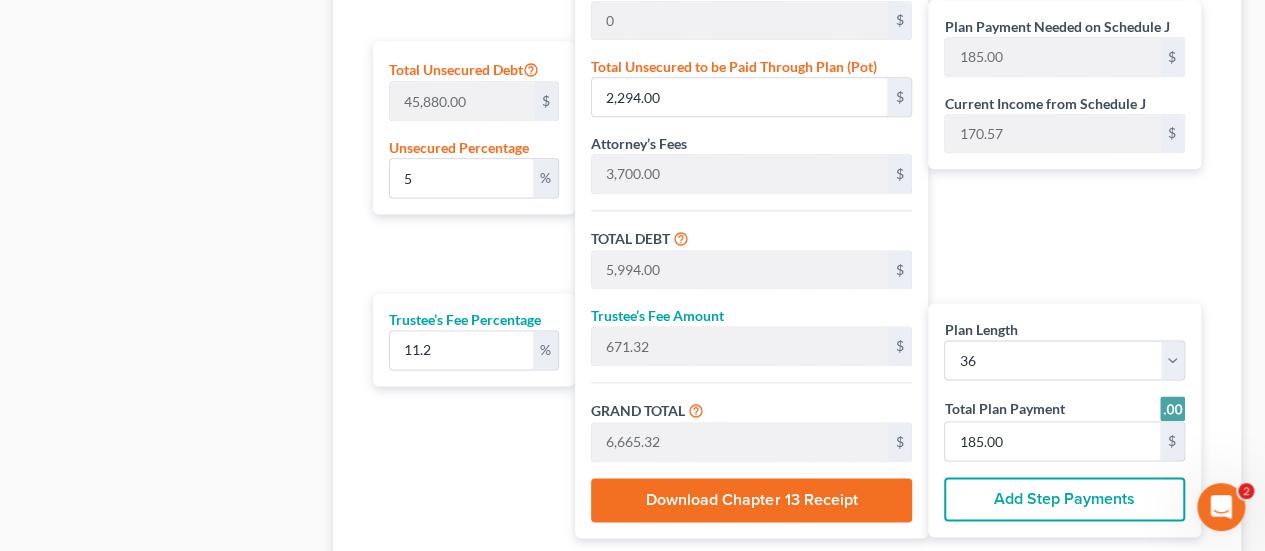 scroll, scrollTop: 1388, scrollLeft: 0, axis: vertical 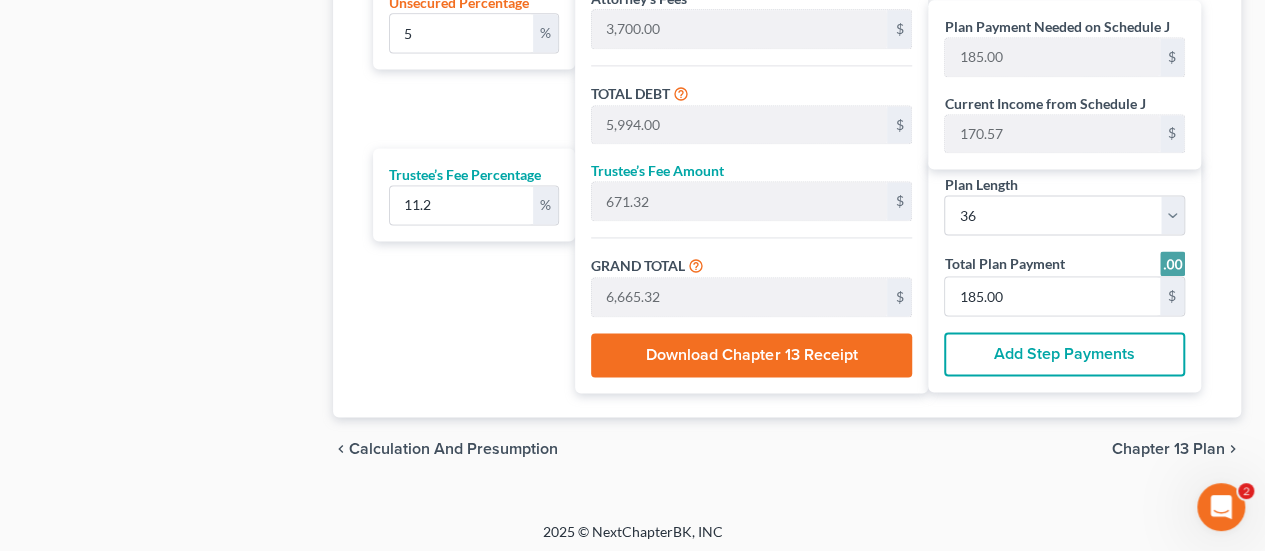 click on "Chapter 13 Plan" at bounding box center [1168, 449] 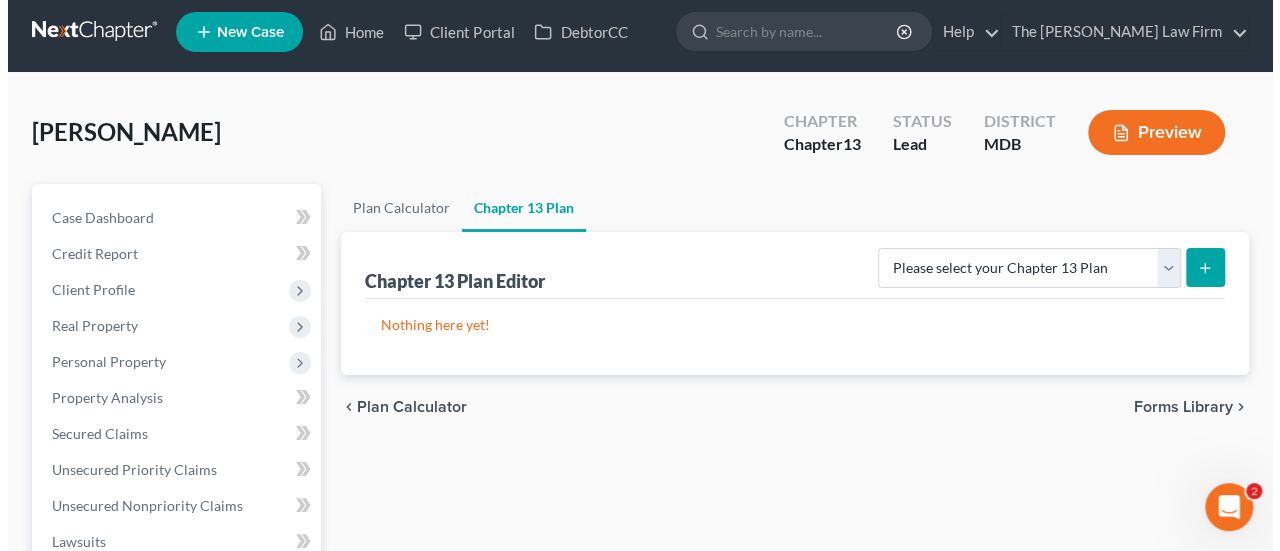 scroll, scrollTop: 0, scrollLeft: 0, axis: both 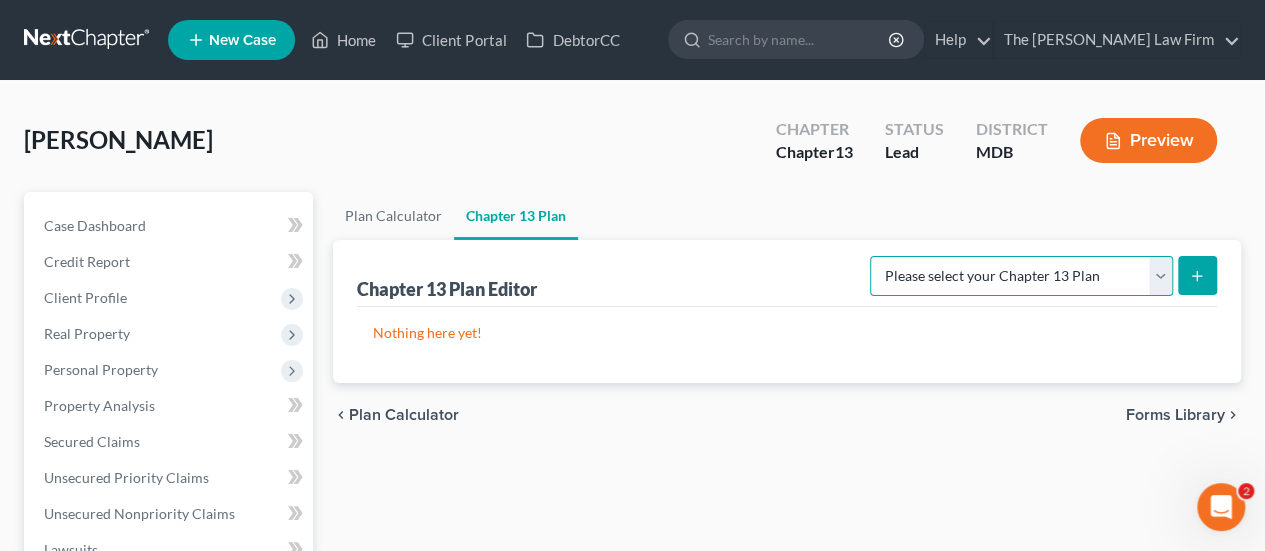 click on "Please select your Chapter 13 Plan District of [US_STATE][GEOGRAPHIC_DATA] of [US_STATE] - Effective [DATE] District of [US_STATE] - Effective [DATE]	 National Form Plan - Official Form 113" at bounding box center (1021, 276) 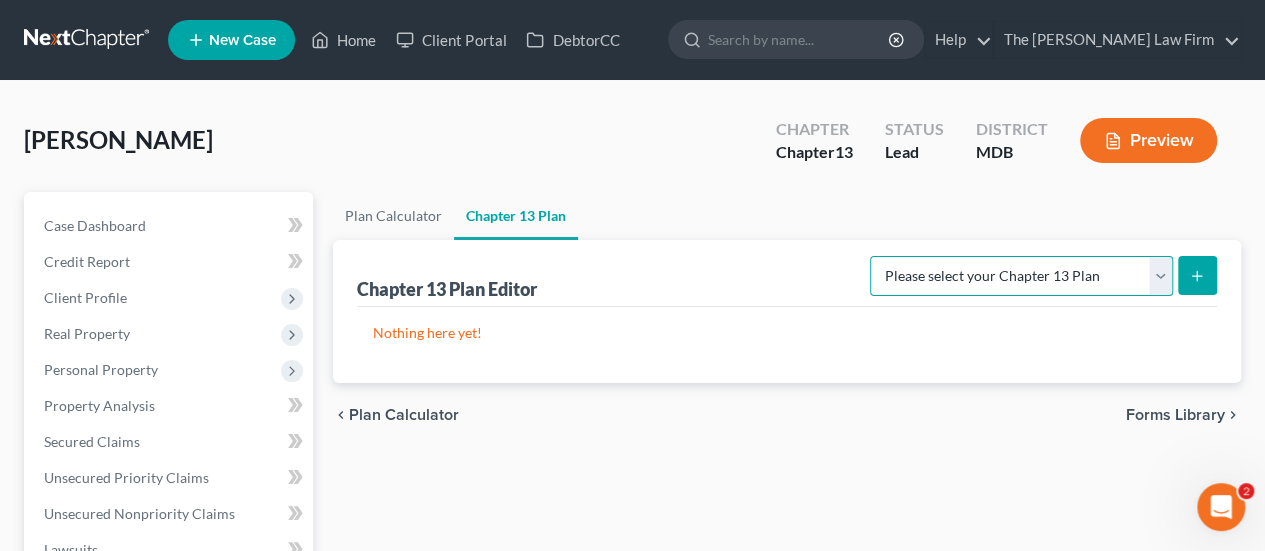 select on "2" 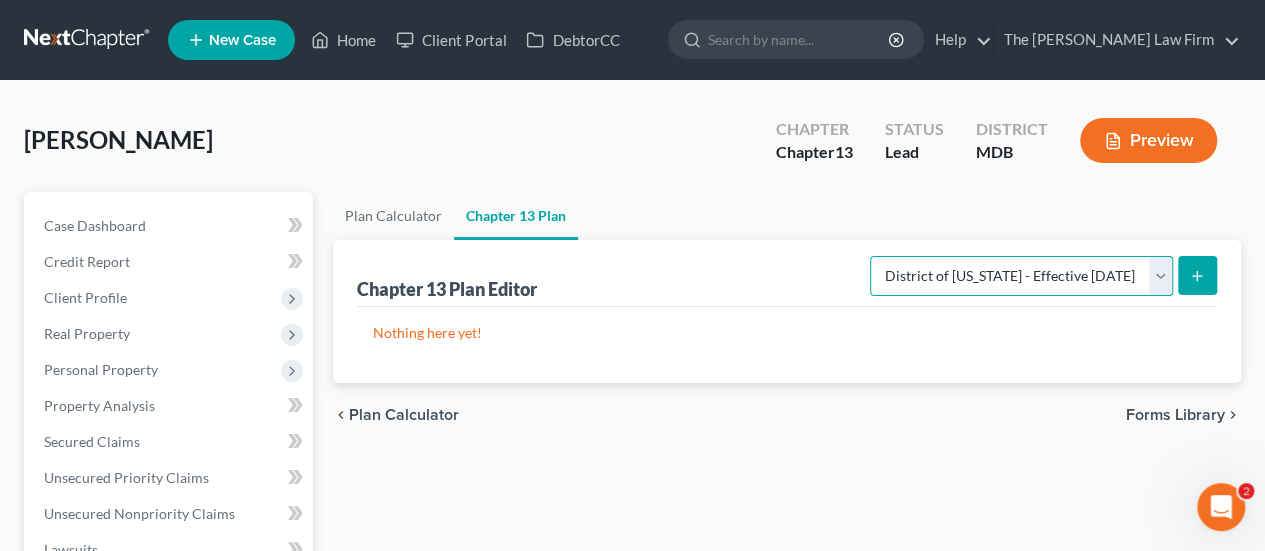 click on "Please select your Chapter 13 Plan District of [US_STATE][GEOGRAPHIC_DATA] of [US_STATE] - Effective [DATE] District of [US_STATE] - Effective [DATE]	 National Form Plan - Official Form 113" at bounding box center [1021, 276] 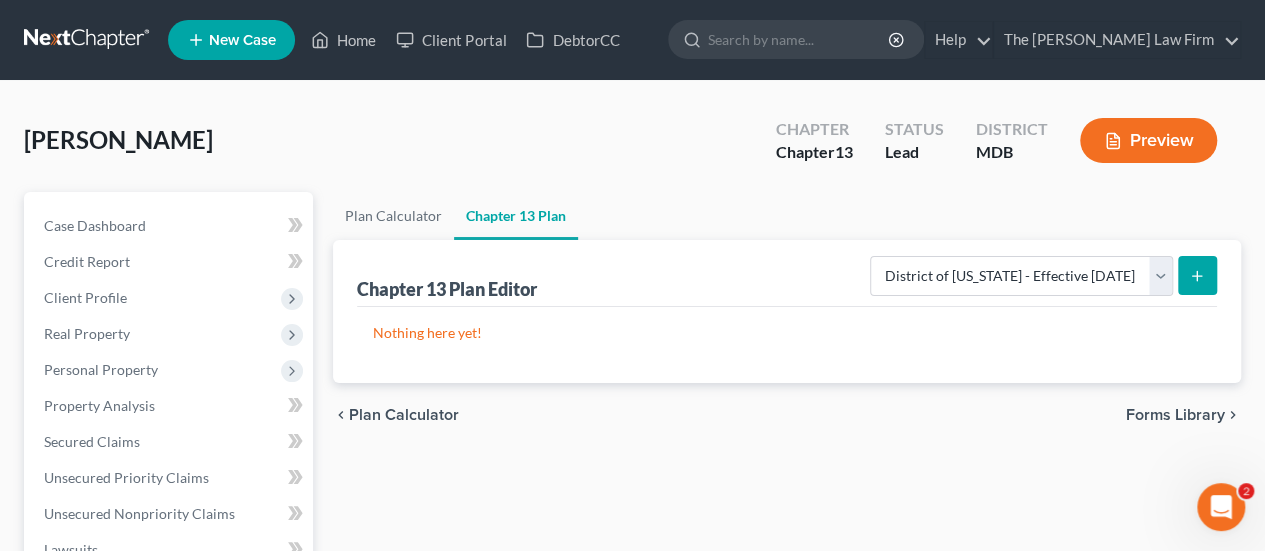 click 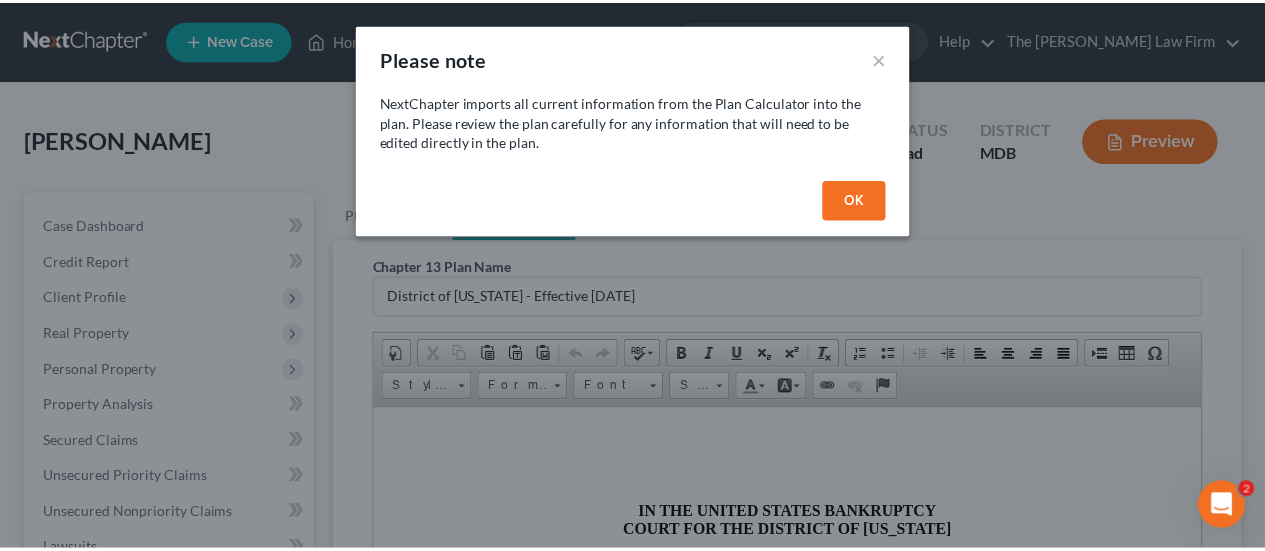 scroll, scrollTop: 0, scrollLeft: 0, axis: both 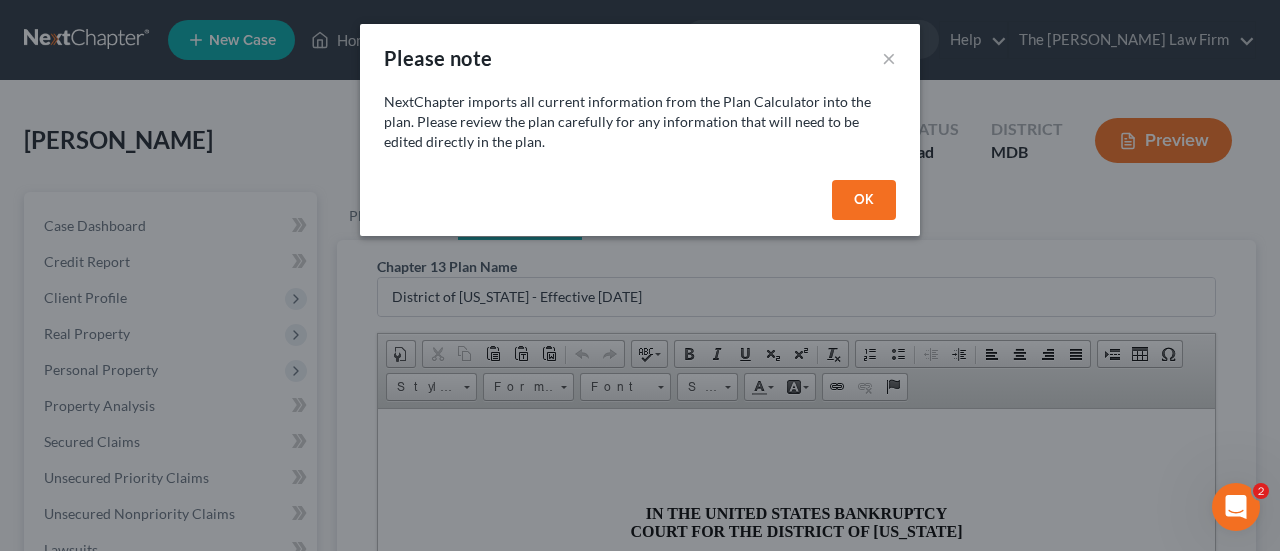click on "OK" at bounding box center (864, 200) 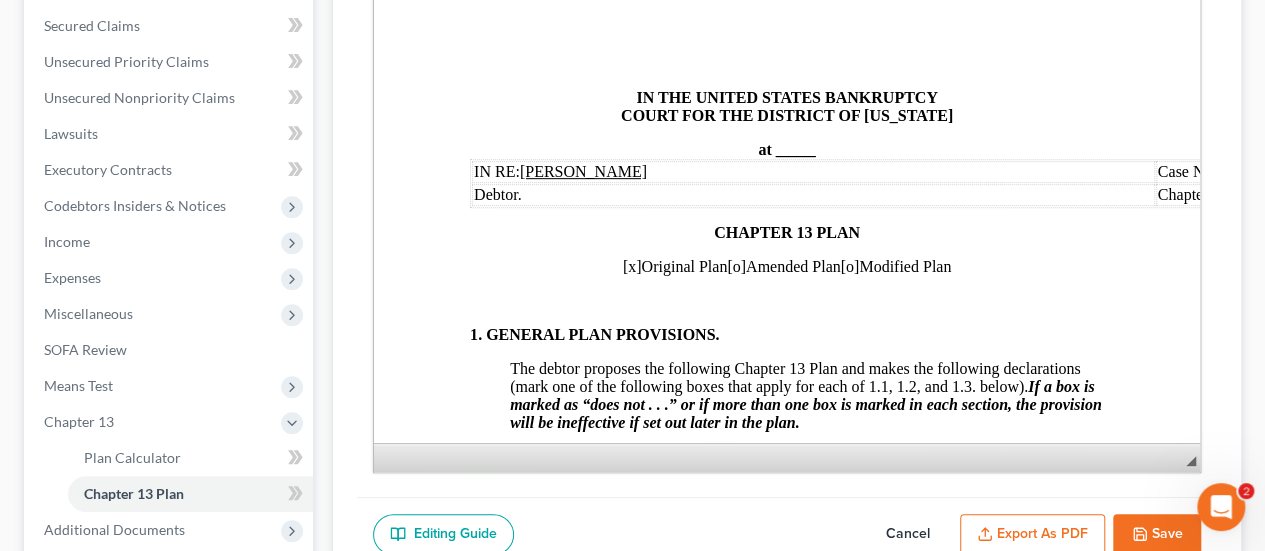 scroll, scrollTop: 417, scrollLeft: 0, axis: vertical 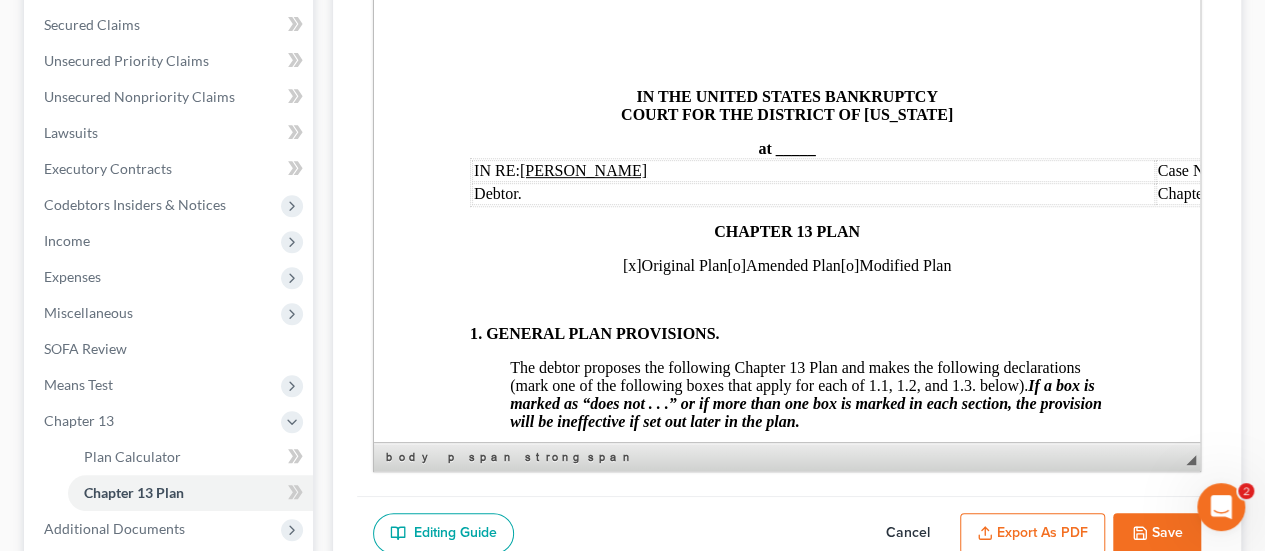 click on "_____" at bounding box center [796, 148] 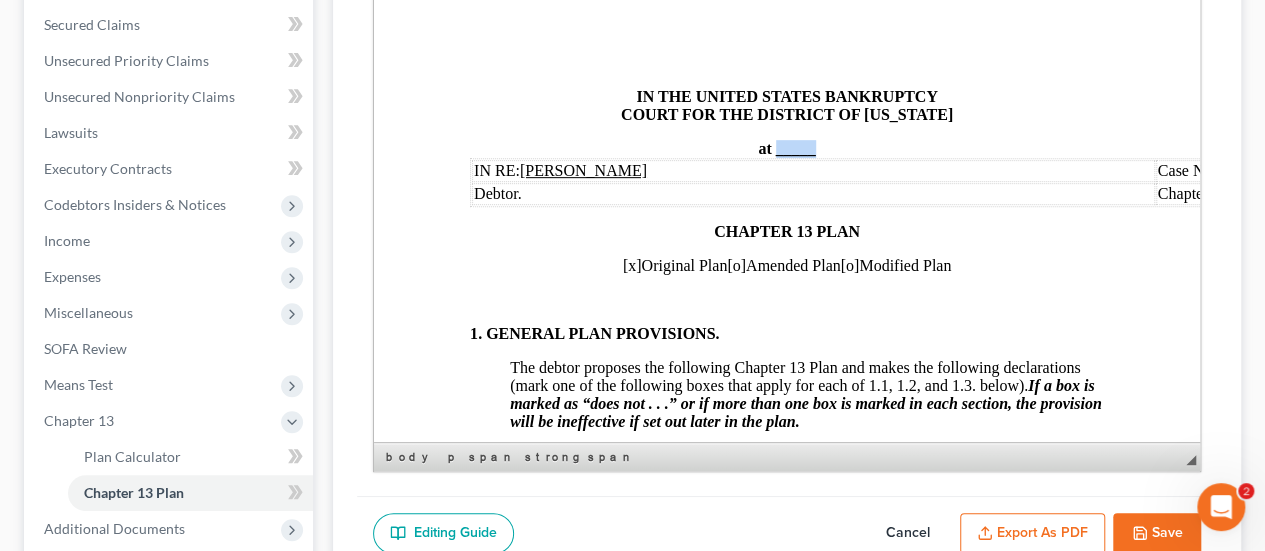 click on "_____" at bounding box center (796, 148) 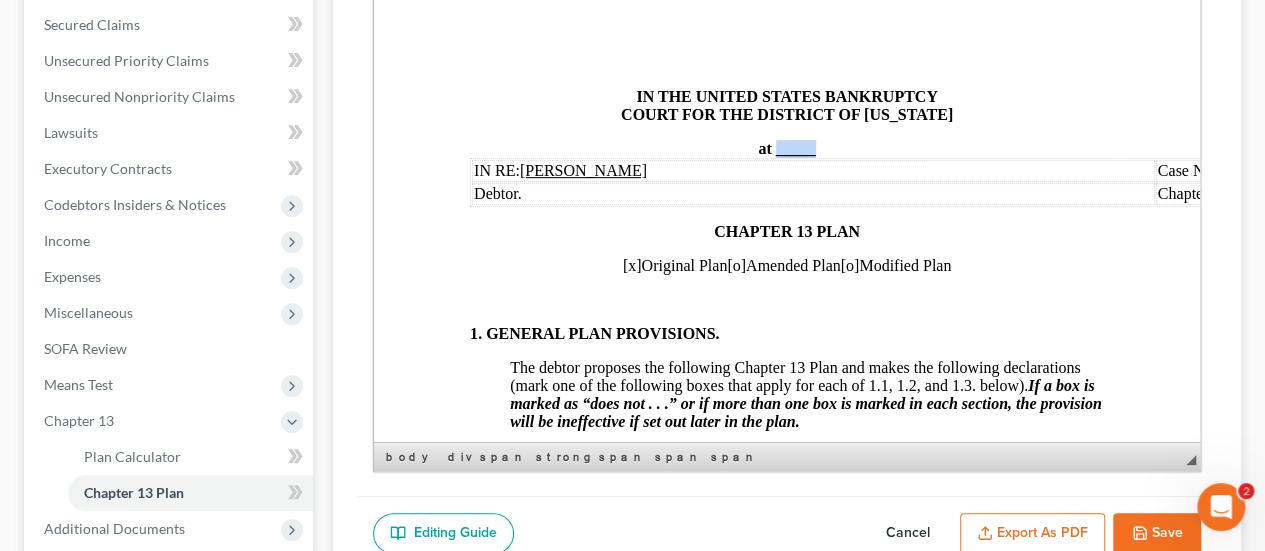 type 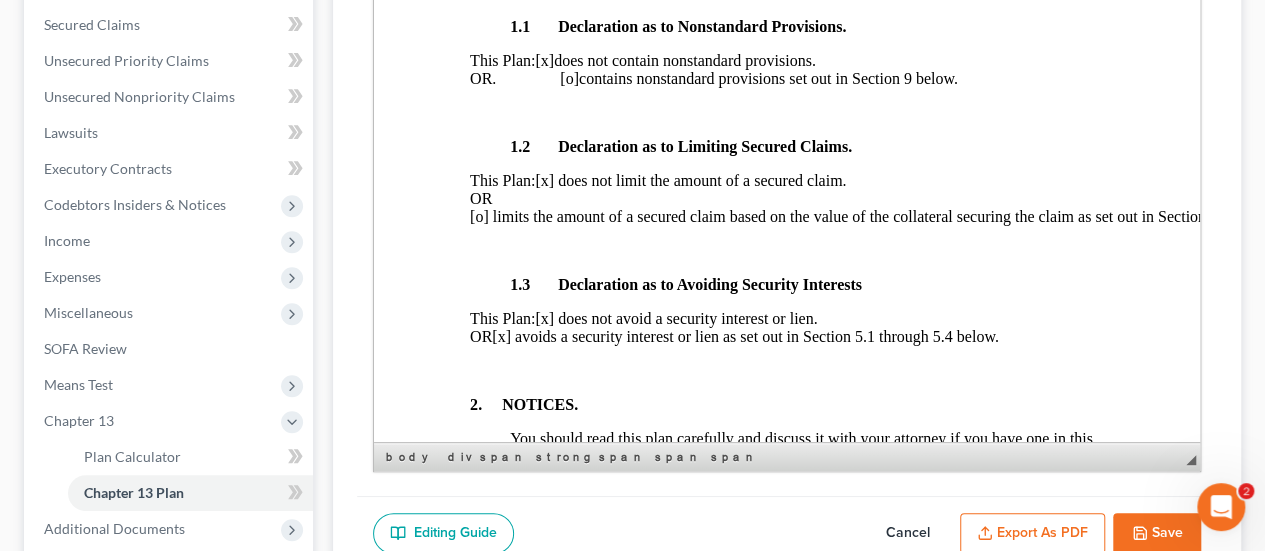 scroll, scrollTop: 464, scrollLeft: 0, axis: vertical 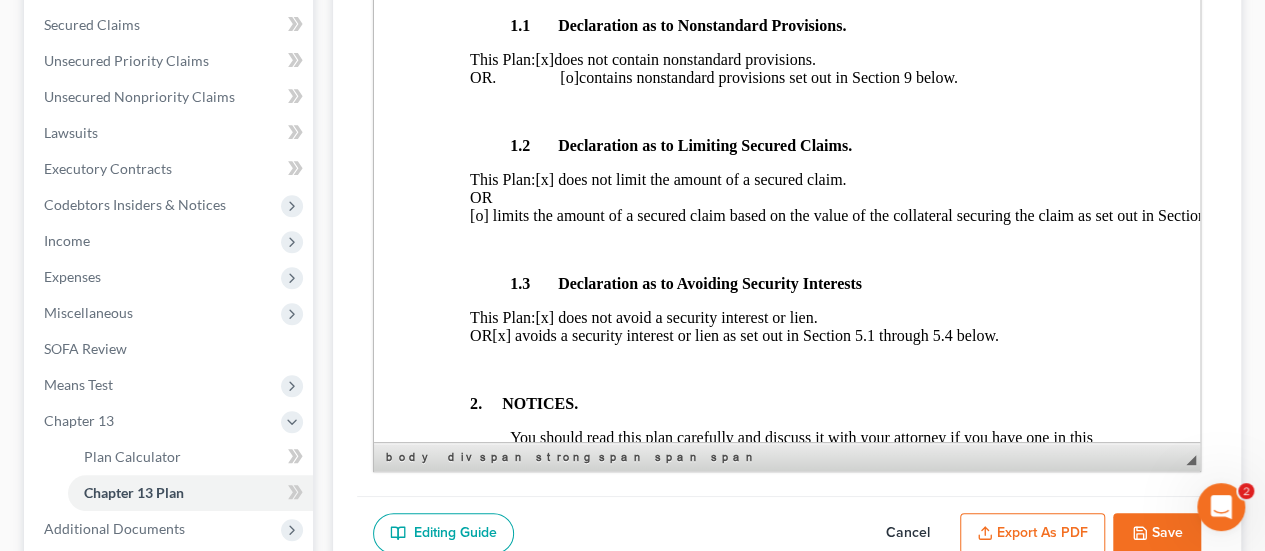 click on "[x] avoids a security interest or lien as set out in Section 5.1 through 5.4 below." at bounding box center (745, 335) 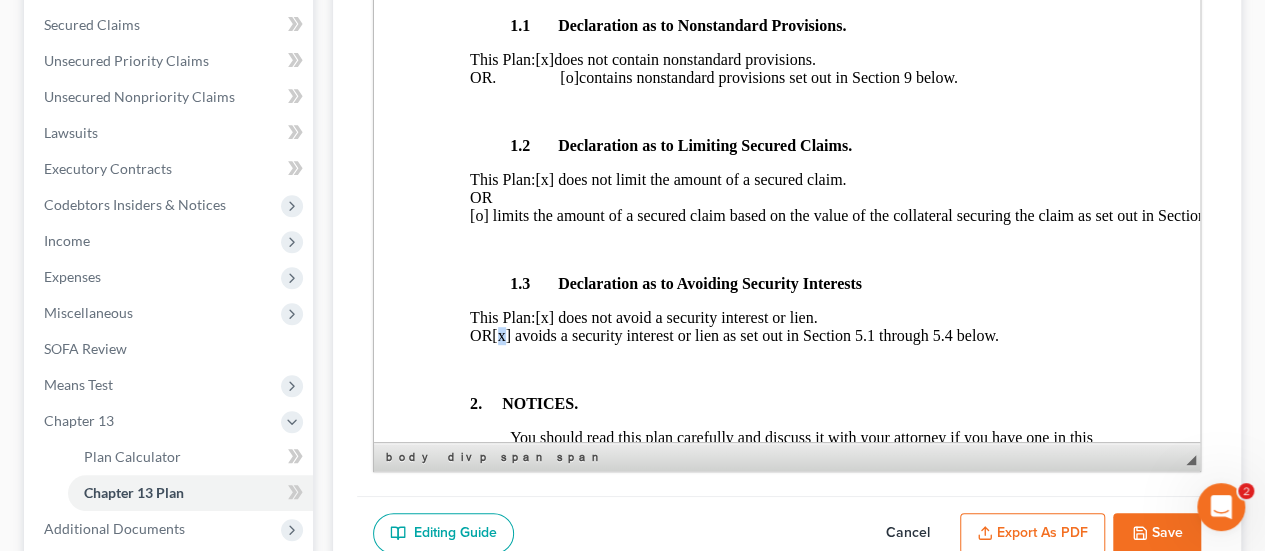 click on "[x] avoids a security interest or lien as set out in Section 5.1 through 5.4 below." at bounding box center (745, 335) 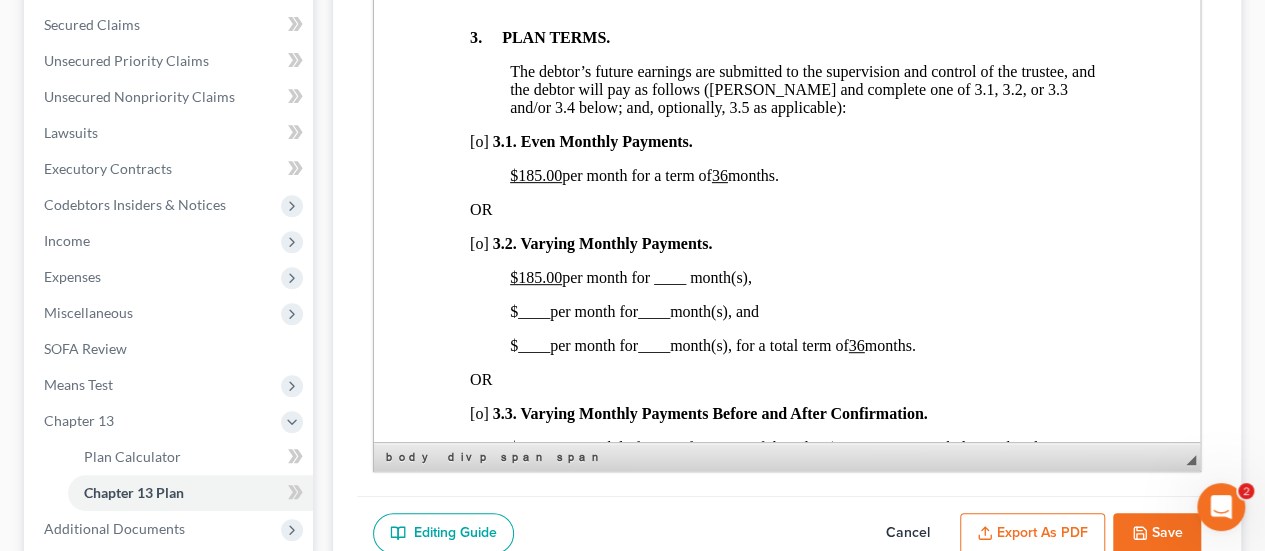 scroll, scrollTop: 1325, scrollLeft: 0, axis: vertical 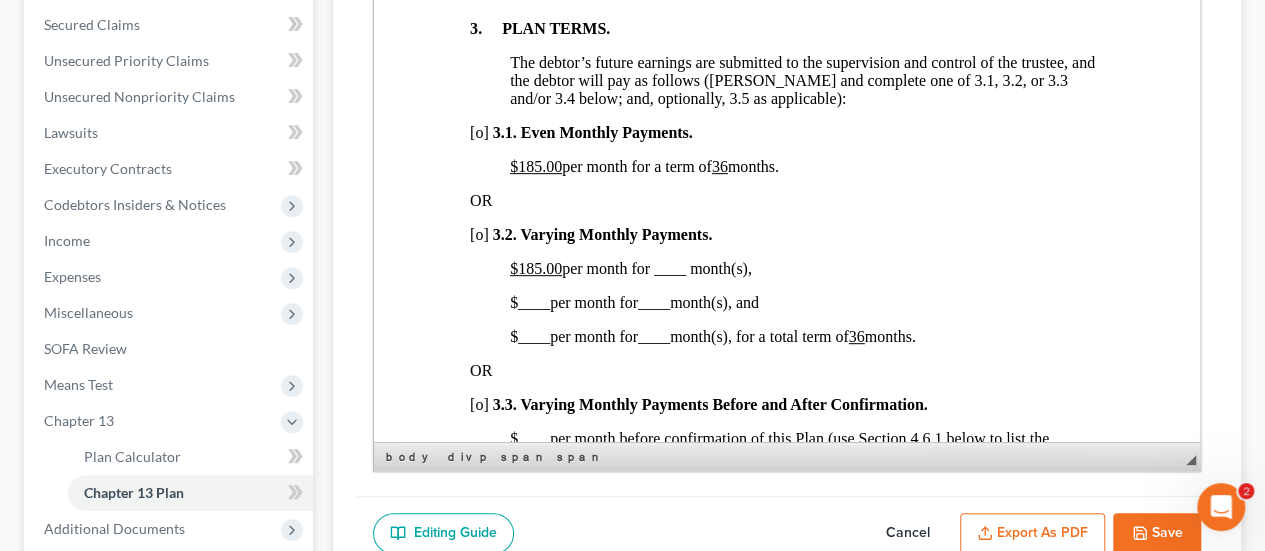click on "[o]" at bounding box center [479, 132] 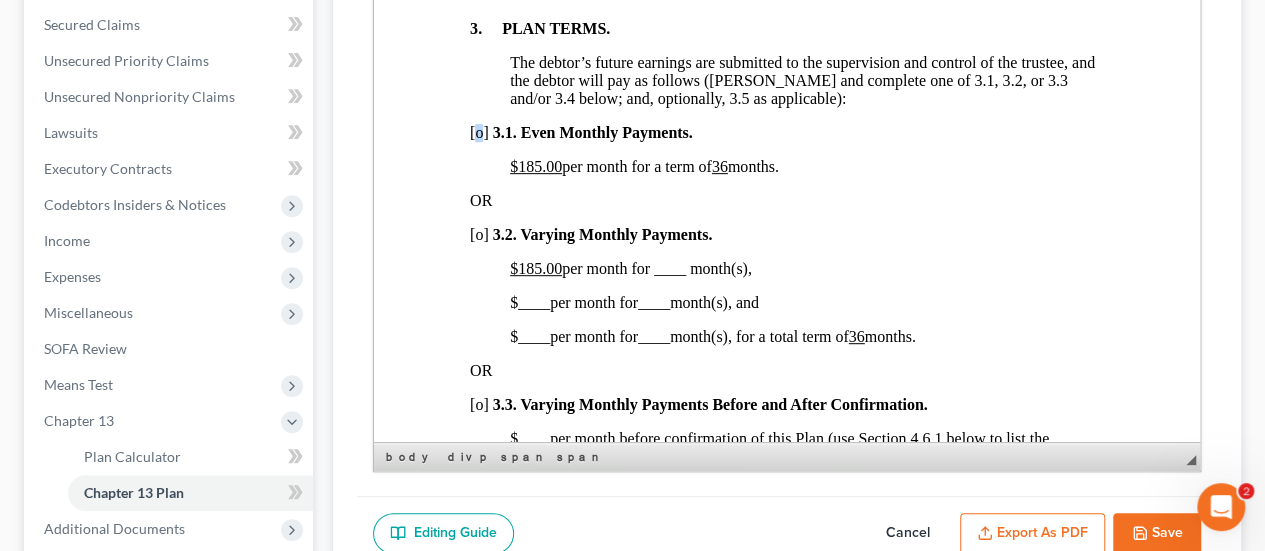 click on "[o]" at bounding box center (479, 132) 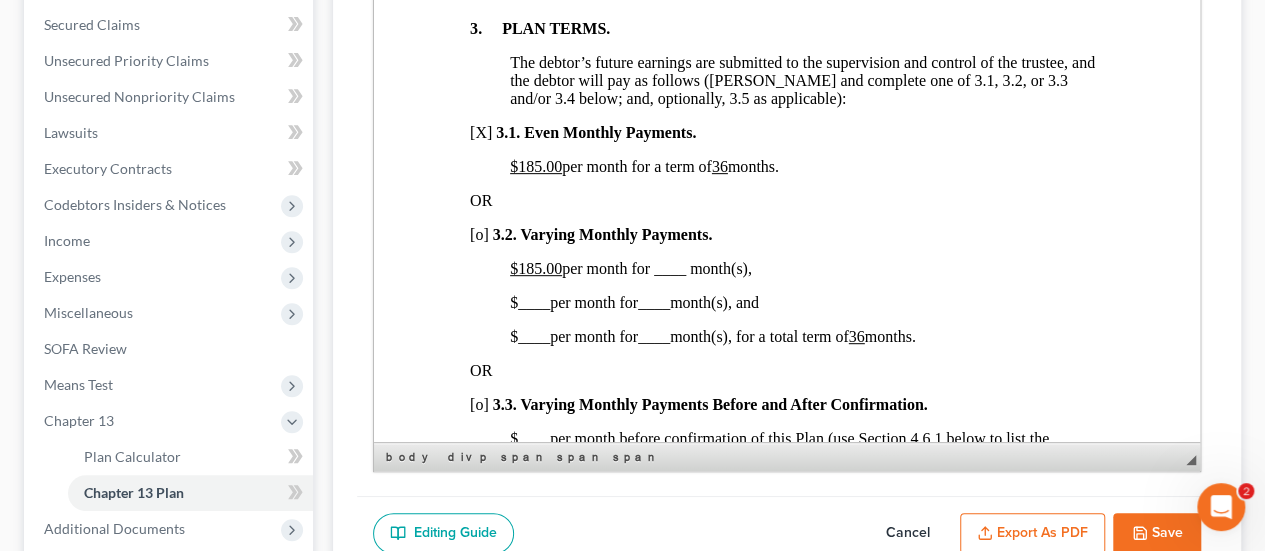click on "$185.00" at bounding box center (536, 268) 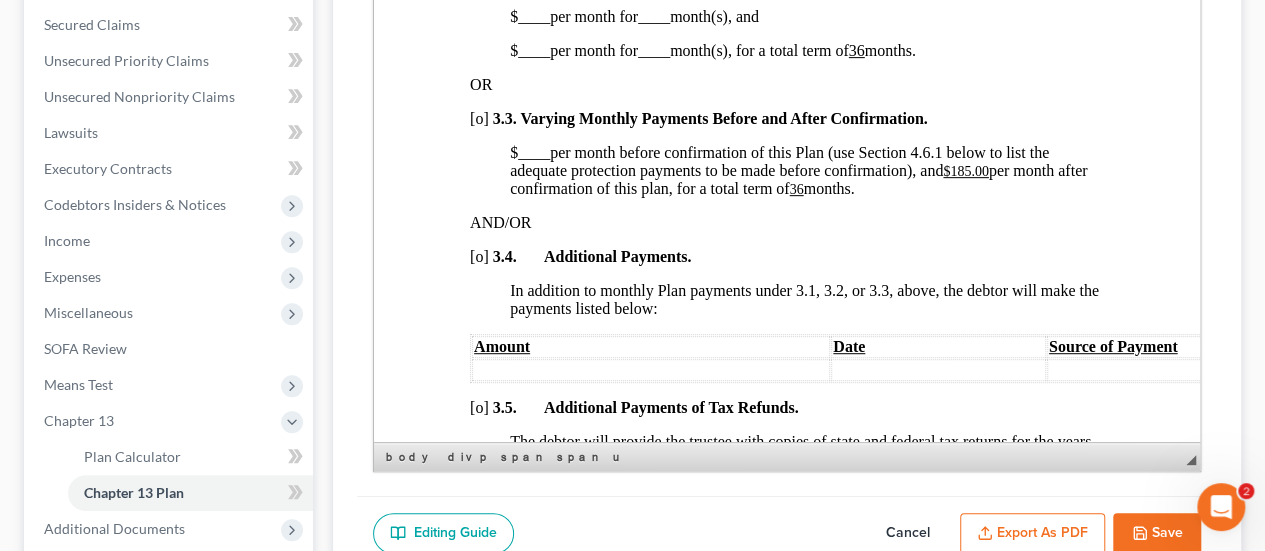 scroll, scrollTop: 1613, scrollLeft: 0, axis: vertical 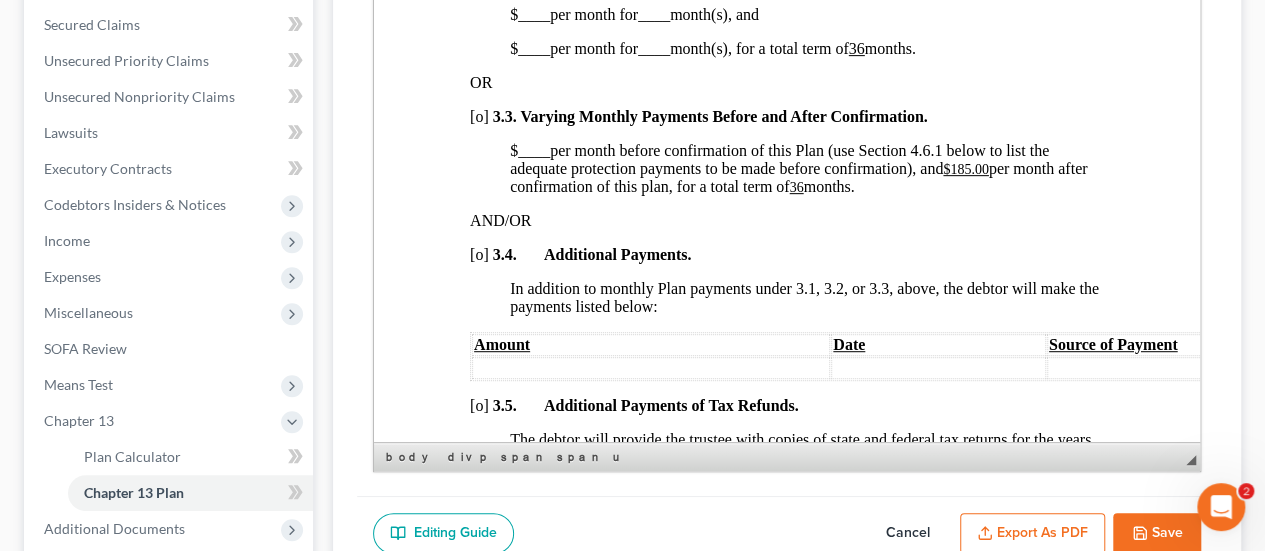 click on "$185.00" at bounding box center [966, 169] 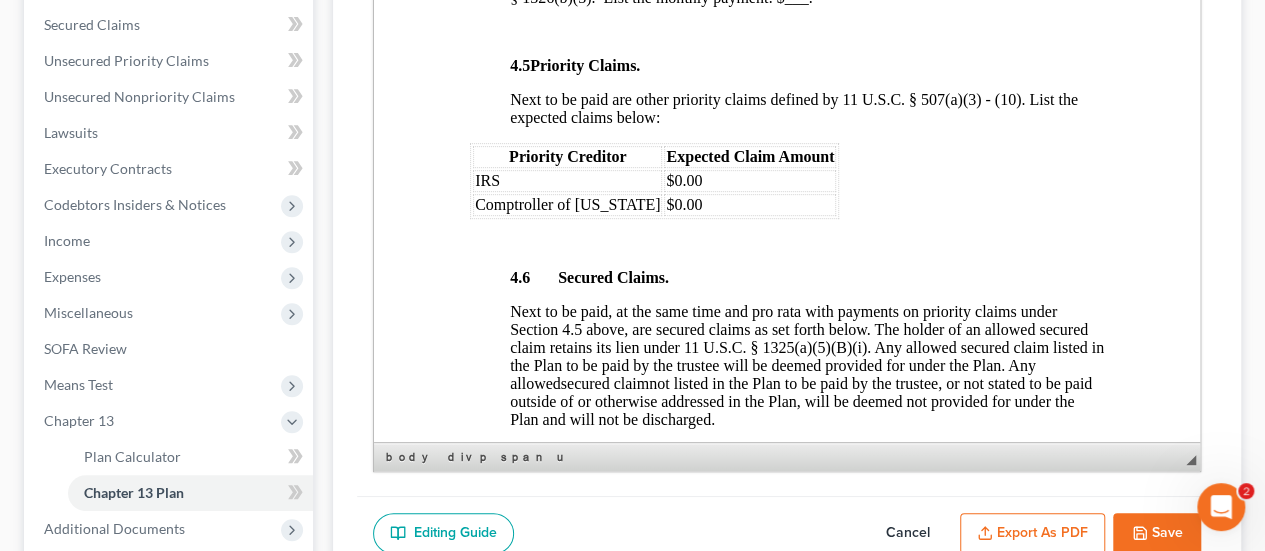 scroll, scrollTop: 2944, scrollLeft: 0, axis: vertical 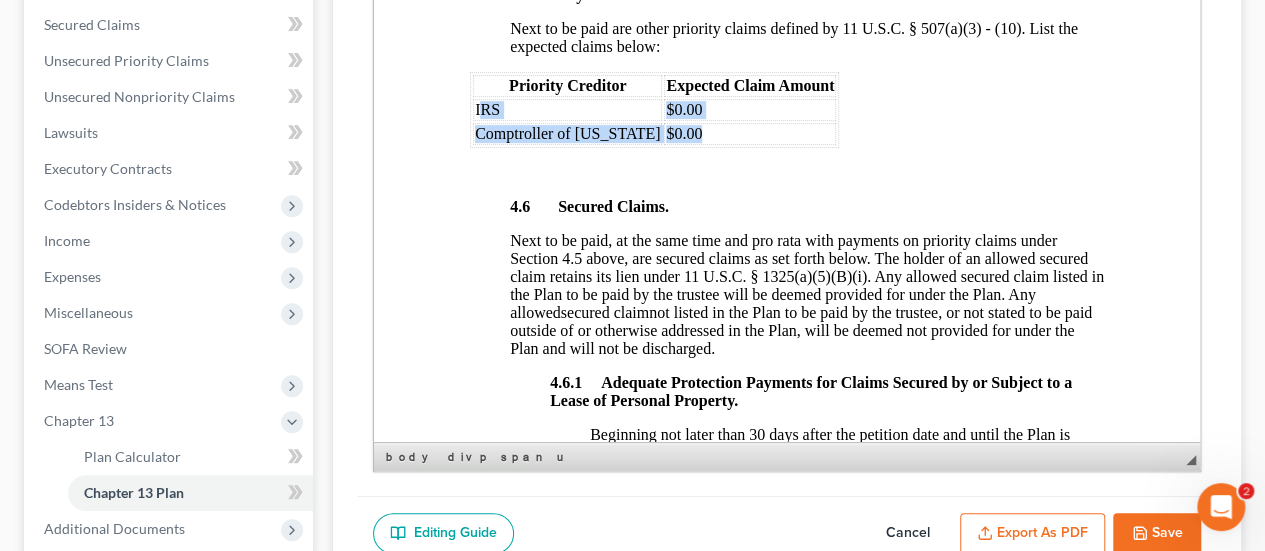 drag, startPoint x: 704, startPoint y: 143, endPoint x: 482, endPoint y: 120, distance: 223.18826 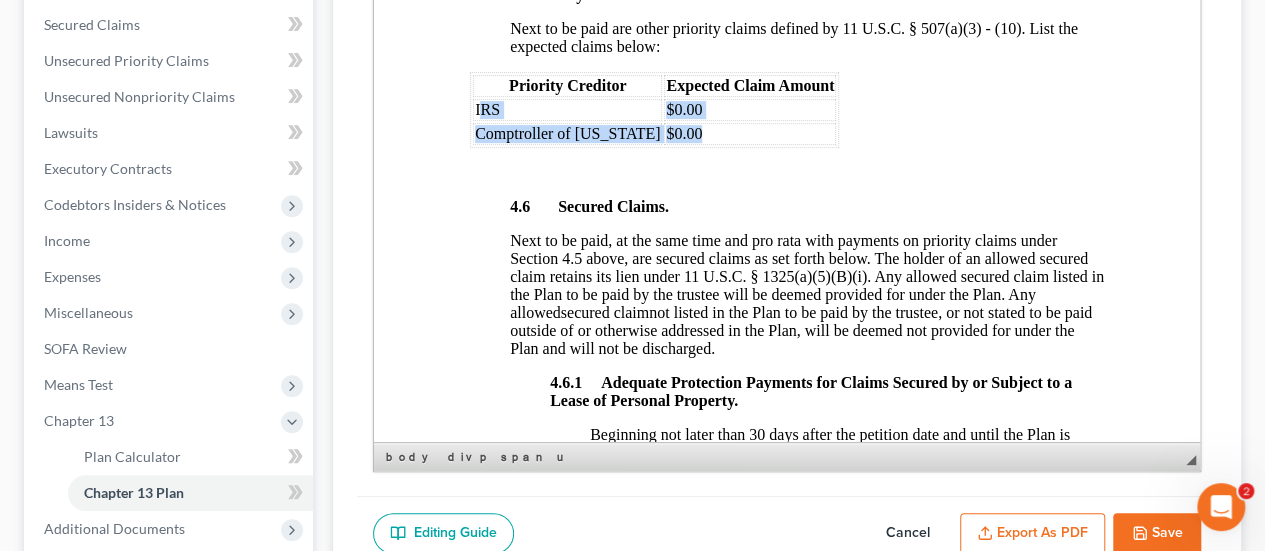 click on "IRS $0.00 Comptroller of [US_STATE] $0.00" at bounding box center (654, 122) 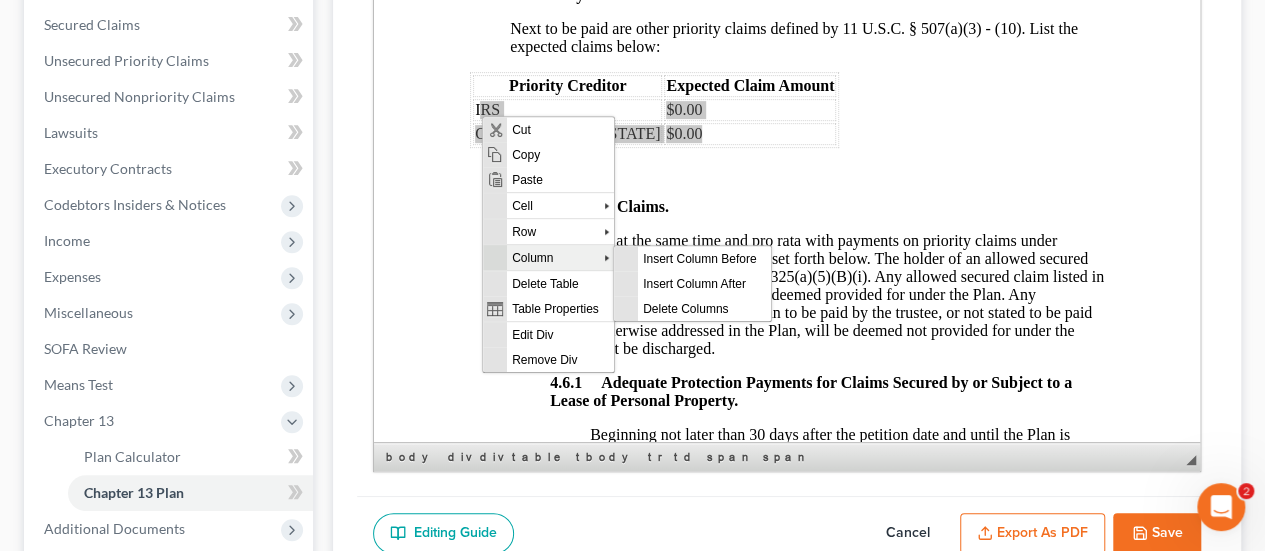 scroll, scrollTop: 0, scrollLeft: 0, axis: both 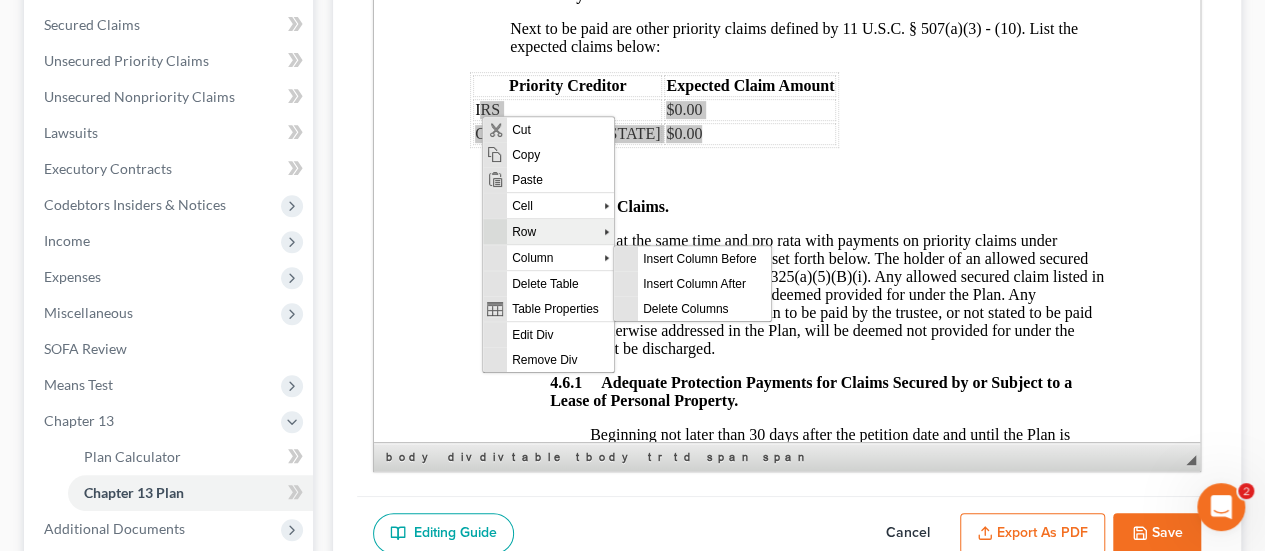 click on "Row" at bounding box center (554, 231) 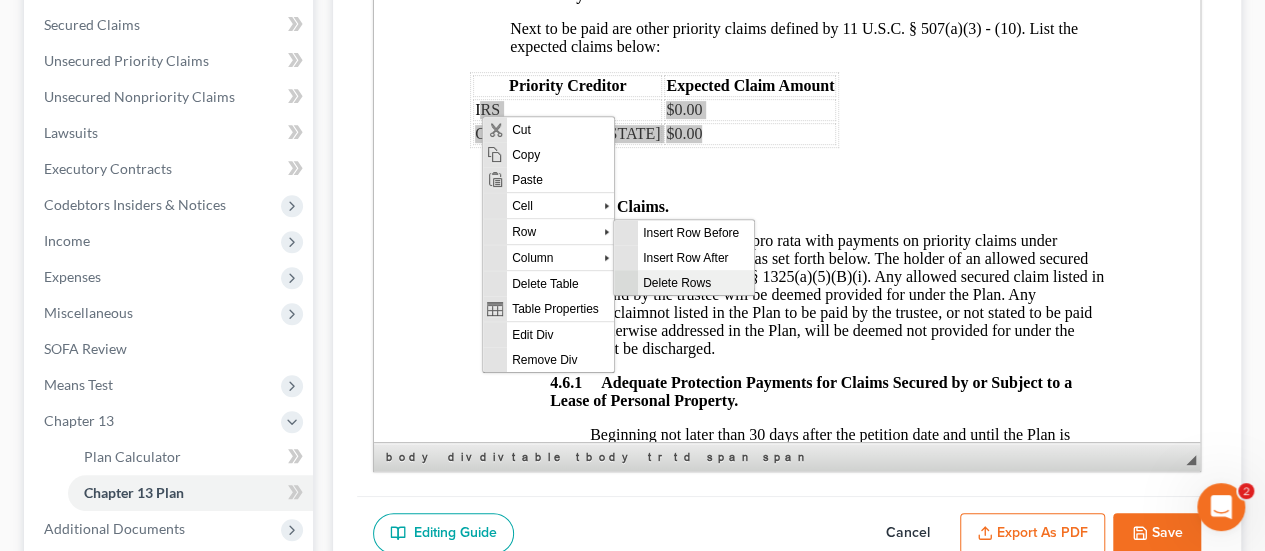 click on "Delete Rows" at bounding box center [695, 281] 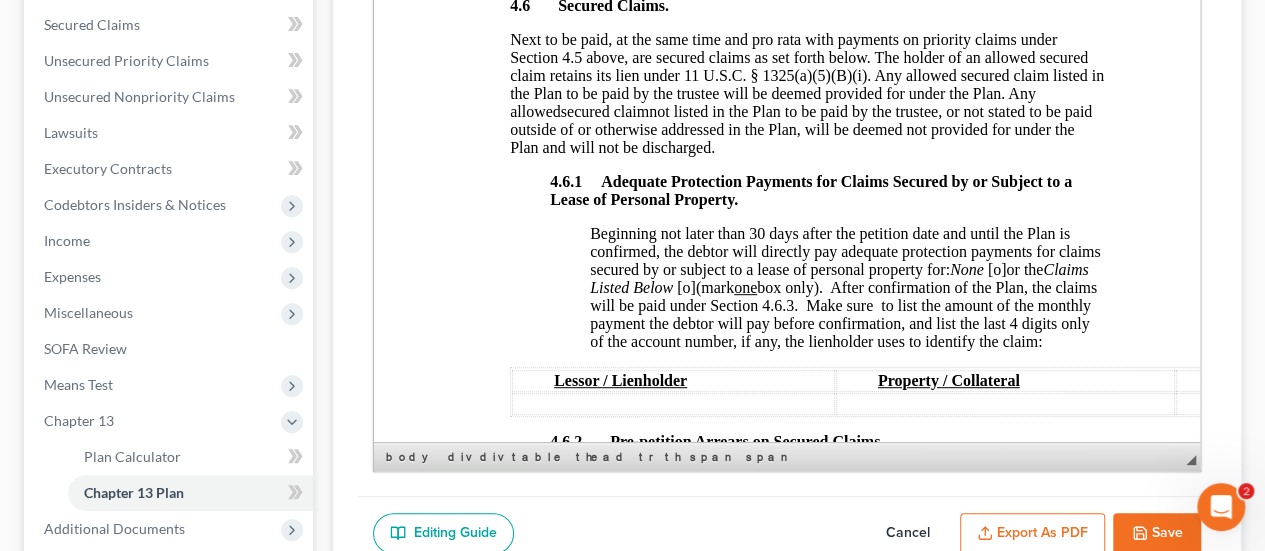 scroll, scrollTop: 3098, scrollLeft: 0, axis: vertical 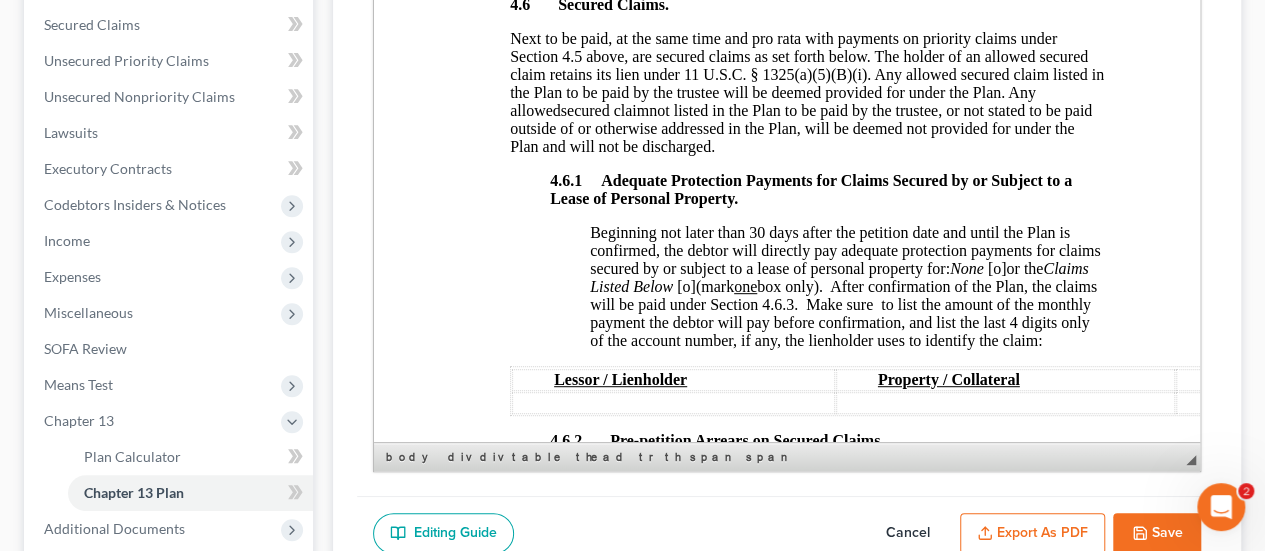 click on "[o]" at bounding box center (997, 268) 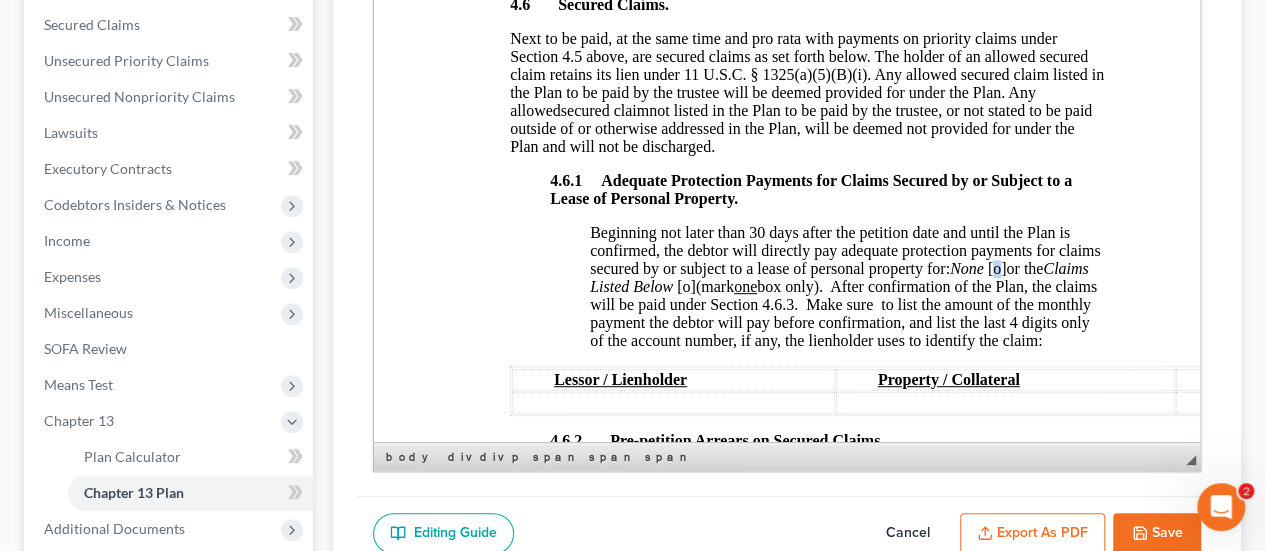 click on "[o]" at bounding box center [997, 268] 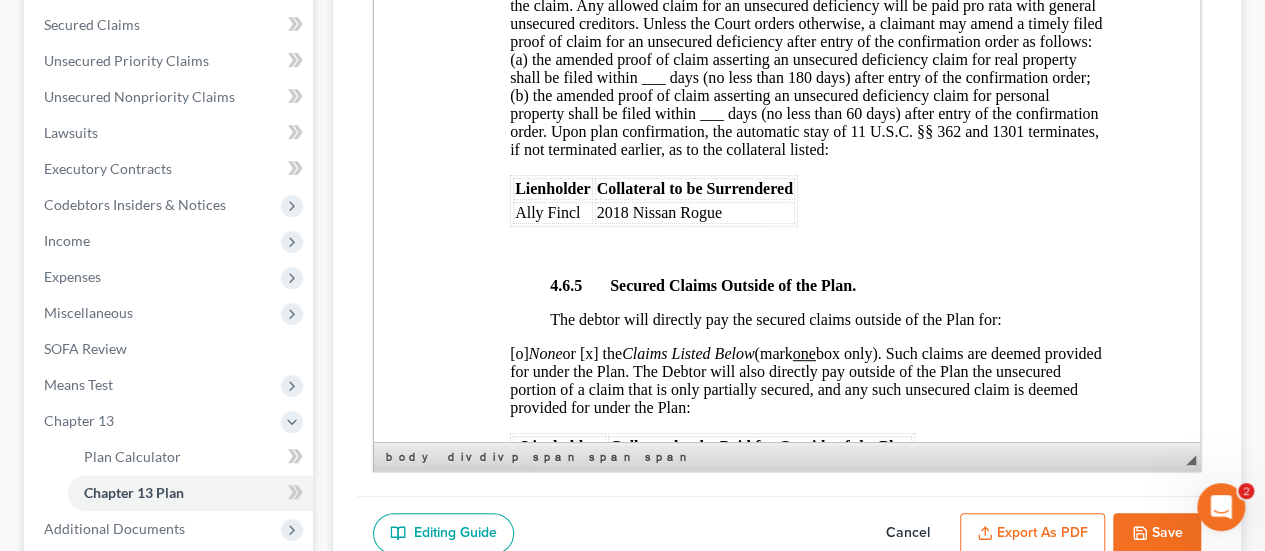 scroll, scrollTop: 4136, scrollLeft: 0, axis: vertical 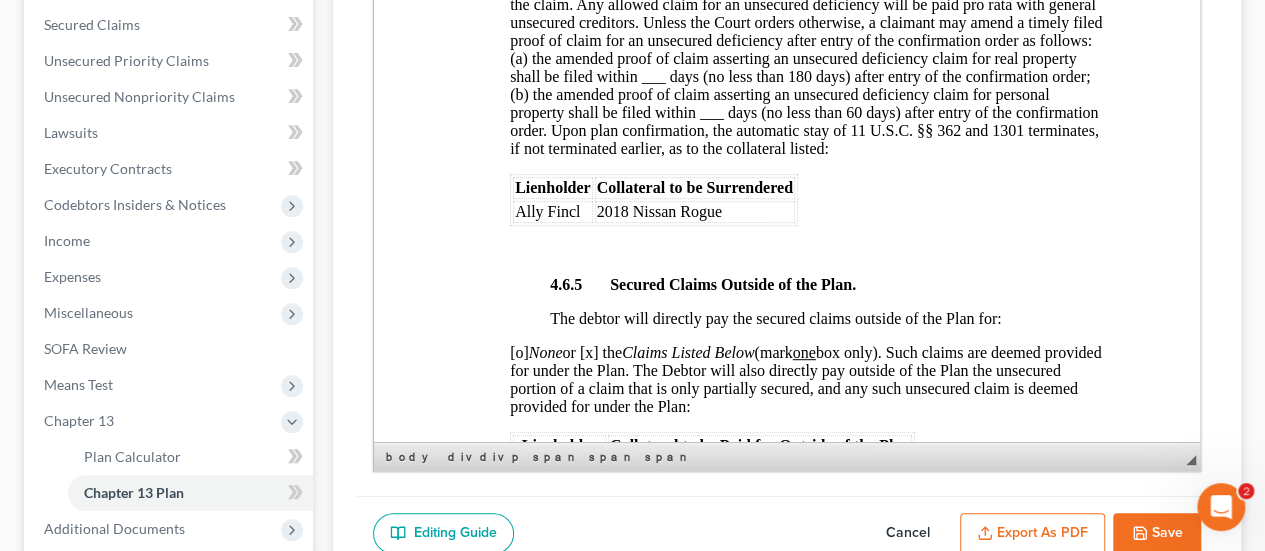 click on "[o]  None  or [x] the  Claims Listed Below  (mark  one  box only). Describe the collateral securing the claim. Any allowed claim for an unsecured deficiency will be paid pro rata with general unsecured creditors. Unless the Court orders otherwise, a claimant may amend a timely filed proof of claim for an unsecured deficiency after entry of the confirmation order as follows: (a) the amended proof of claim asserting an unsecured deficiency claim for real property shall be filed within ___ days (no less than 180 days) after entry of the confirmation order; (b) the amended proof of claim asserting an unsecured deficiency claim for personal property shall be filed within ___ days (no less than 60 days) after entry of the confirmation order. Upon plan confirmation, the automatic stay of 11 U.S.C. §§ 362 and 1301 terminates, if not terminated earlier, as to the collateral listed:" at bounding box center (806, 67) 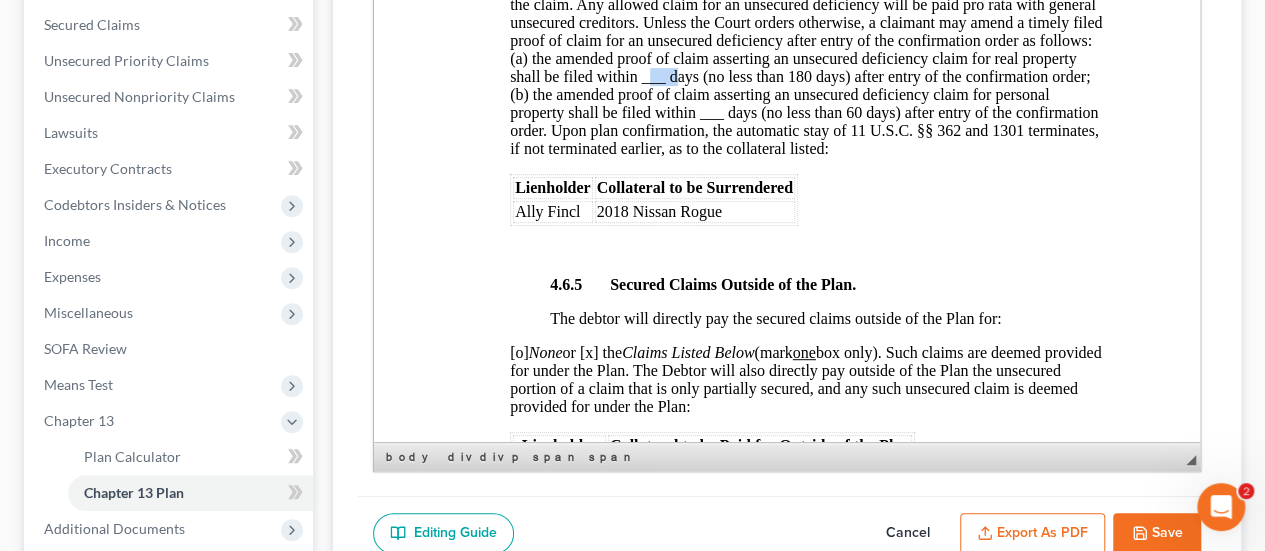 click on "[o]  None  or [x] the  Claims Listed Below  (mark  one  box only). Describe the collateral securing the claim. Any allowed claim for an unsecured deficiency will be paid pro rata with general unsecured creditors. Unless the Court orders otherwise, a claimant may amend a timely filed proof of claim for an unsecured deficiency after entry of the confirmation order as follows: (a) the amended proof of claim asserting an unsecured deficiency claim for real property shall be filed within ___ days (no less than 180 days) after entry of the confirmation order; (b) the amended proof of claim asserting an unsecured deficiency claim for personal property shall be filed within ___ days (no less than 60 days) after entry of the confirmation order. Upon plan confirmation, the automatic stay of 11 U.S.C. §§ 362 and 1301 terminates, if not terminated earlier, as to the collateral listed:" at bounding box center [806, 67] 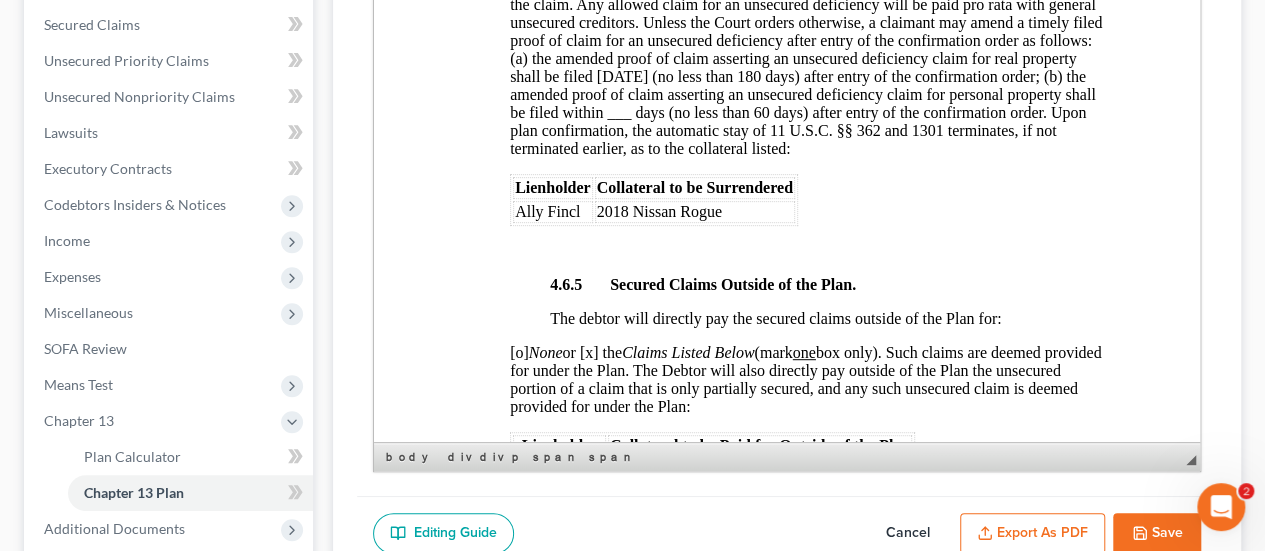 click on "[o]  None  or [x] the  Claims Listed Below  (mark  one  box only). Describe the collateral securing the claim. Any allowed claim for an unsecured deficiency will be paid pro rata with general unsecured creditors. Unless the Court orders otherwise, a claimant may amend a timely filed proof of claim for an unsecured deficiency after entry of the confirmation order as follows: (a) the amended proof of claim asserting an unsecured deficiency claim for real property shall be filed [DATE] (no less than 180 days) after entry of the confirmation order; (b) the amended proof of claim asserting an unsecured deficiency claim for personal property shall be filed within ___ days (no less than 60 days) after entry of the confirmation order. Upon plan confirmation, the automatic stay of 11 U.S.C. §§ 362 and 1301 terminates, if not terminated earlier, as to the collateral listed:" at bounding box center (806, 67) 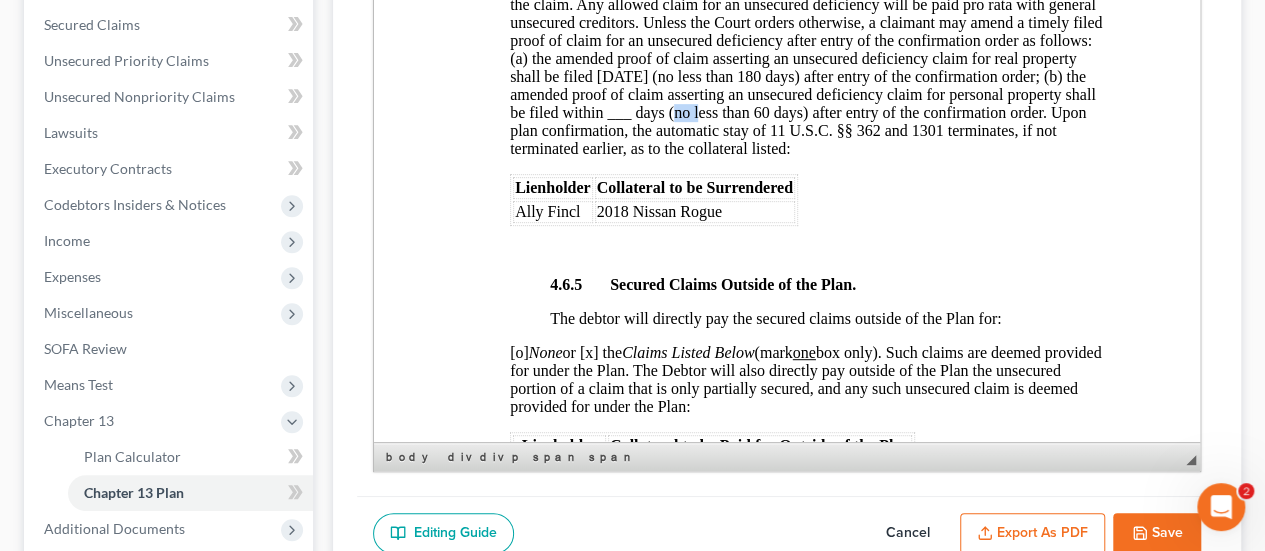 click on "[o]  None  or [x] the  Claims Listed Below  (mark  one  box only). Describe the collateral securing the claim. Any allowed claim for an unsecured deficiency will be paid pro rata with general unsecured creditors. Unless the Court orders otherwise, a claimant may amend a timely filed proof of claim for an unsecured deficiency after entry of the confirmation order as follows: (a) the amended proof of claim asserting an unsecured deficiency claim for real property shall be filed [DATE] (no less than 180 days) after entry of the confirmation order; (b) the amended proof of claim asserting an unsecured deficiency claim for personal property shall be filed within ___ days (no less than 60 days) after entry of the confirmation order. Upon plan confirmation, the automatic stay of 11 U.S.C. §§ 362 and 1301 terminates, if not terminated earlier, as to the collateral listed:" at bounding box center [806, 67] 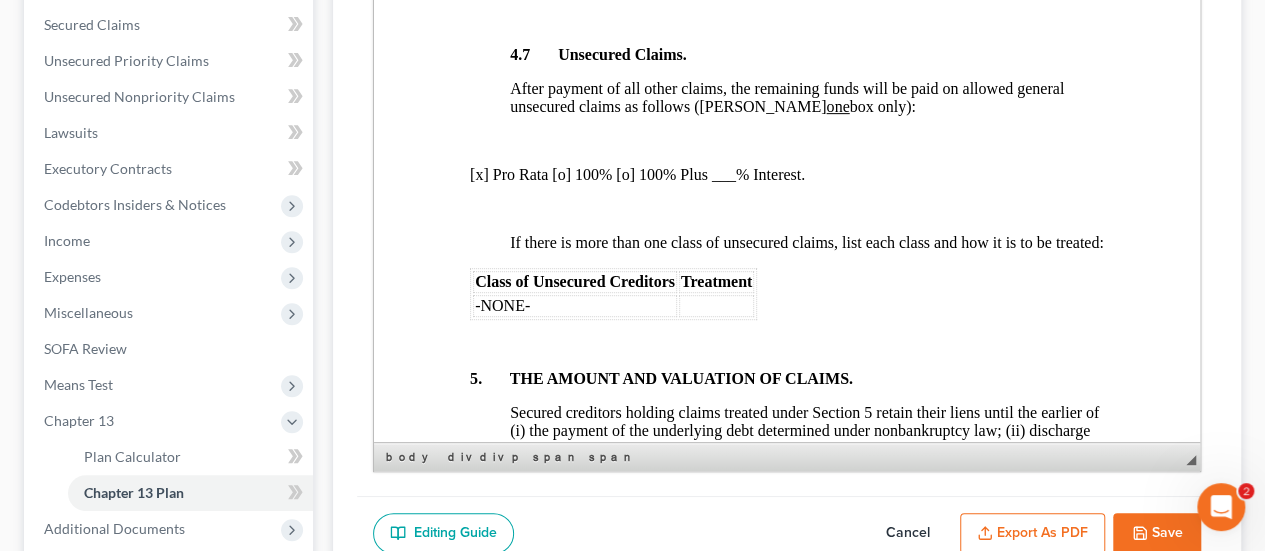 scroll, scrollTop: 4883, scrollLeft: 0, axis: vertical 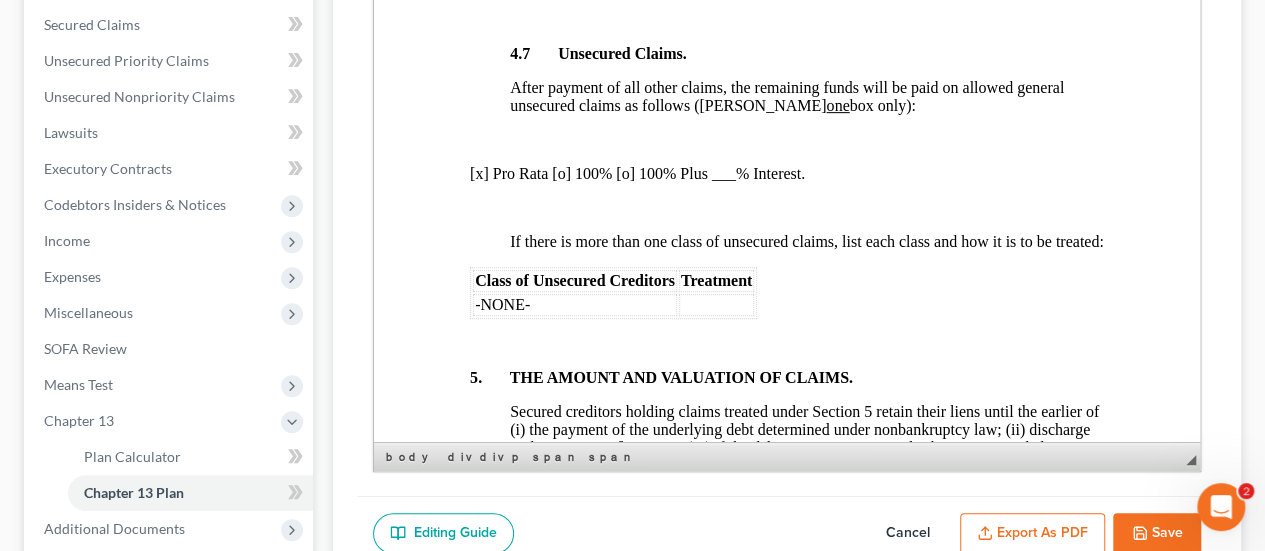 click on "[x] Pro Rata [o] 100% [o] 100% Plus ___% Interest." at bounding box center (787, 174) 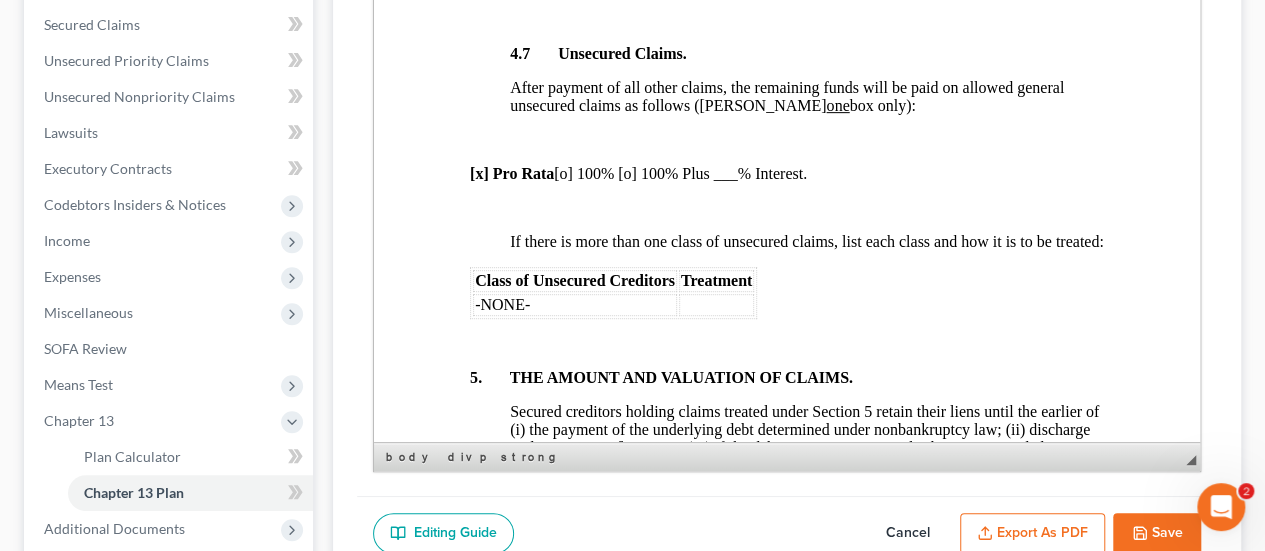 click at bounding box center (787, 208) 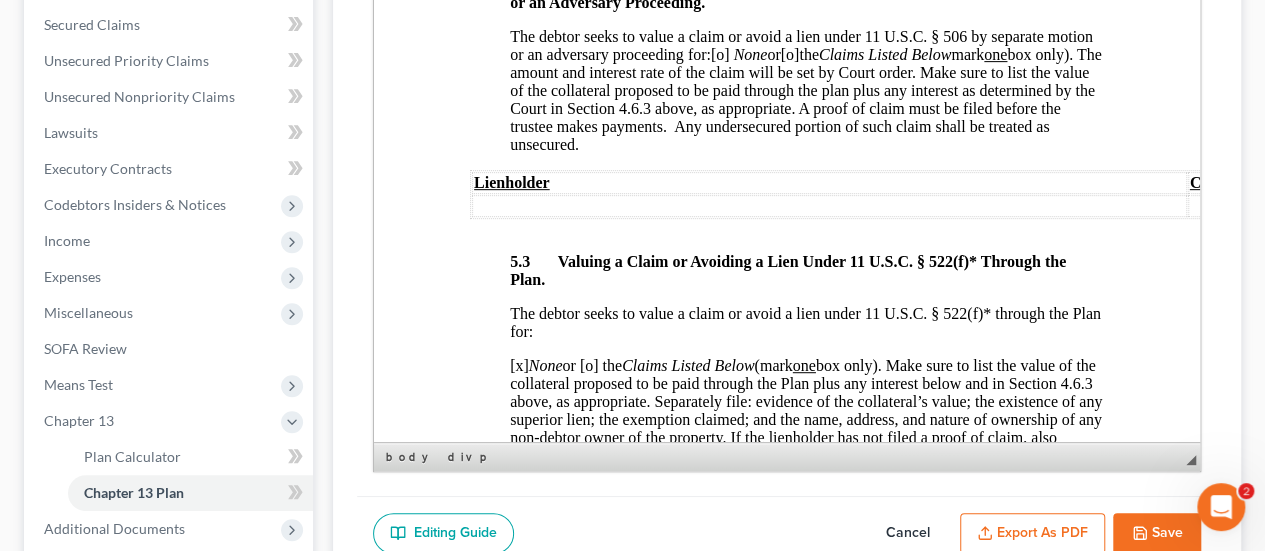 scroll, scrollTop: 5820, scrollLeft: 0, axis: vertical 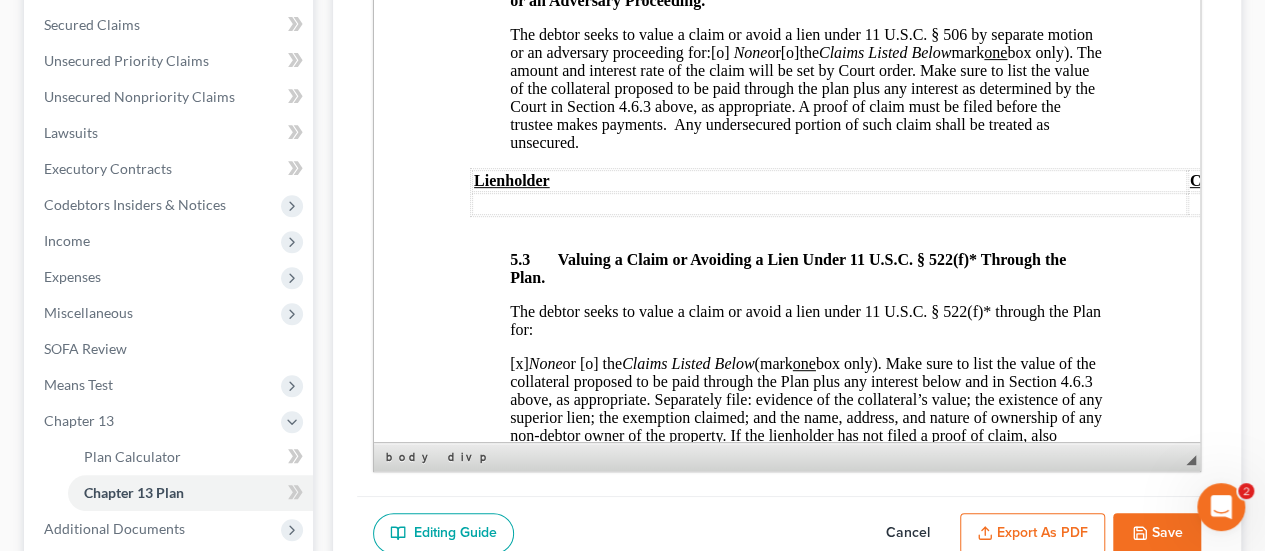 click on "[o]" at bounding box center [720, 52] 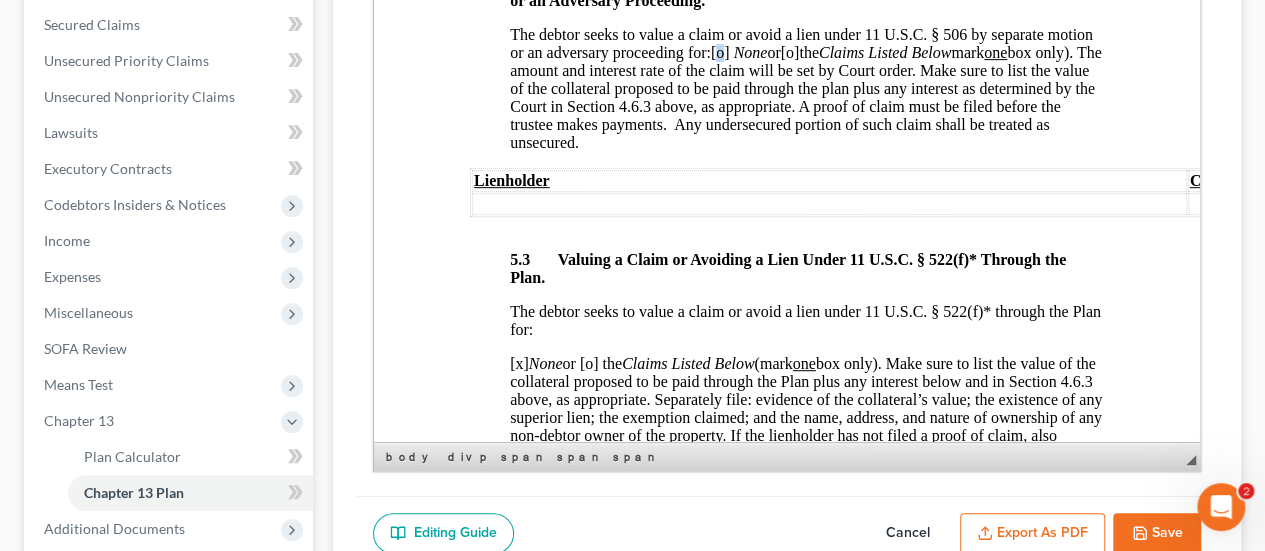 click on "[o]" at bounding box center (720, 52) 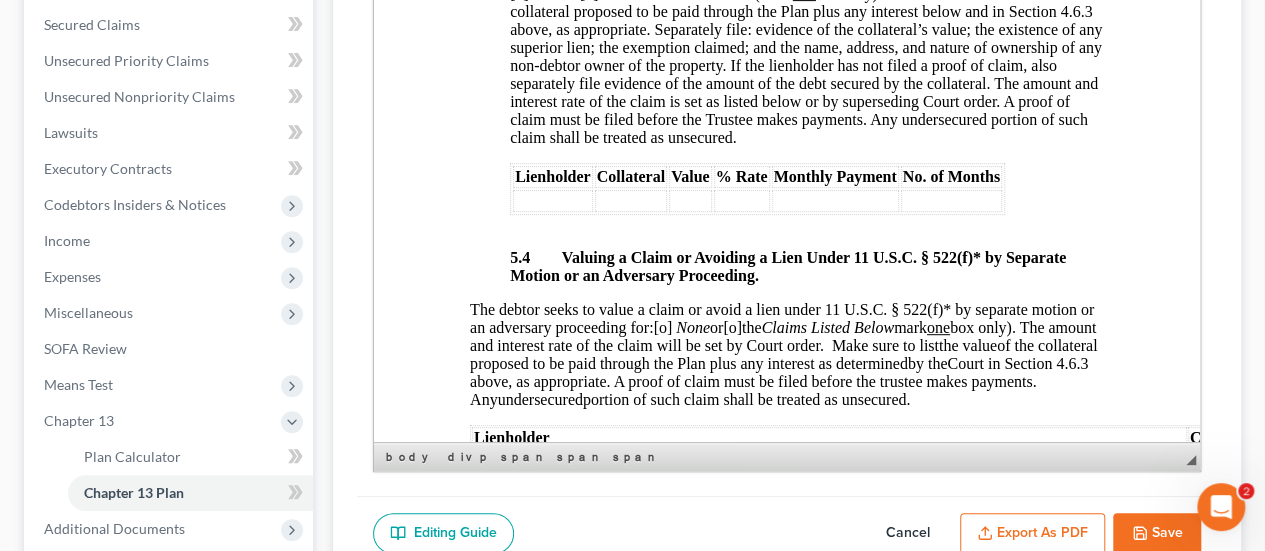 scroll, scrollTop: 6406, scrollLeft: 0, axis: vertical 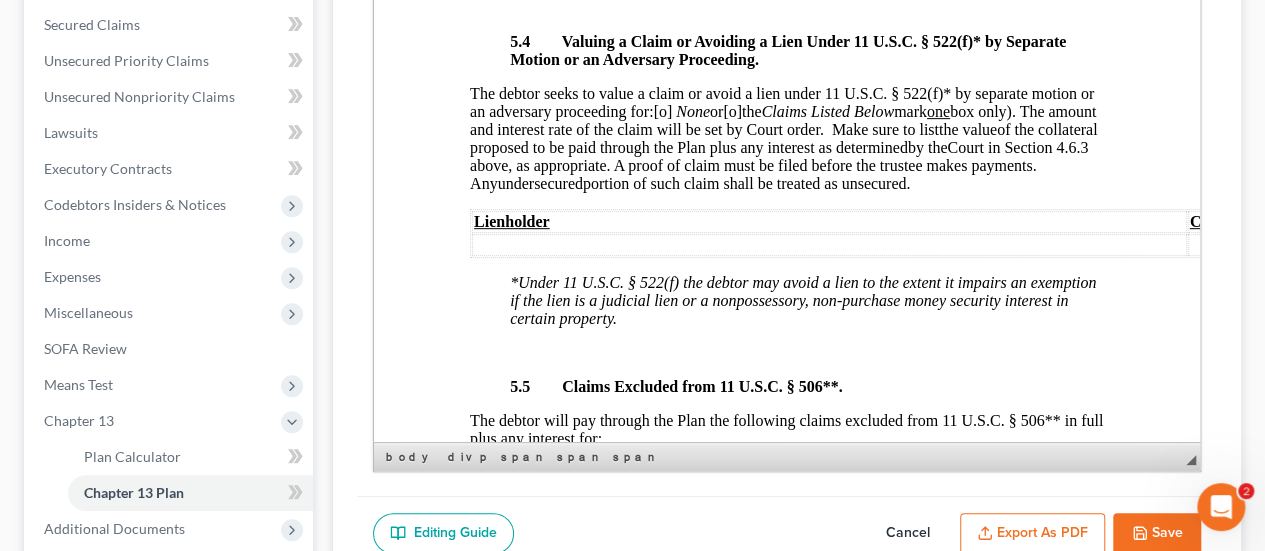 click on "[o]" at bounding box center [662, 111] 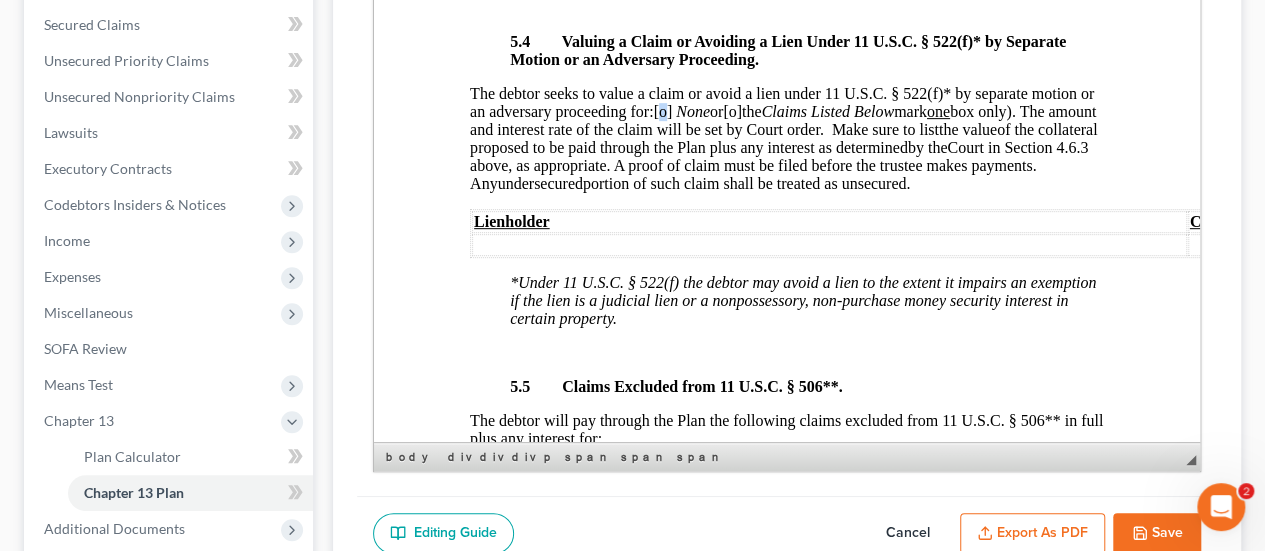 click on "[o]" at bounding box center [662, 111] 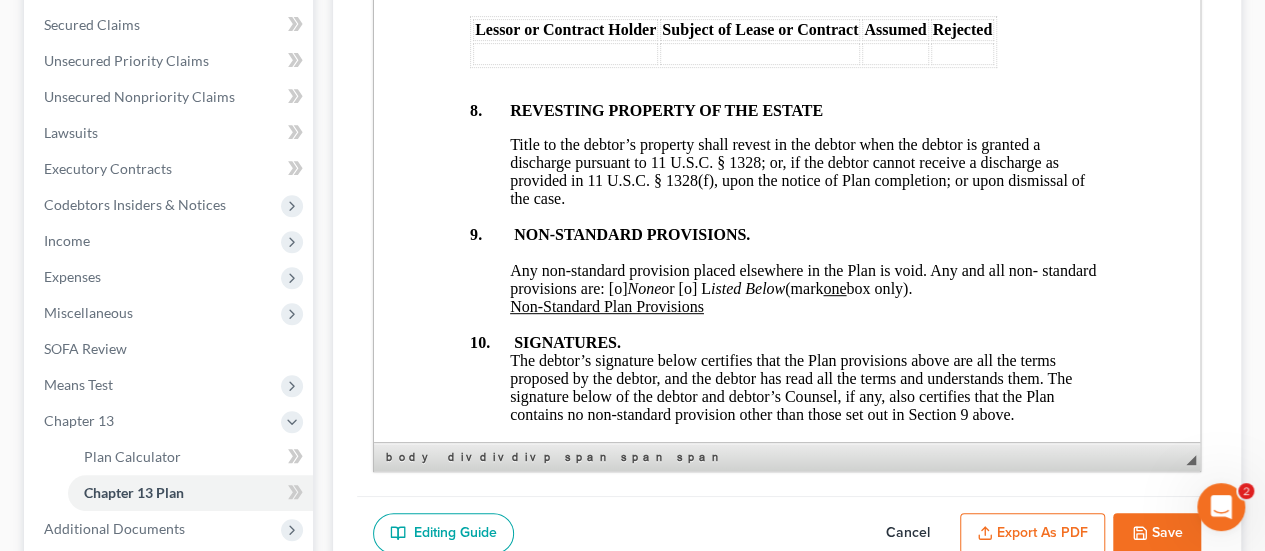 scroll, scrollTop: 7500, scrollLeft: 0, axis: vertical 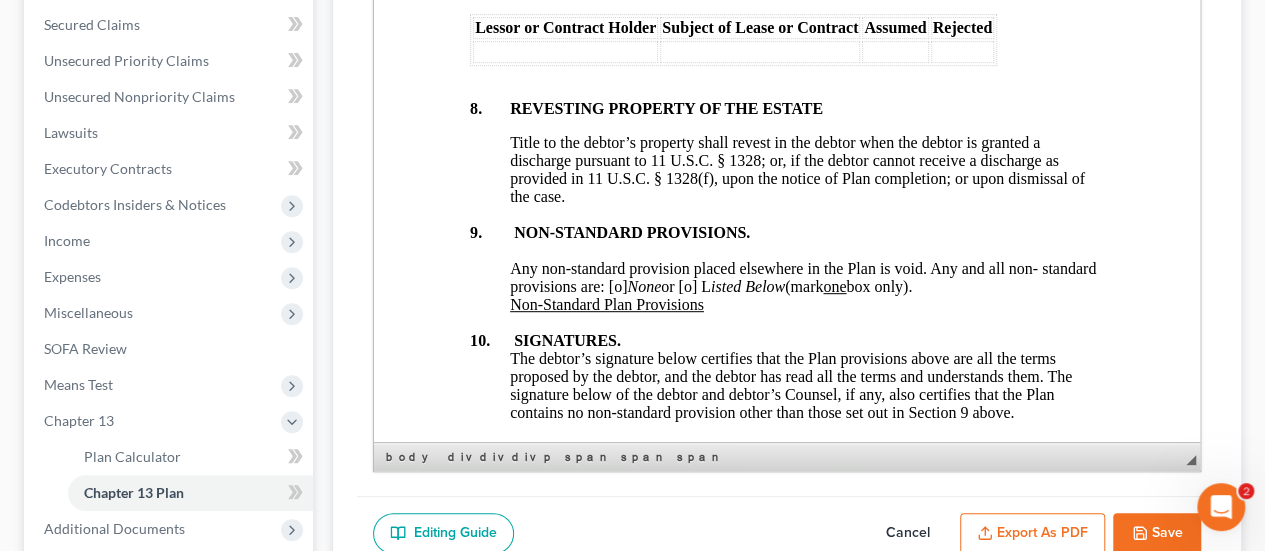 click on "Any non-standard provision placed elsewhere in the Plan is void. Any and all non- standard provisions are: [o]  None  or [o] L isted Below  (mark  one  box only)." at bounding box center [803, 277] 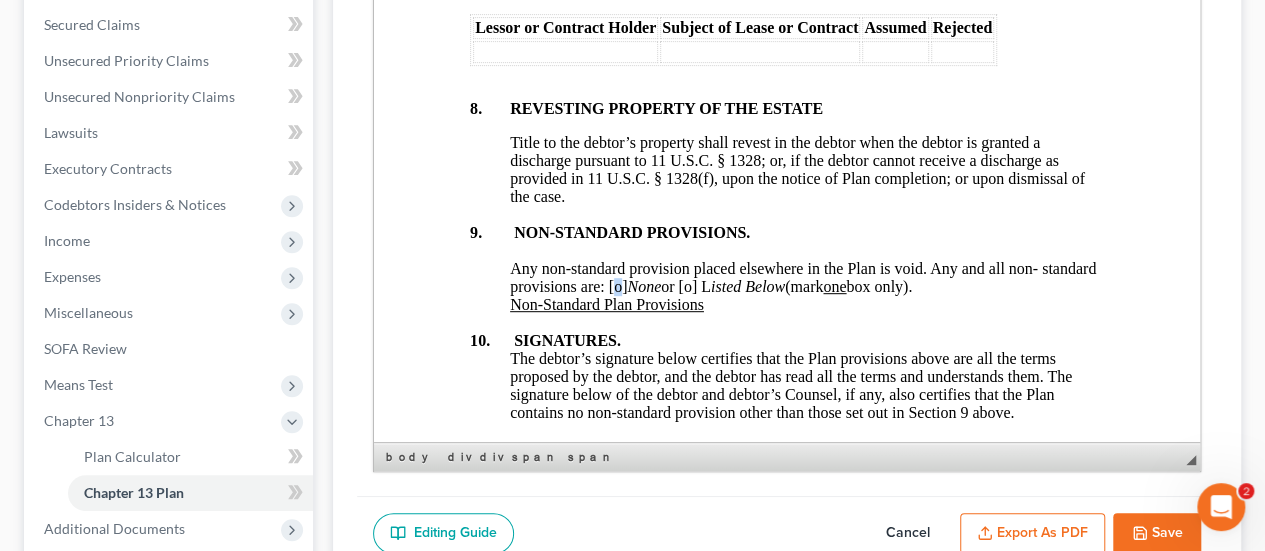 click on "Any non-standard provision placed elsewhere in the Plan is void. Any and all non- standard provisions are: [o]  None  or [o] L isted Below  (mark  one  box only)." at bounding box center (803, 277) 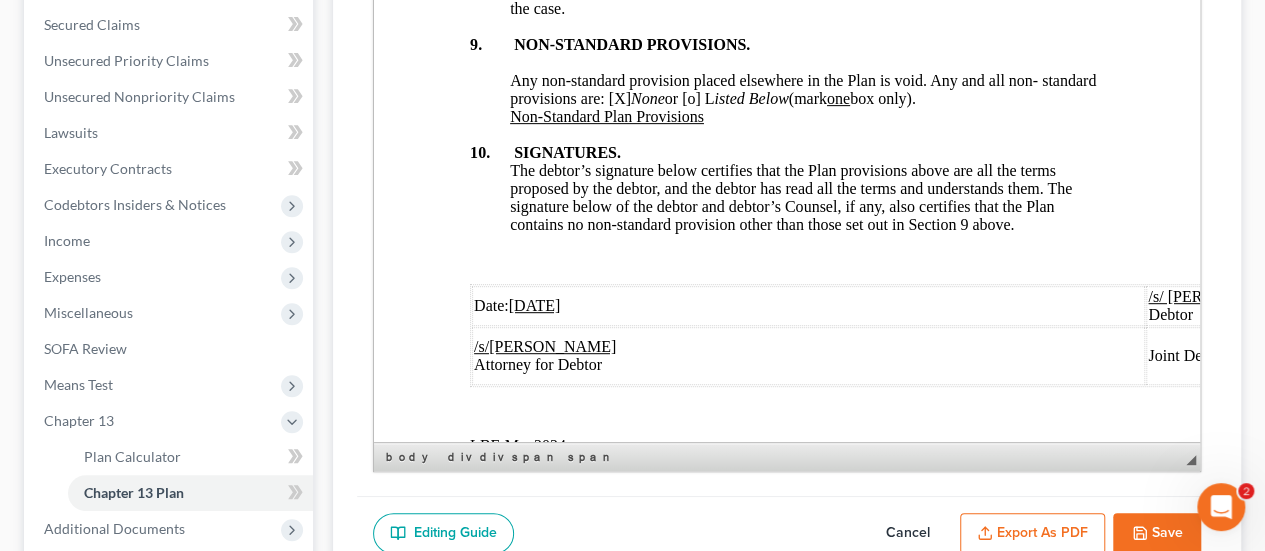 scroll, scrollTop: 7700, scrollLeft: 0, axis: vertical 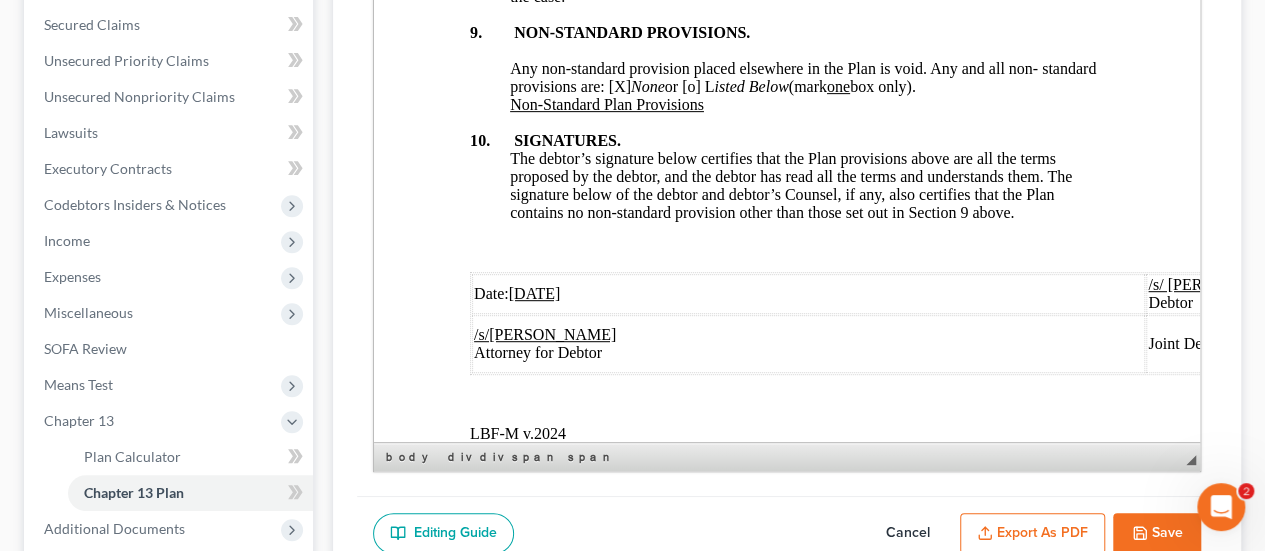 click on "Export as PDF" at bounding box center (1032, 534) 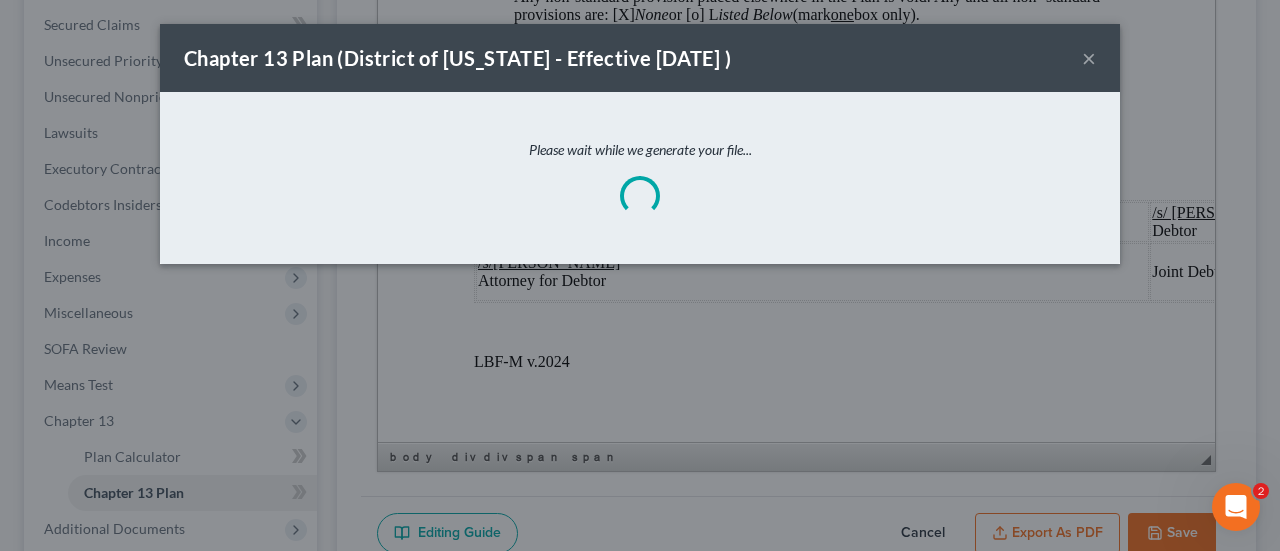 scroll, scrollTop: 7664, scrollLeft: 0, axis: vertical 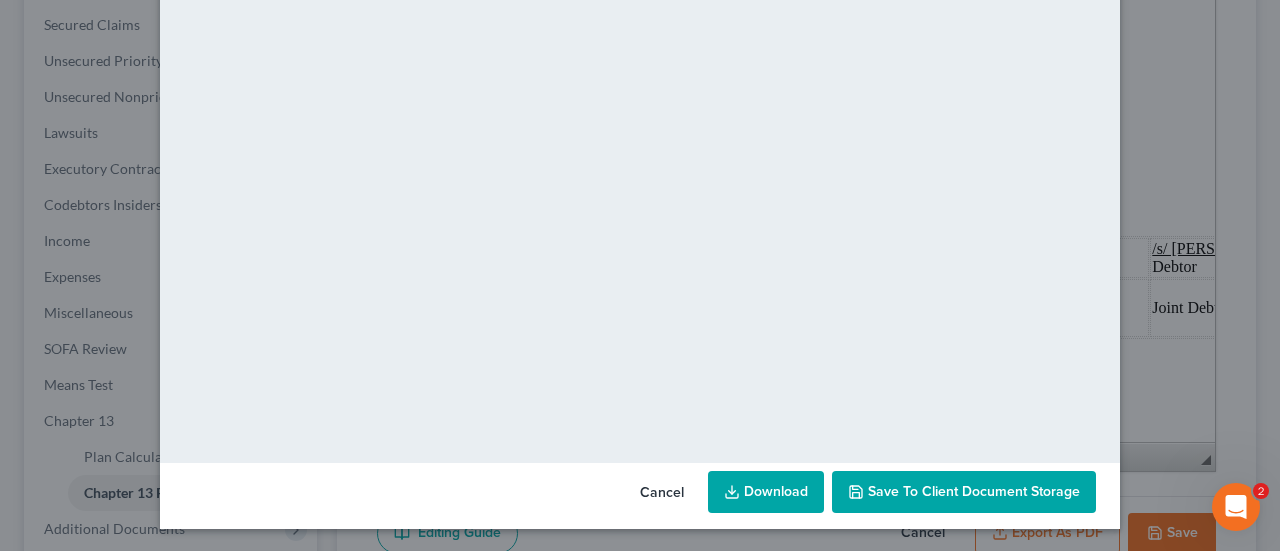click on "Download" at bounding box center [766, 492] 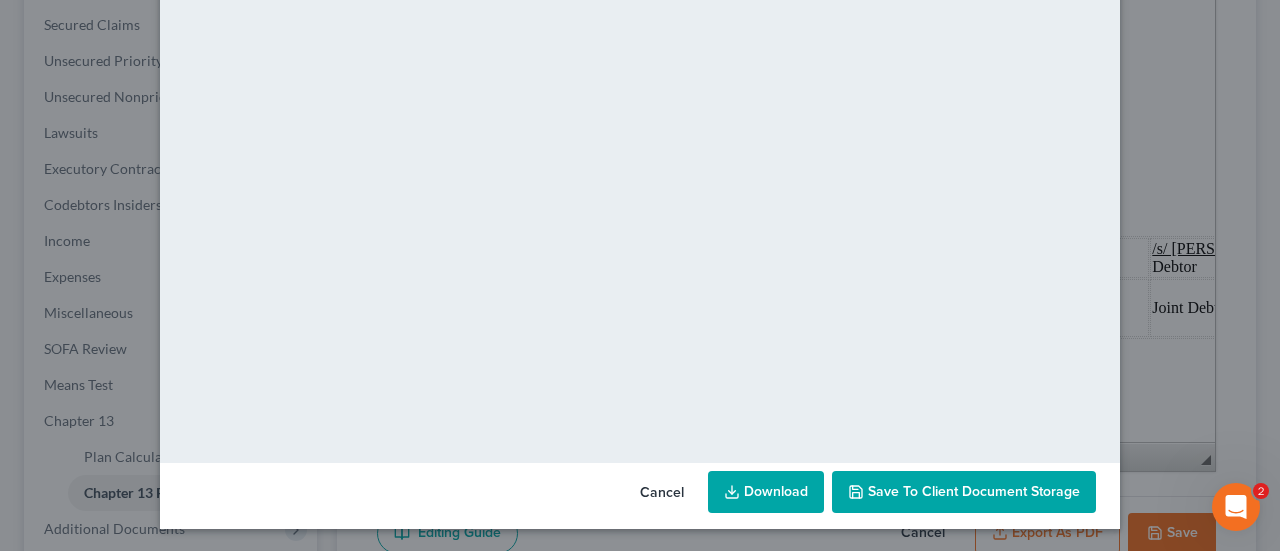 click on "Save to Client Document Storage" at bounding box center (974, 491) 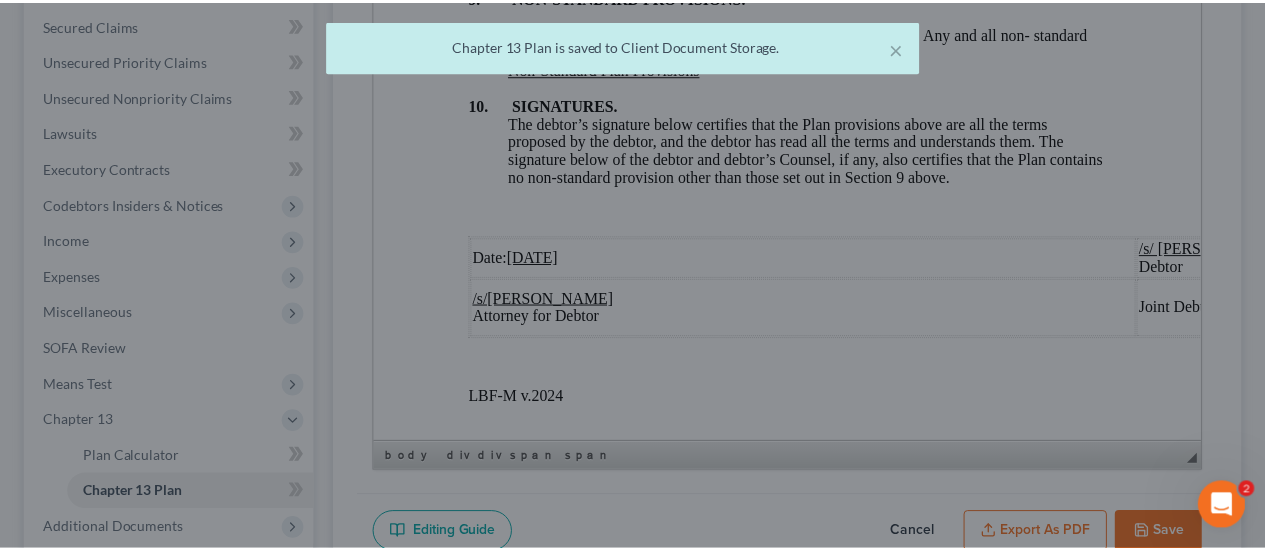scroll, scrollTop: 7700, scrollLeft: 0, axis: vertical 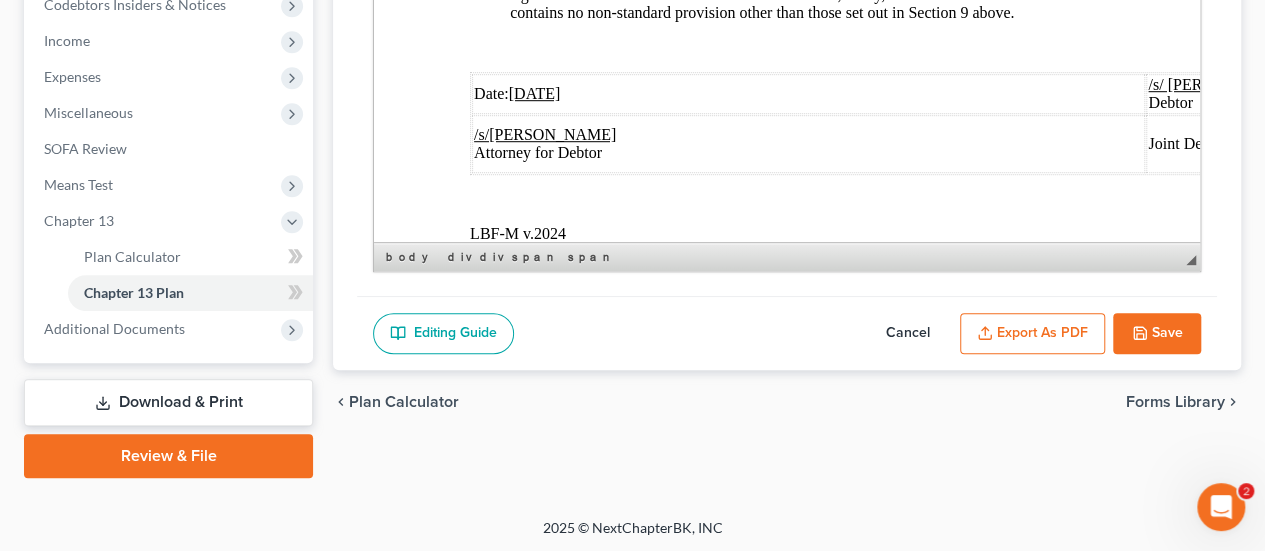 click on "Download & Print" at bounding box center [168, 402] 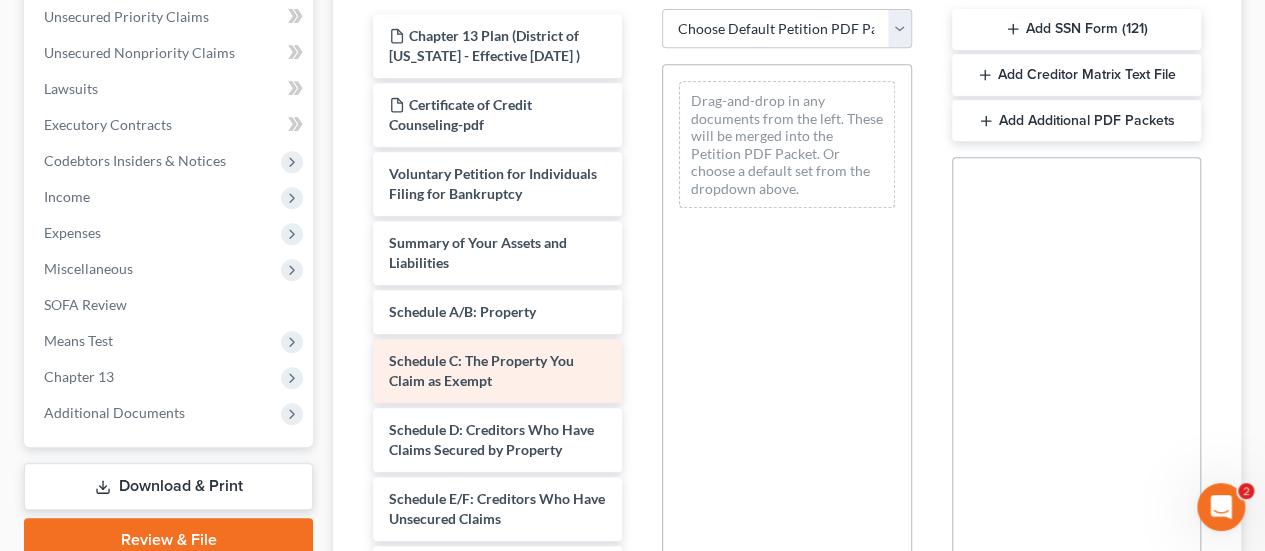 scroll, scrollTop: 462, scrollLeft: 0, axis: vertical 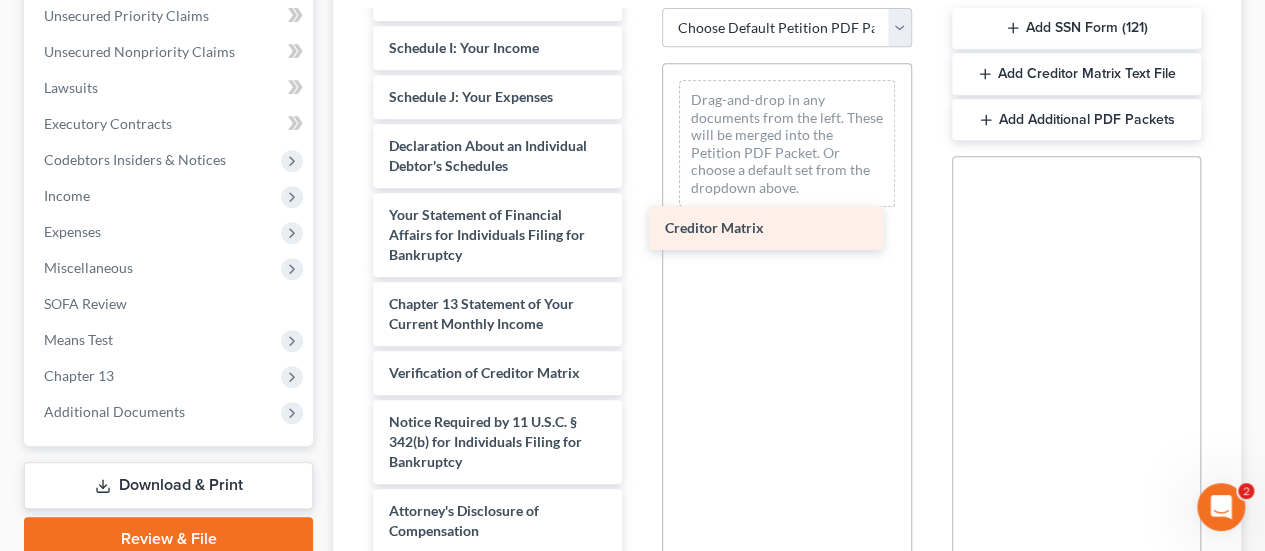 drag, startPoint x: 460, startPoint y: 325, endPoint x: 739, endPoint y: 231, distance: 294.40958 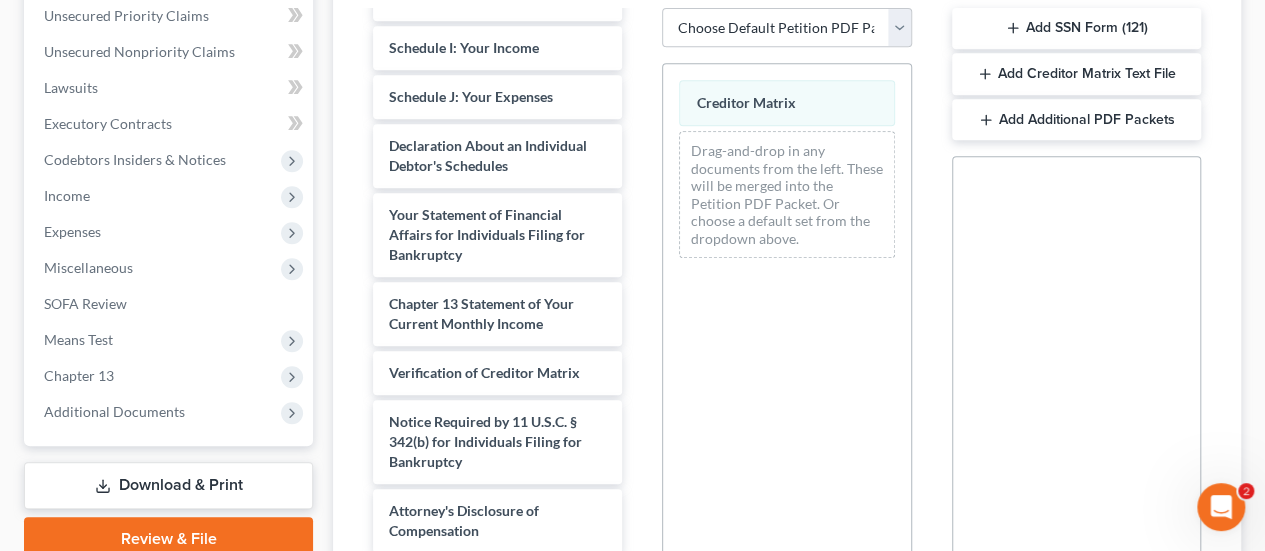 scroll, scrollTop: 702, scrollLeft: 0, axis: vertical 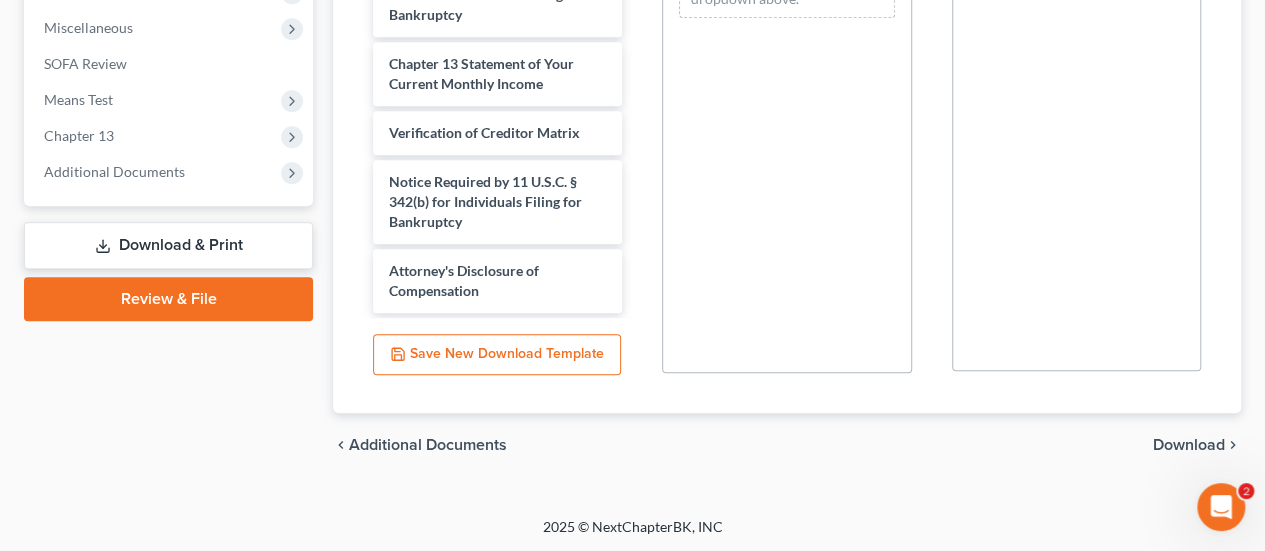click on "Download" at bounding box center [1189, 445] 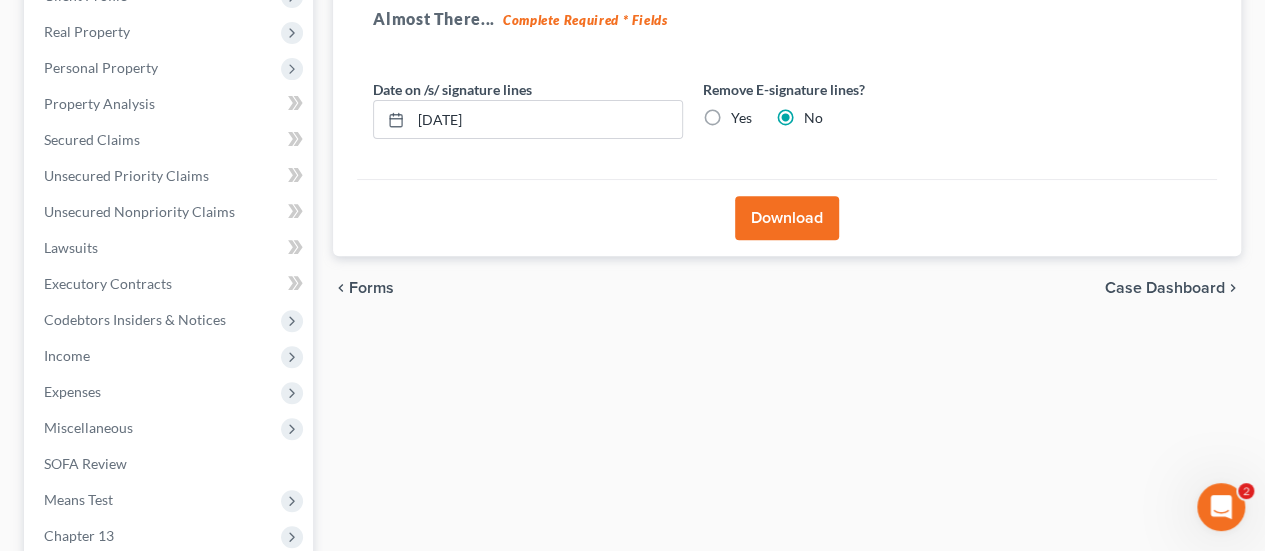 scroll, scrollTop: 297, scrollLeft: 0, axis: vertical 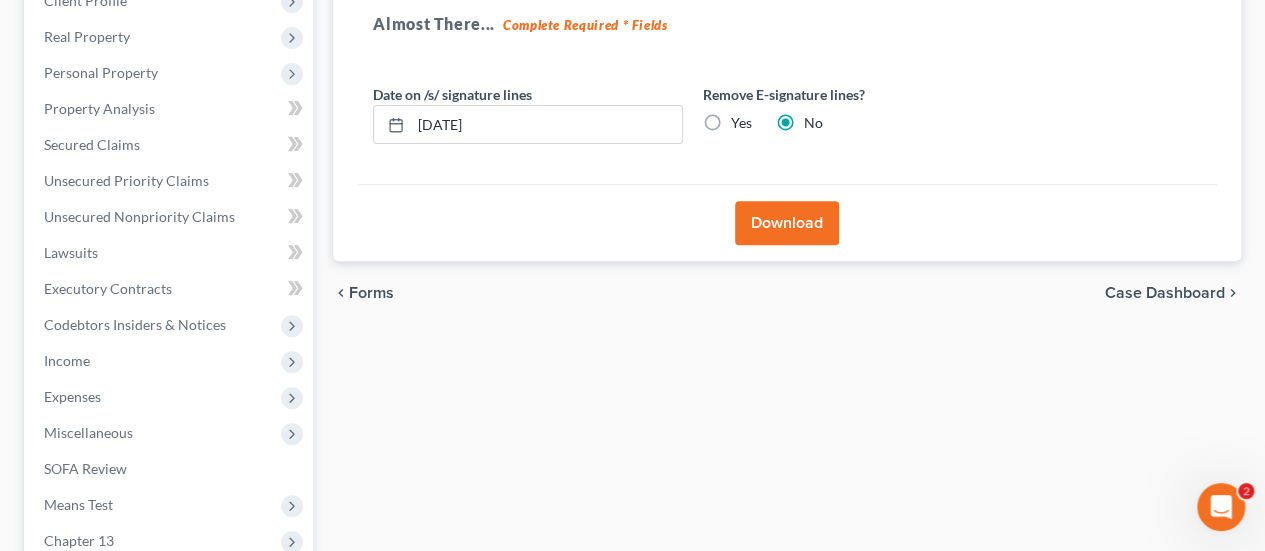 click on "Download" at bounding box center [787, 223] 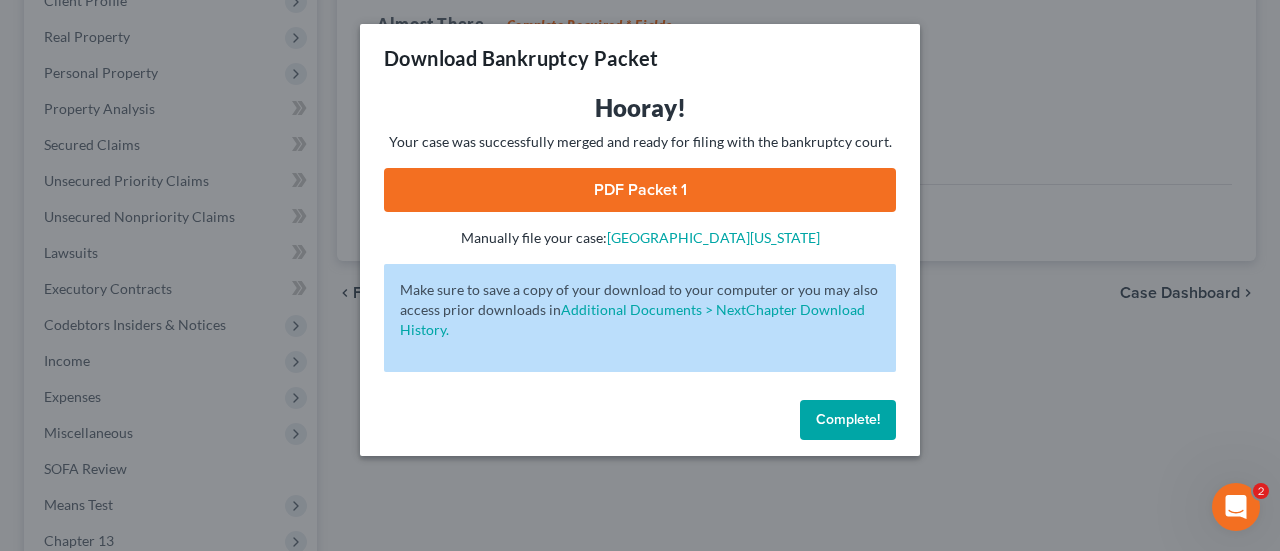 click on "PDF Packet 1" at bounding box center (640, 190) 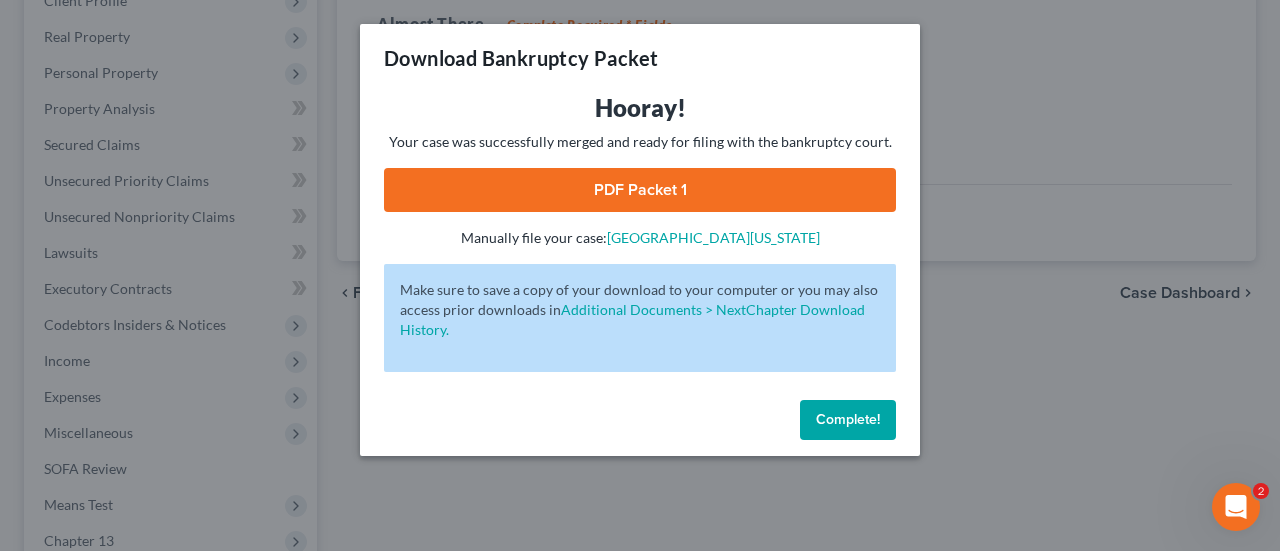click on "Complete!" at bounding box center (848, 419) 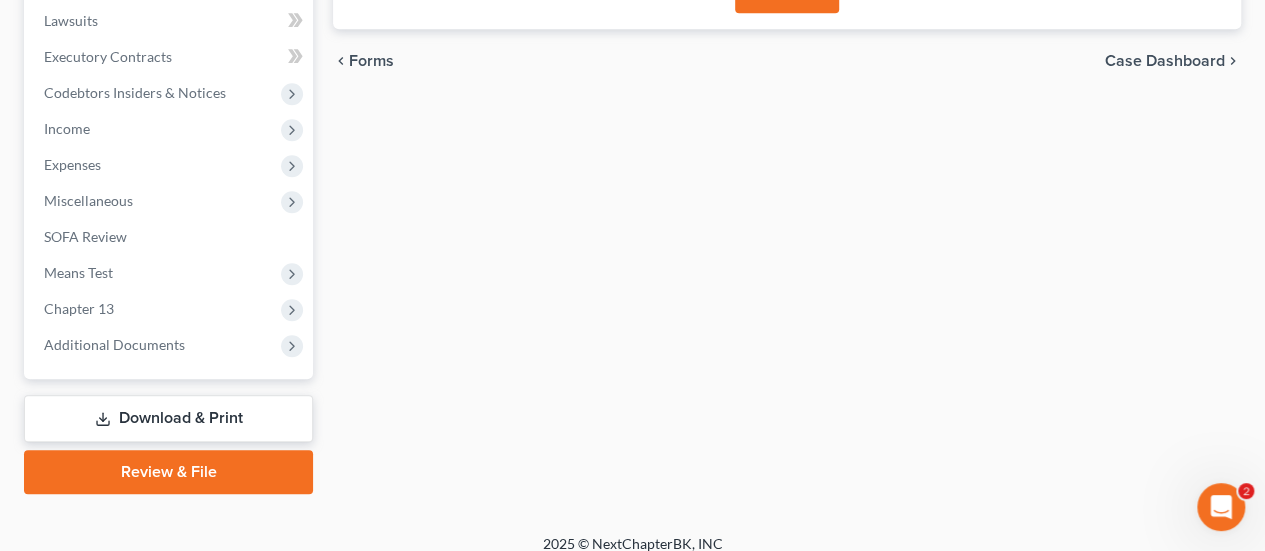scroll, scrollTop: 545, scrollLeft: 0, axis: vertical 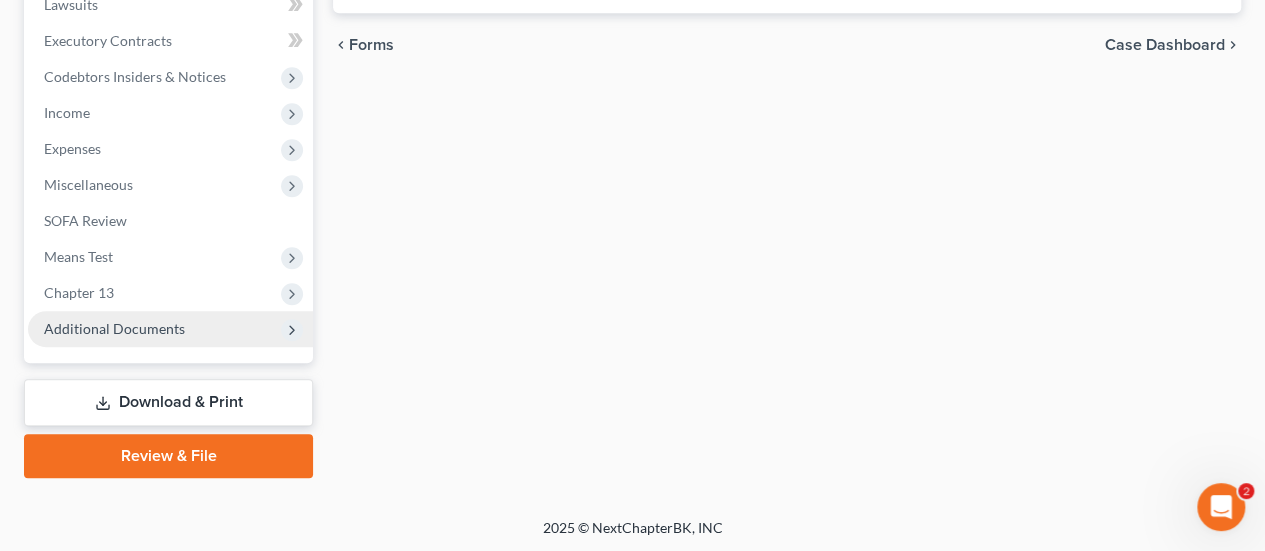 click on "Additional Documents" at bounding box center (114, 328) 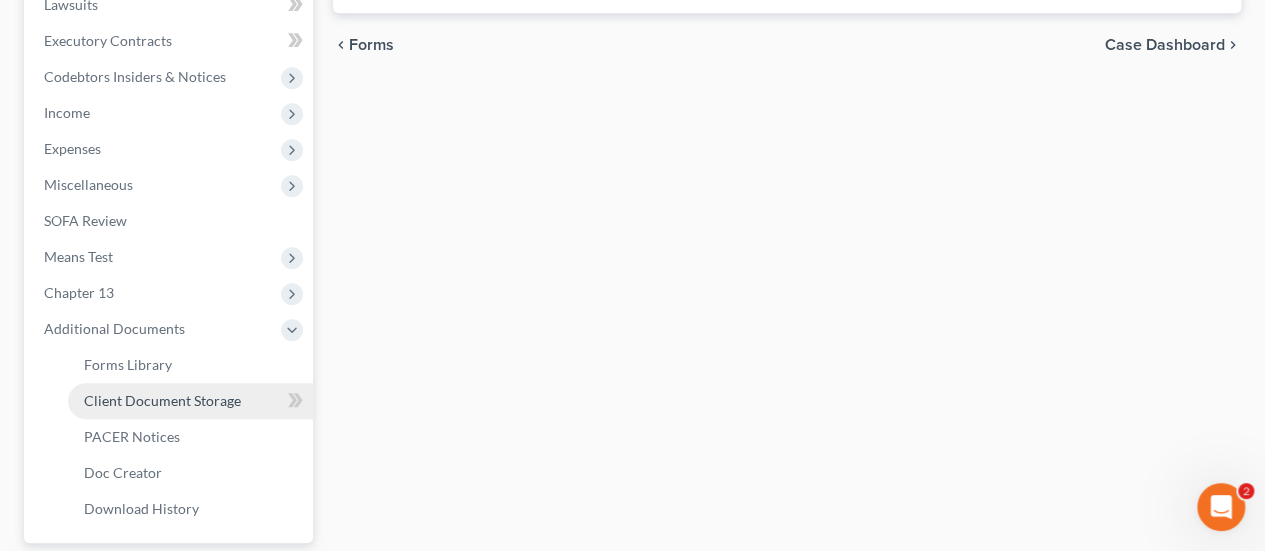 click on "Client Document Storage" at bounding box center (190, 401) 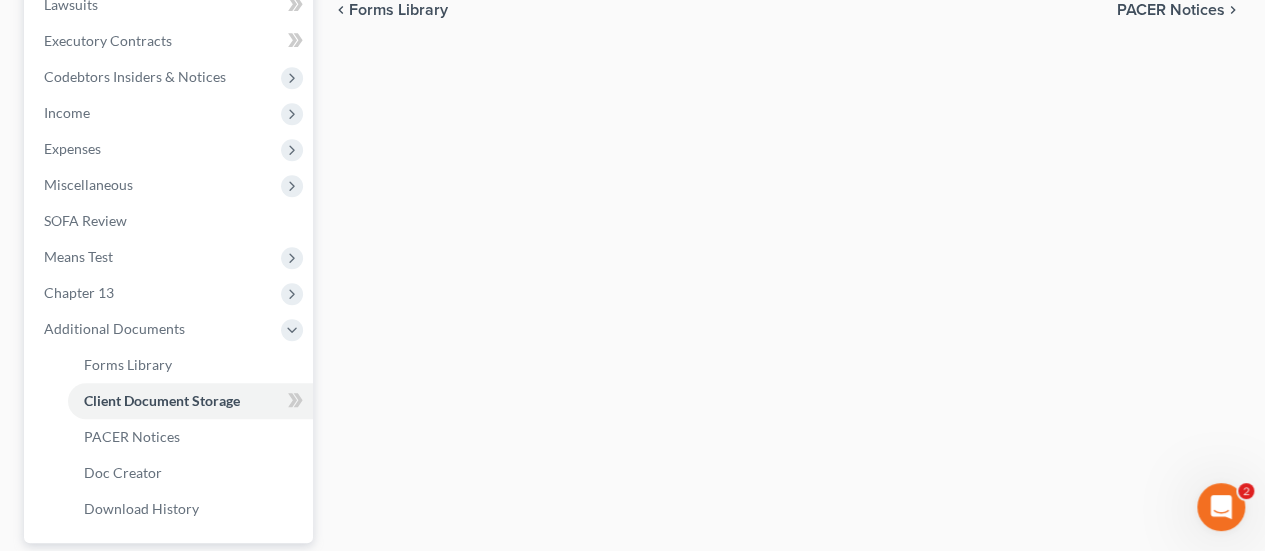 select on "14" 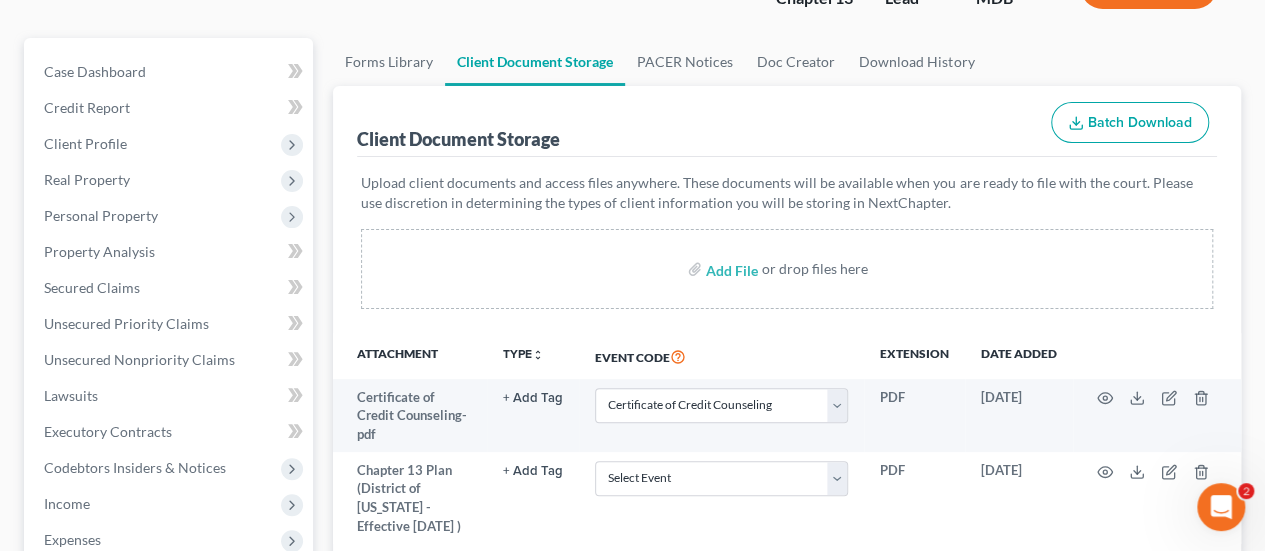scroll, scrollTop: 188, scrollLeft: 0, axis: vertical 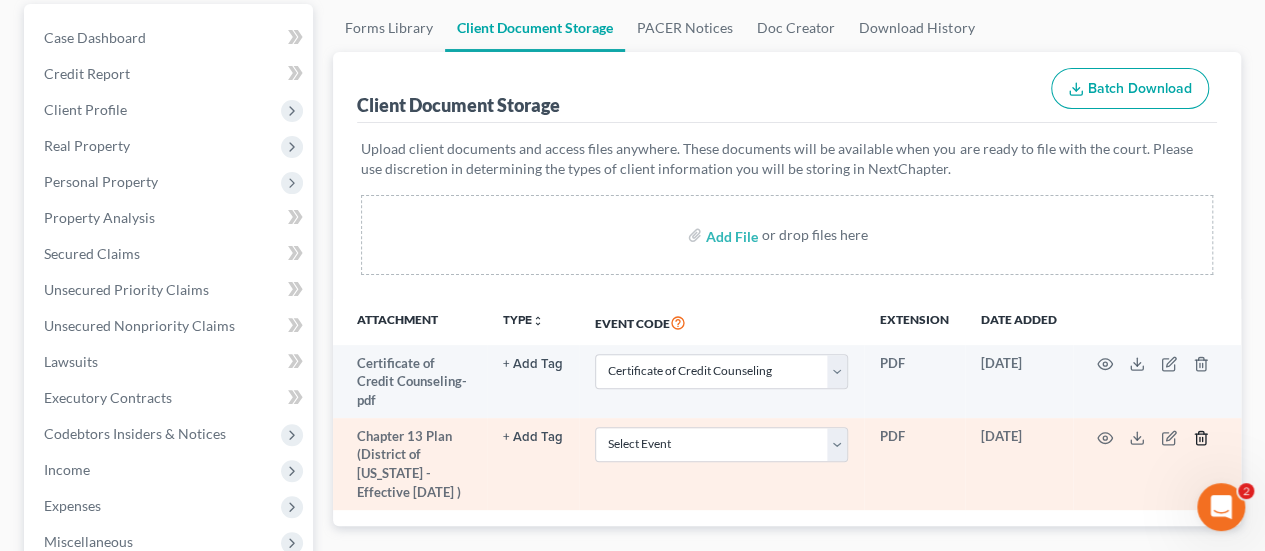 click 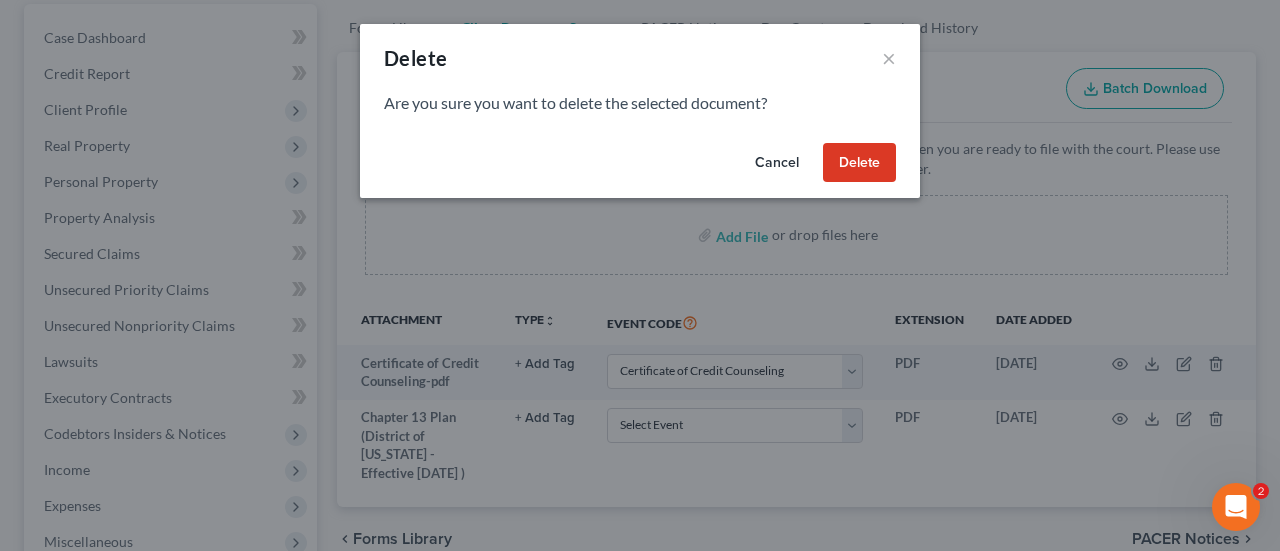 click on "Delete" at bounding box center (859, 163) 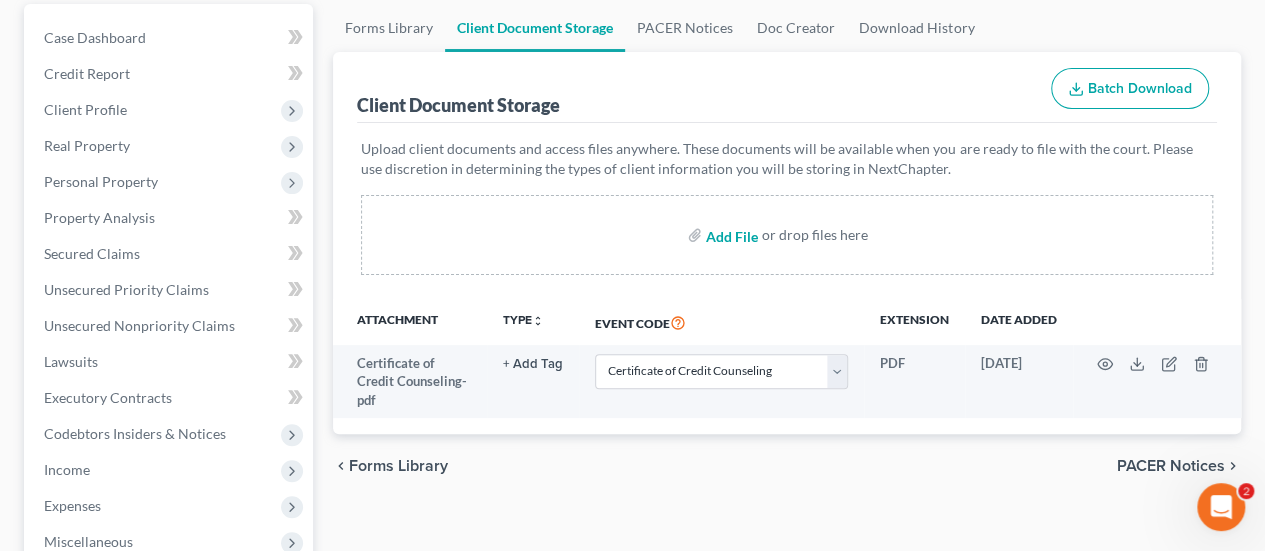 click at bounding box center (730, 235) 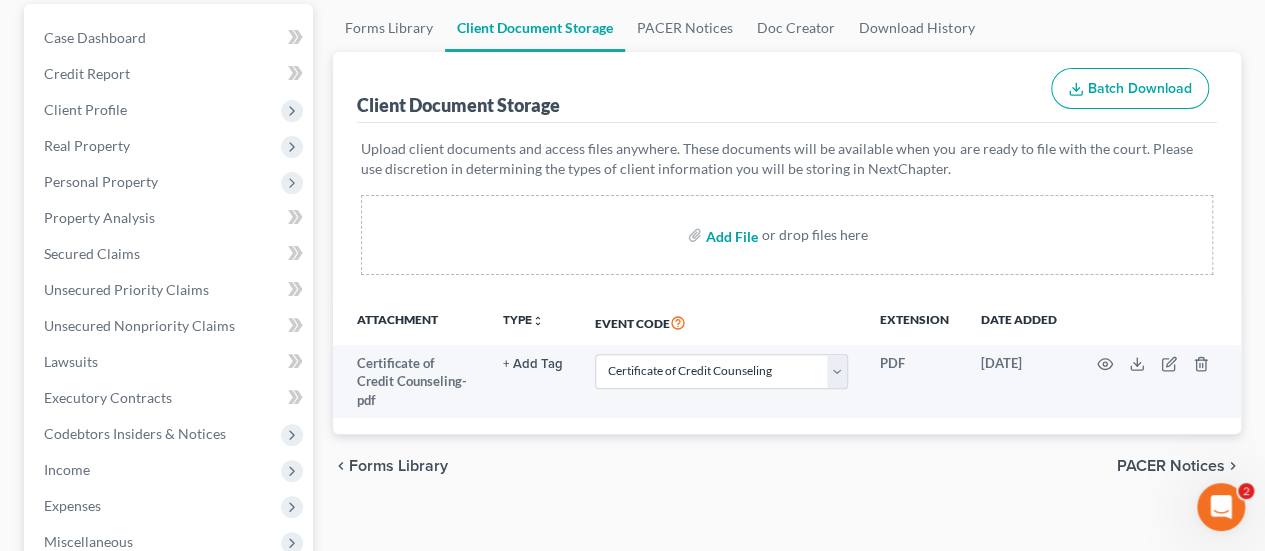 type on "C:\fakepath\Original Plan.pdf" 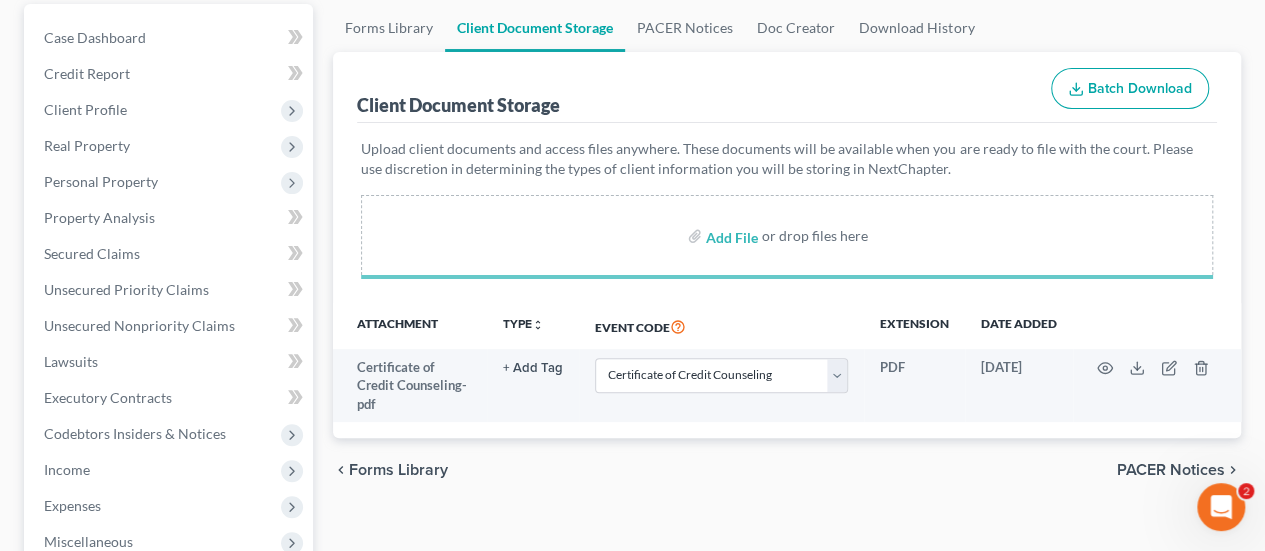 select on "14" 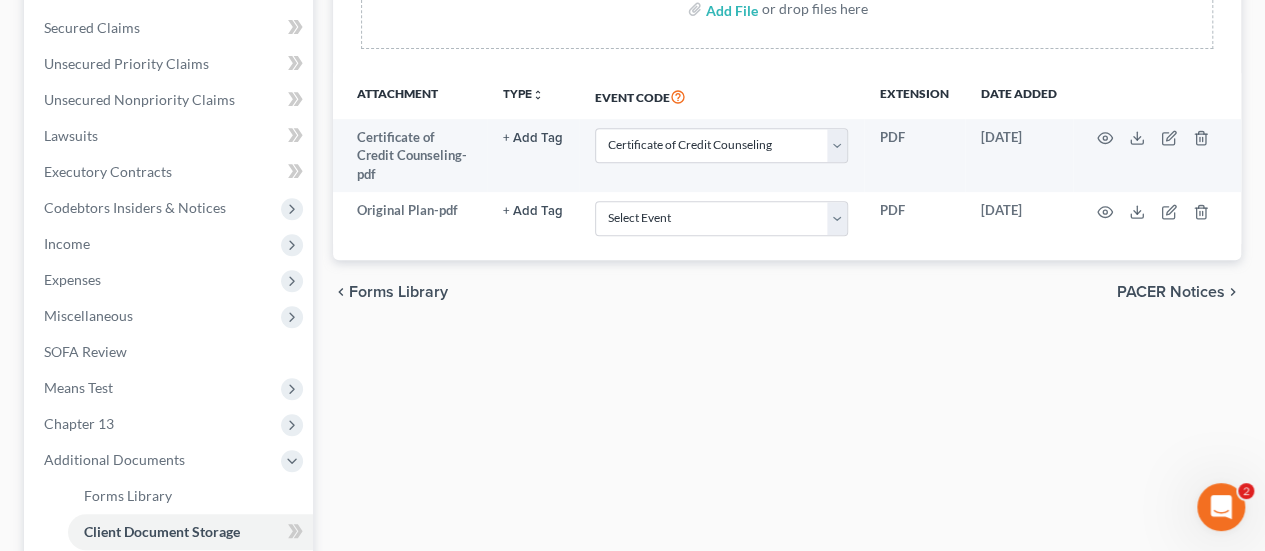 scroll, scrollTop: 430, scrollLeft: 0, axis: vertical 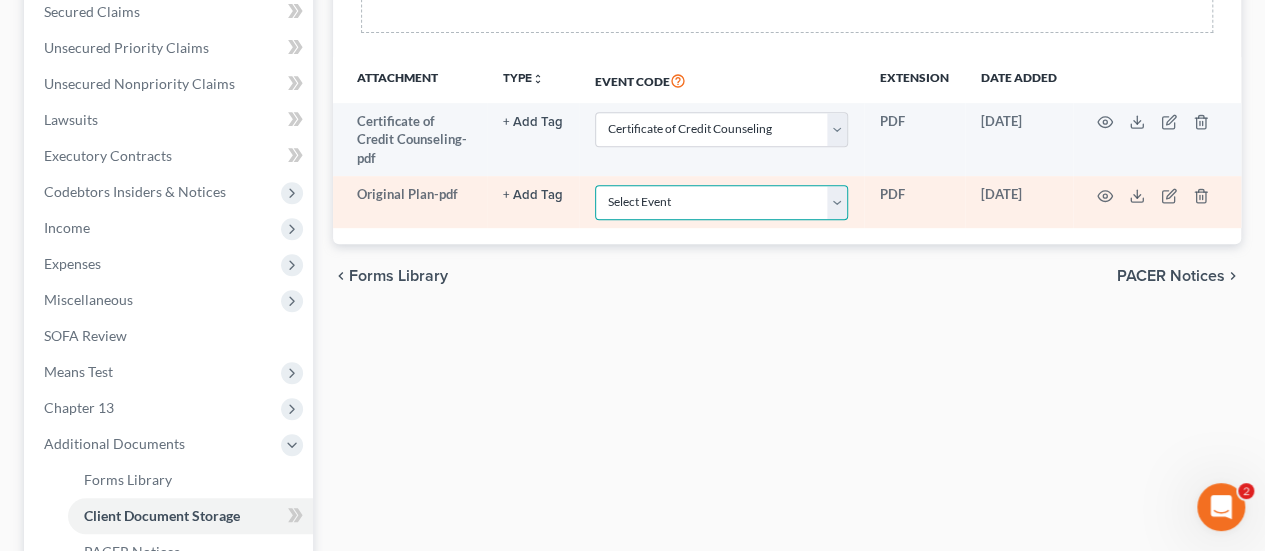 click on "Select Event Affidavit Affidavit of Adequate Protection and Lease Payments Affidavit of Default Affidavit of Justification Amended Creditor Matrix Amended Disclosure of Compensation of Attorney for Debtor Amended Reaffirmation Agreement Amended Schedules Amended Statement of Financial Affairs Amended Voluntary Petition Attachment to Voluntary Petition for Non-Individuals Ch 11 Balance Sheet Bankruptcy Petition Preparer's Notice, Declaration, and Signature (Form 119) Bill of Costs Certificate of Credit Counseling Certificate of Service Certificate of Service of Tax Information to Requestor Certificate of Service of Tax Information to Taxing Authority Chapter 11 Final Report and Account Chapter 11 Monthly Operating Report UST Form 11-MOR Chapter 11 Post-Confirmation Report Chapter 11 Small Business Documents Chapter 11 Statement of Monthly Income Form 122B Chapter 13 Calculation of Disposable Income 122C-2 Chapter 13 Interim Business Report Chapter 13 Plan Chapter 13 Pre-Confirmation Certificate Declaration" at bounding box center [721, 202] 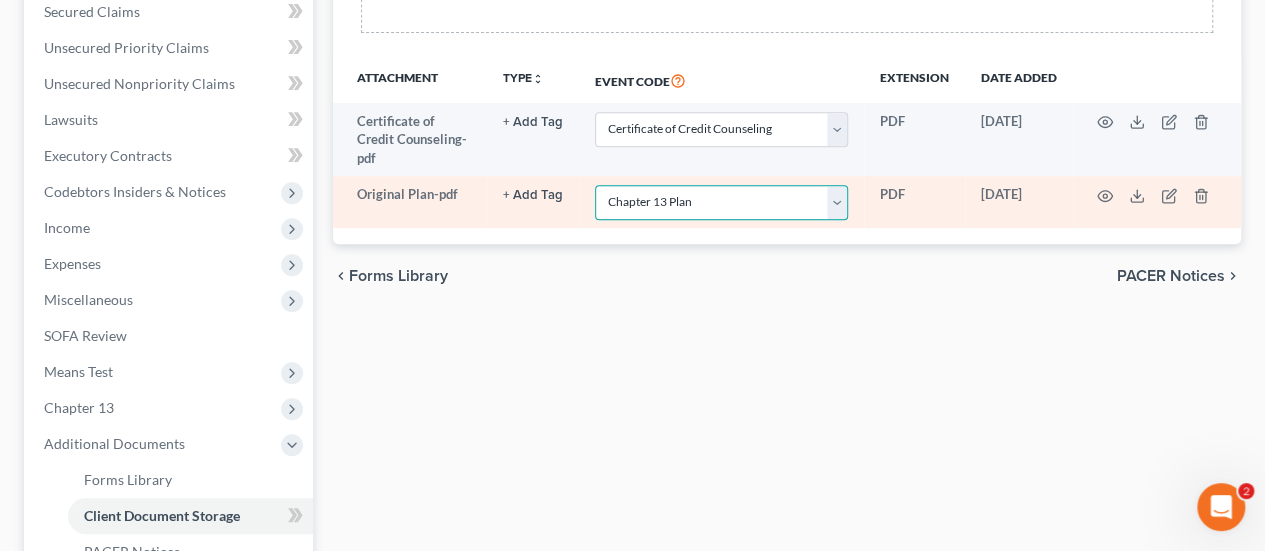 click on "Select Event Affidavit Affidavit of Adequate Protection and Lease Payments Affidavit of Default Affidavit of Justification Amended Creditor Matrix Amended Disclosure of Compensation of Attorney for Debtor Amended Reaffirmation Agreement Amended Schedules Amended Statement of Financial Affairs Amended Voluntary Petition Attachment to Voluntary Petition for Non-Individuals Ch 11 Balance Sheet Bankruptcy Petition Preparer's Notice, Declaration, and Signature (Form 119) Bill of Costs Certificate of Credit Counseling Certificate of Service Certificate of Service of Tax Information to Requestor Certificate of Service of Tax Information to Taxing Authority Chapter 11 Final Report and Account Chapter 11 Monthly Operating Report UST Form 11-MOR Chapter 11 Post-Confirmation Report Chapter 11 Small Business Documents Chapter 11 Statement of Monthly Income Form 122B Chapter 13 Calculation of Disposable Income 122C-2 Chapter 13 Interim Business Report Chapter 13 Plan Chapter 13 Pre-Confirmation Certificate Declaration" at bounding box center (721, 202) 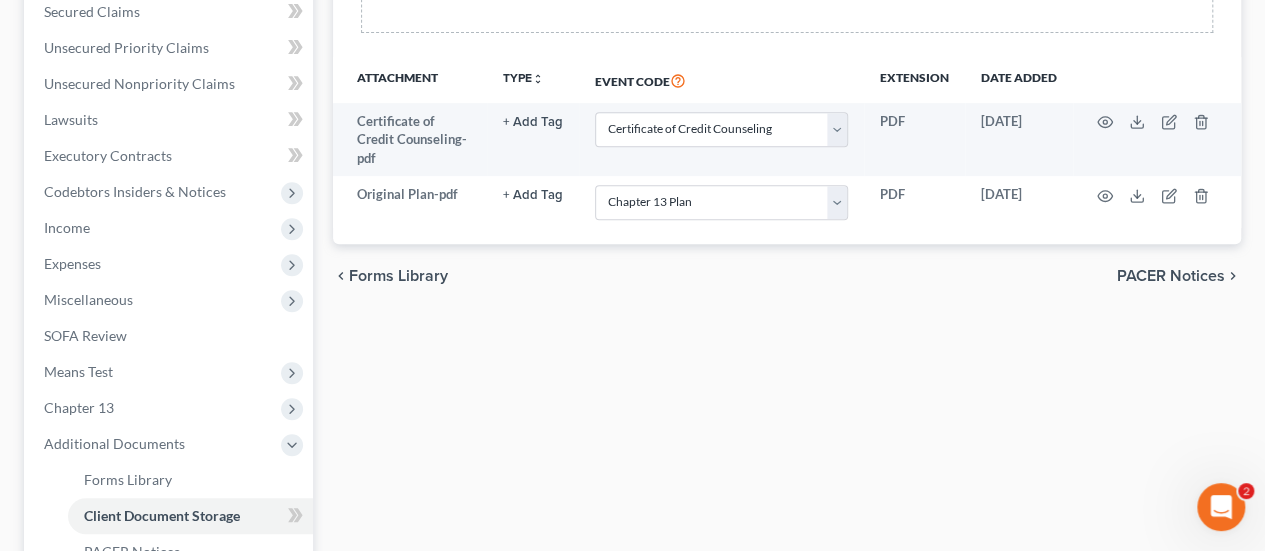 drag, startPoint x: 486, startPoint y: 465, endPoint x: 394, endPoint y: 425, distance: 100.31949 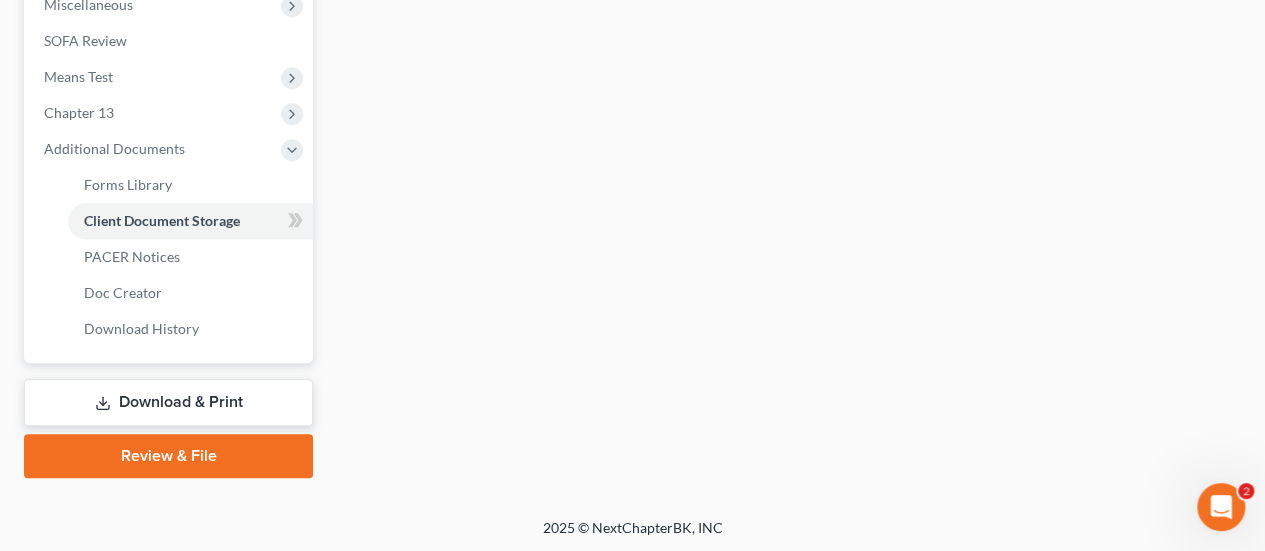 click on "Review & File" at bounding box center [168, 456] 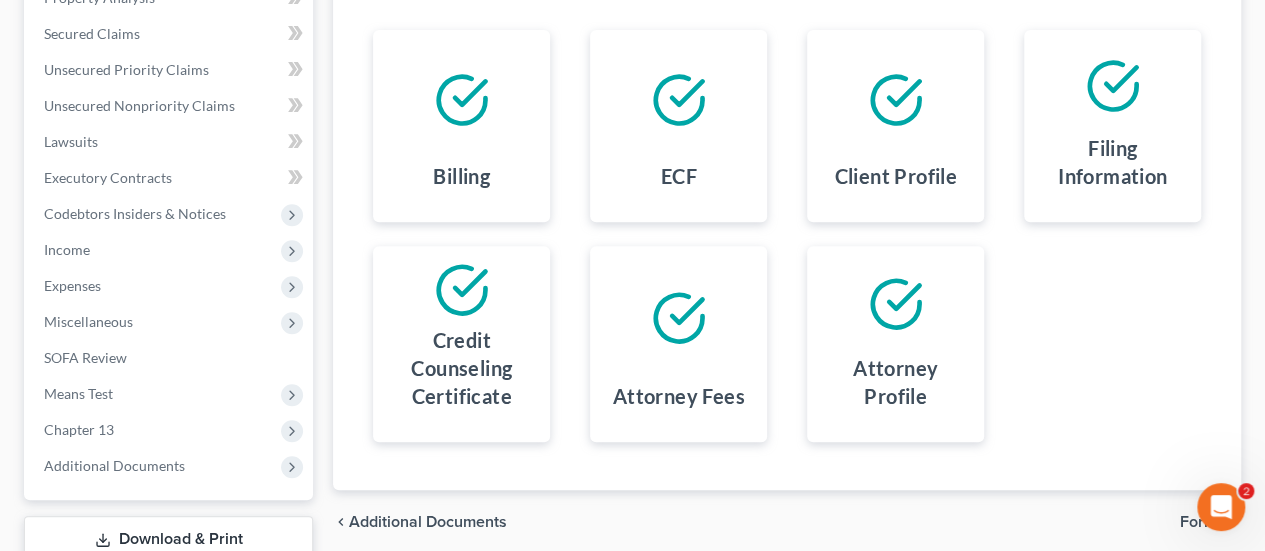 scroll, scrollTop: 545, scrollLeft: 0, axis: vertical 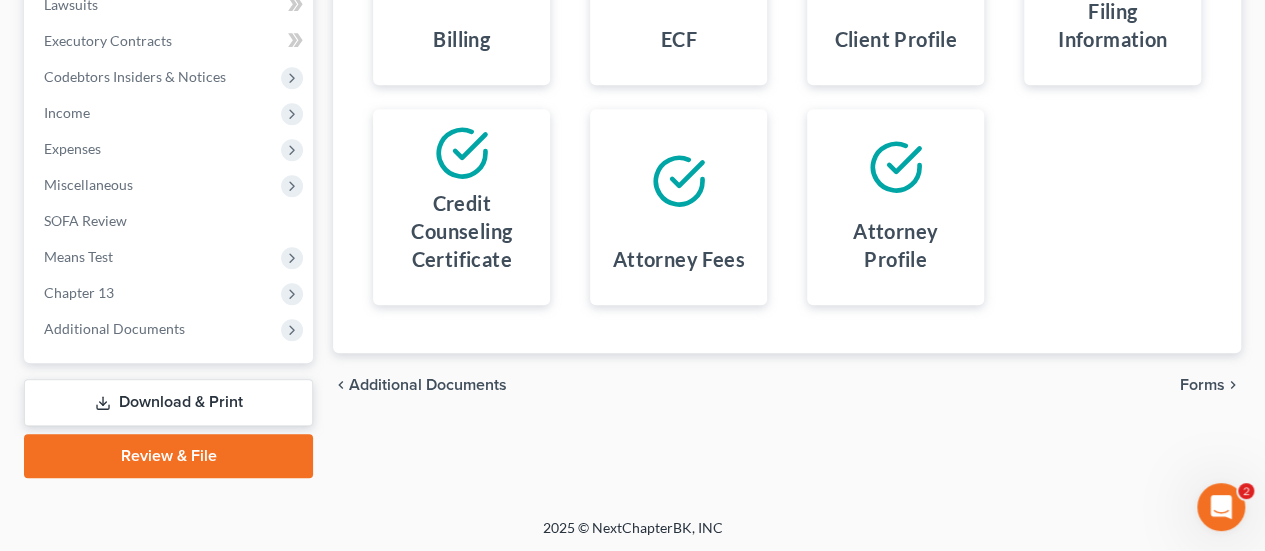 click on "Forms" at bounding box center (1202, 385) 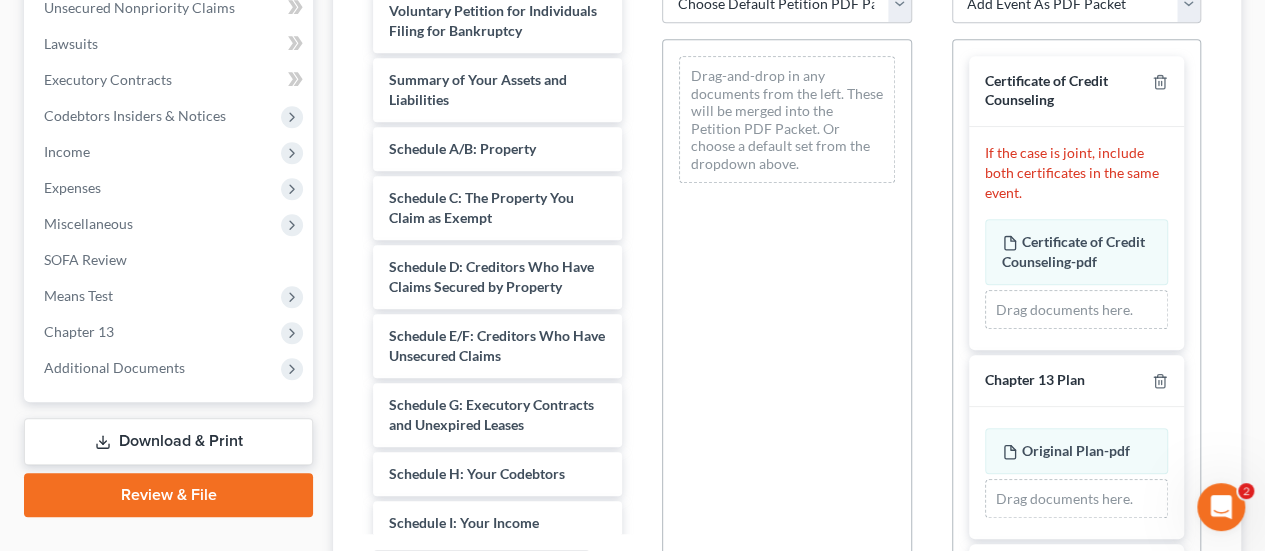 scroll, scrollTop: 472, scrollLeft: 0, axis: vertical 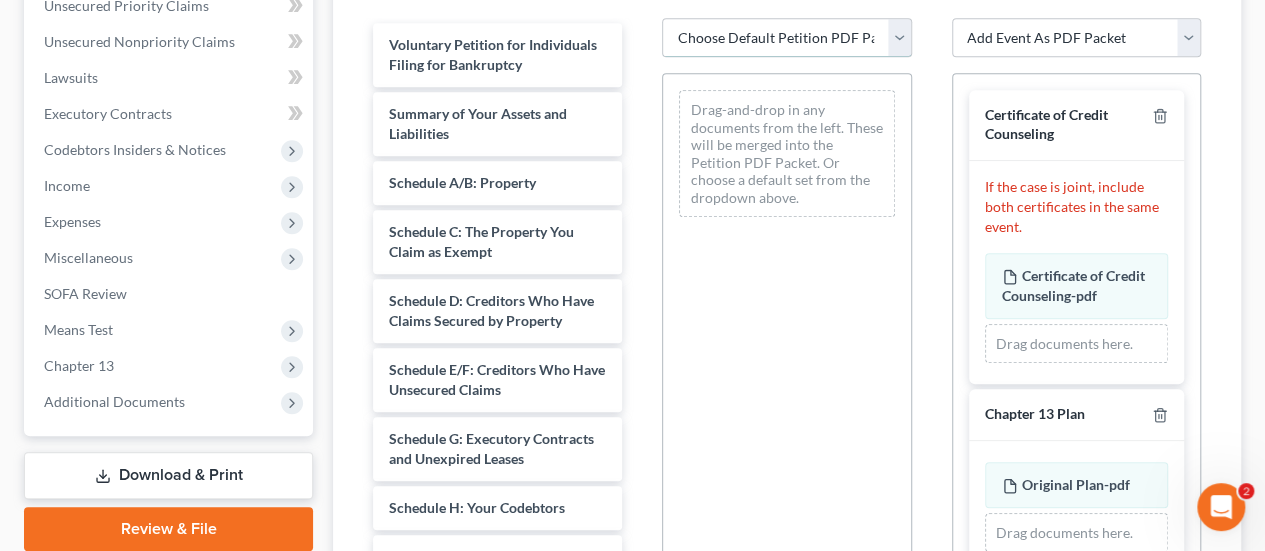 click on "Choose Default Petition PDF Packet Emergency Filing (Voluntary Petition and Creditor List Only) Chapter 13 - Complete Chapter 13 Template" at bounding box center (786, 38) 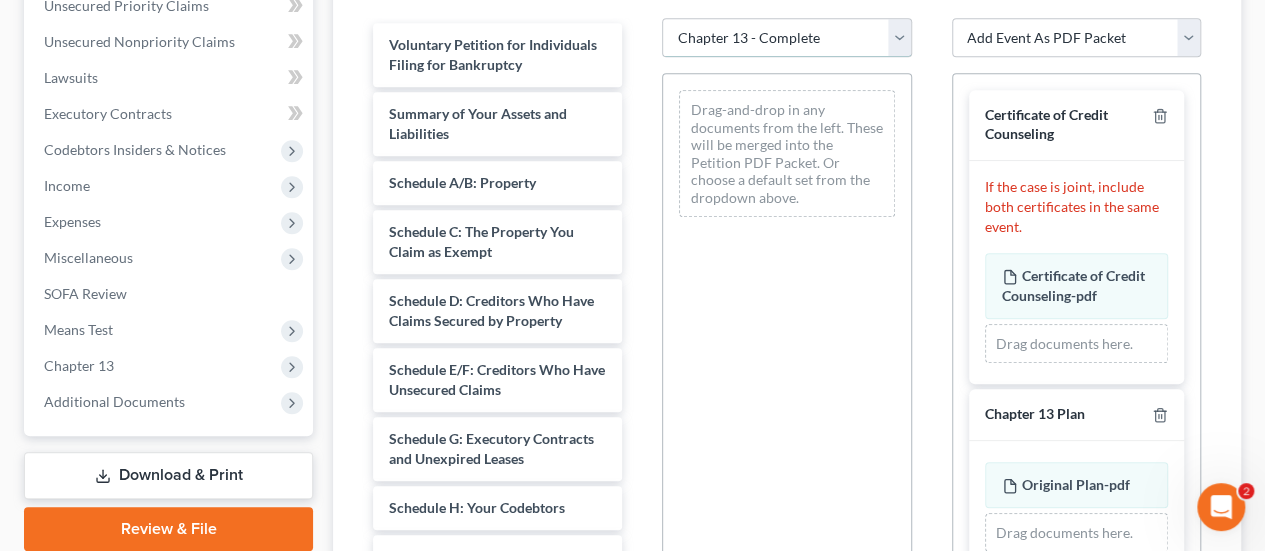 click on "Choose Default Petition PDF Packet Emergency Filing (Voluntary Petition and Creditor List Only) Chapter 13 - Complete Chapter 13 Template" at bounding box center [786, 38] 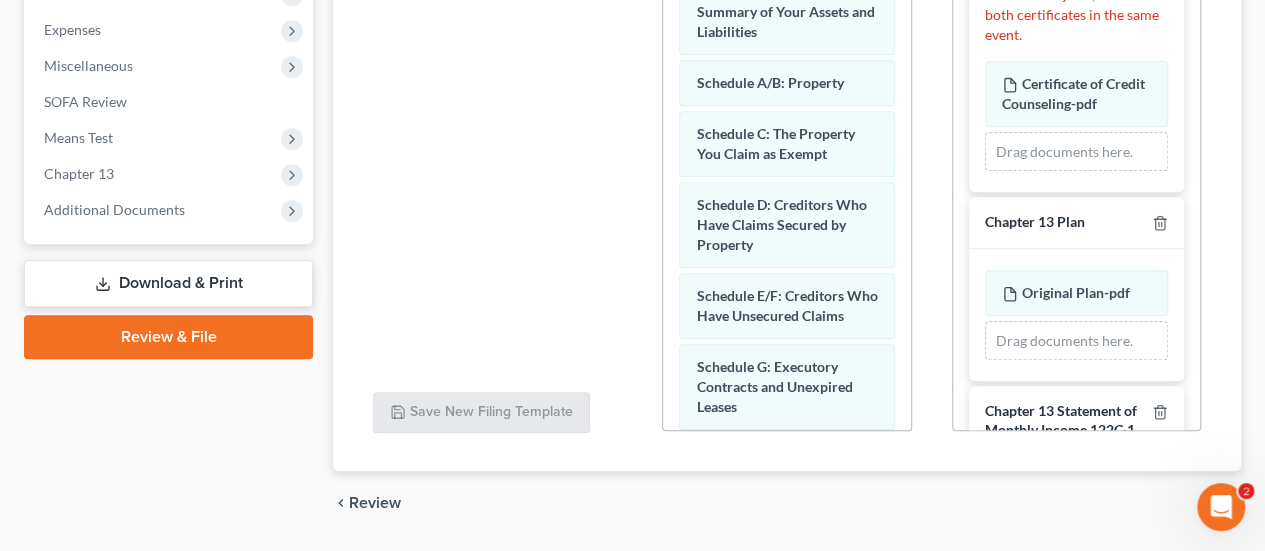 scroll, scrollTop: 668, scrollLeft: 0, axis: vertical 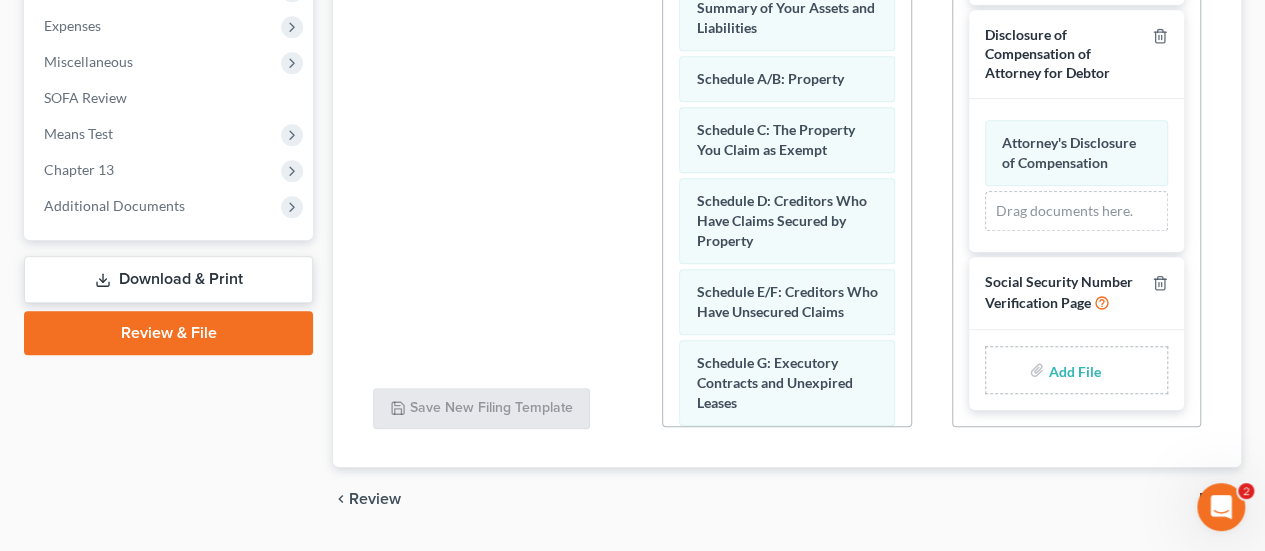 click at bounding box center [1072, 370] 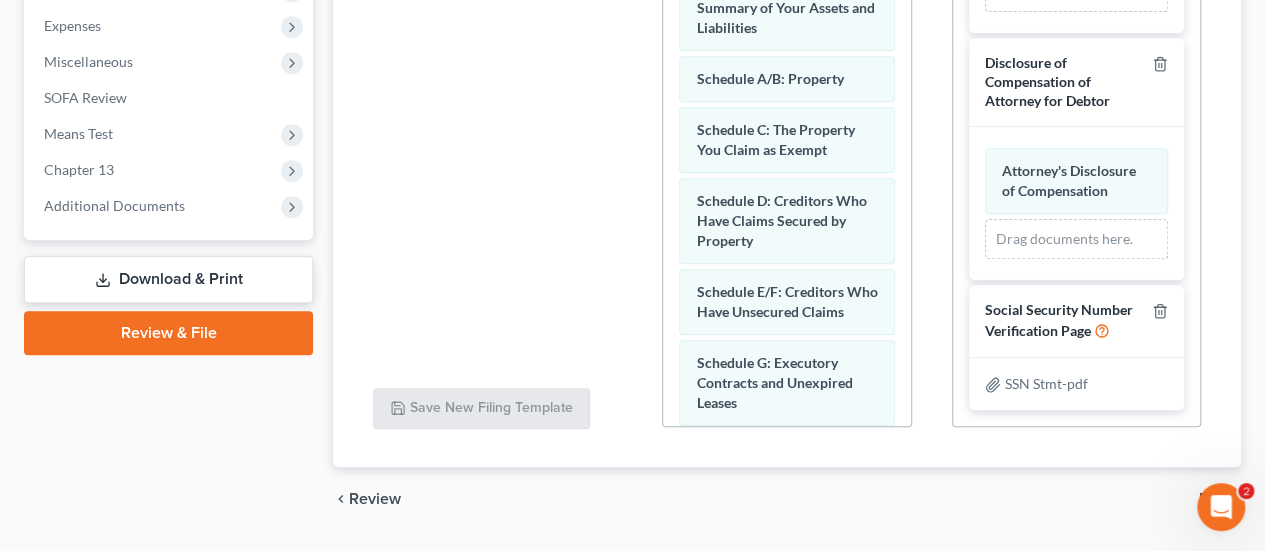 scroll, scrollTop: 681, scrollLeft: 0, axis: vertical 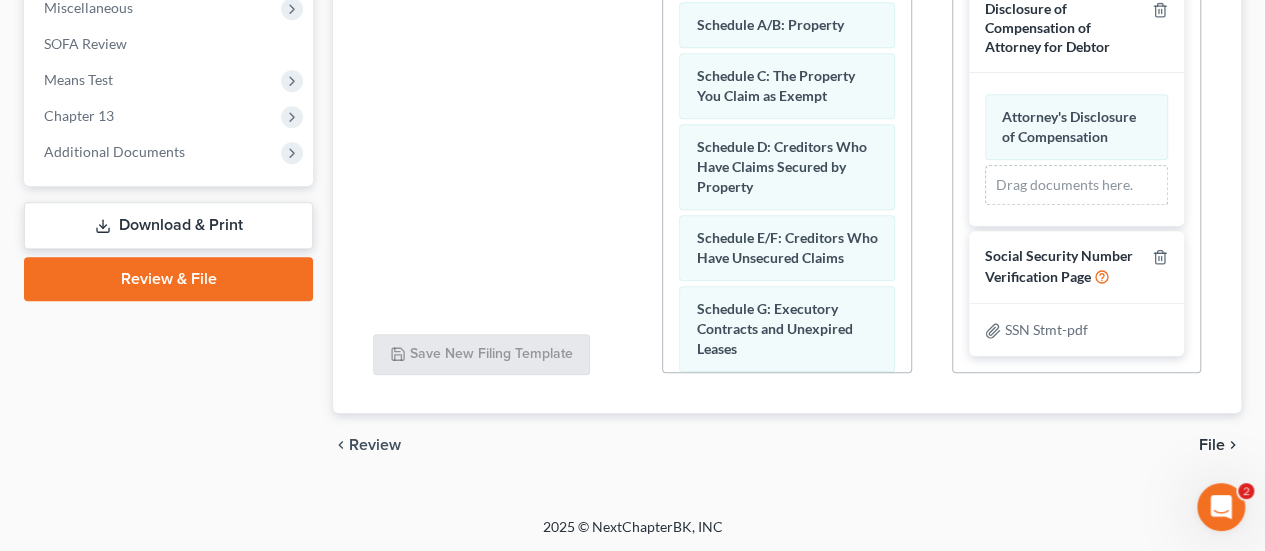 click on "File" at bounding box center [1212, 445] 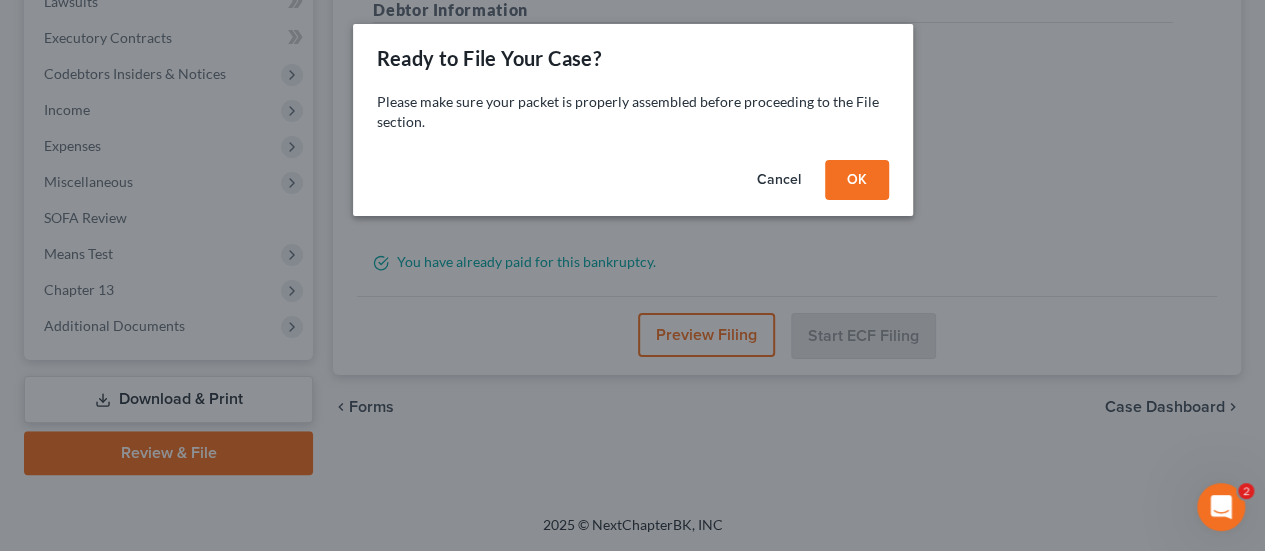 scroll, scrollTop: 545, scrollLeft: 0, axis: vertical 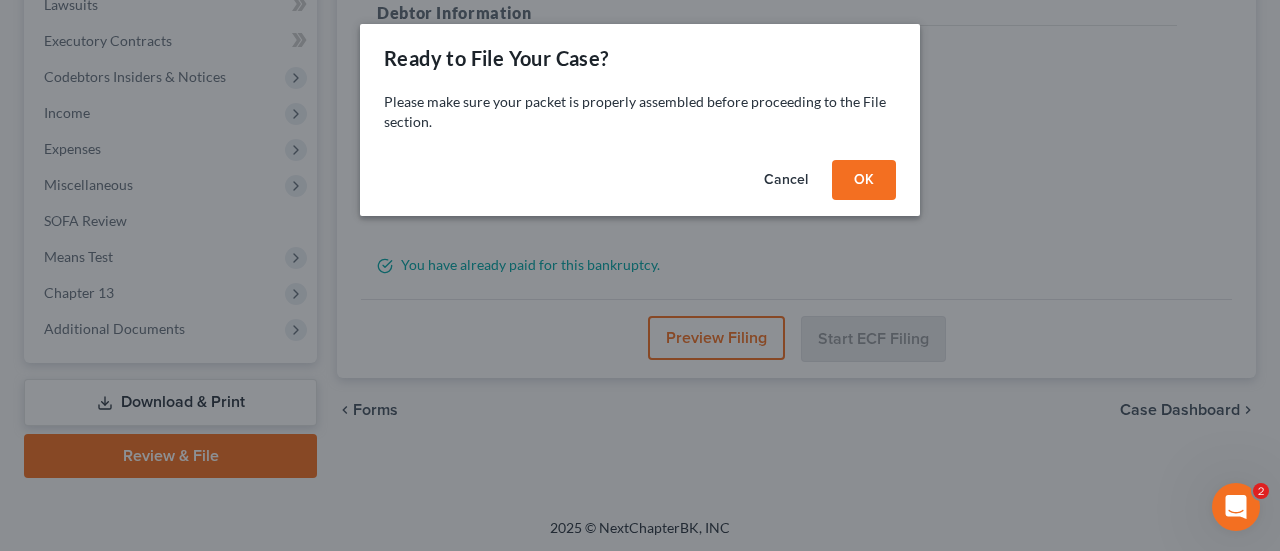 click on "OK" at bounding box center [864, 180] 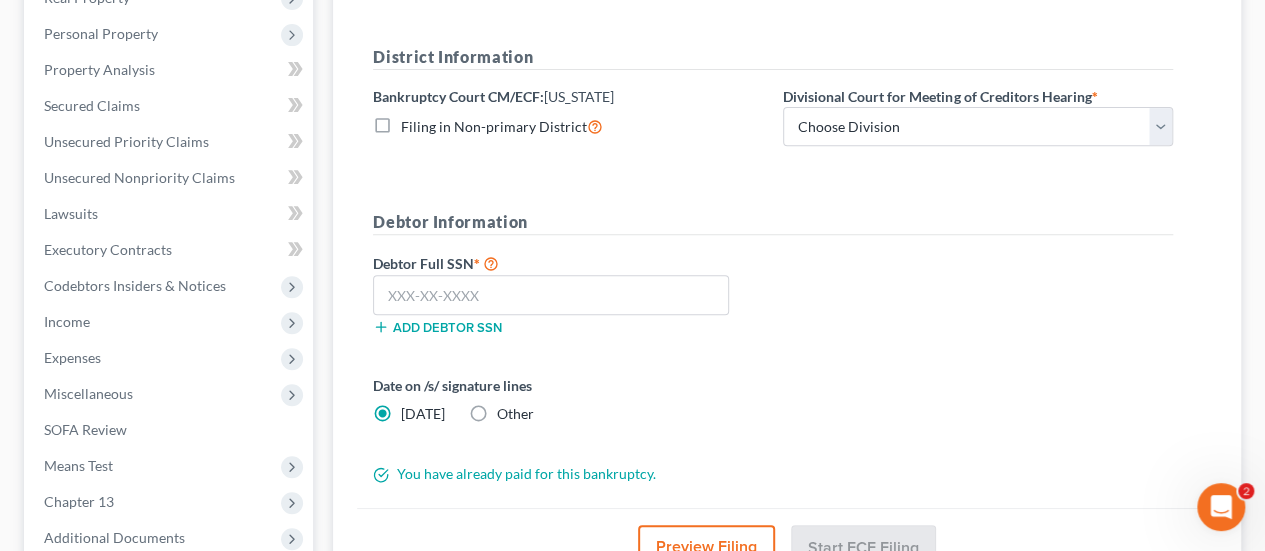 scroll, scrollTop: 321, scrollLeft: 0, axis: vertical 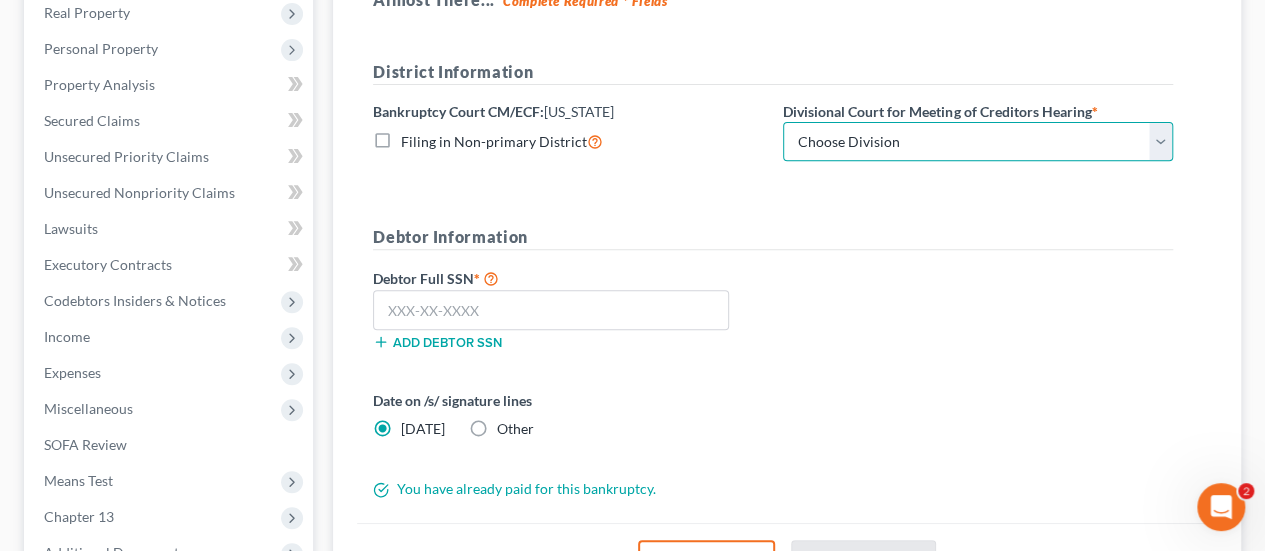 click on "Choose Division Baltimore Greenbelt" at bounding box center (978, 142) 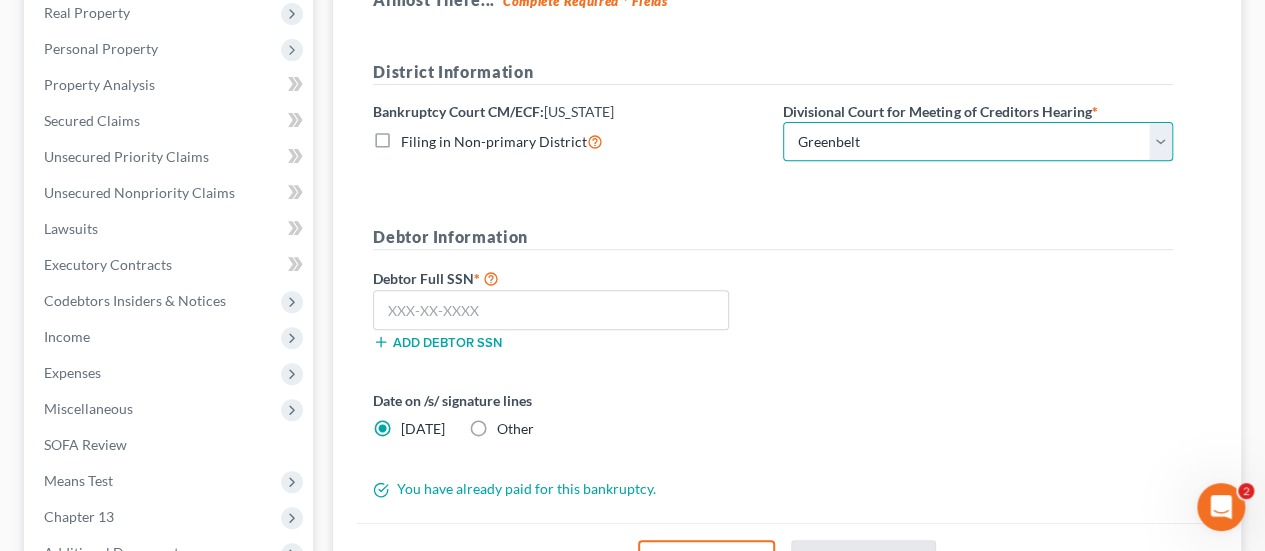 click on "Choose Division Baltimore Greenbelt" at bounding box center [978, 142] 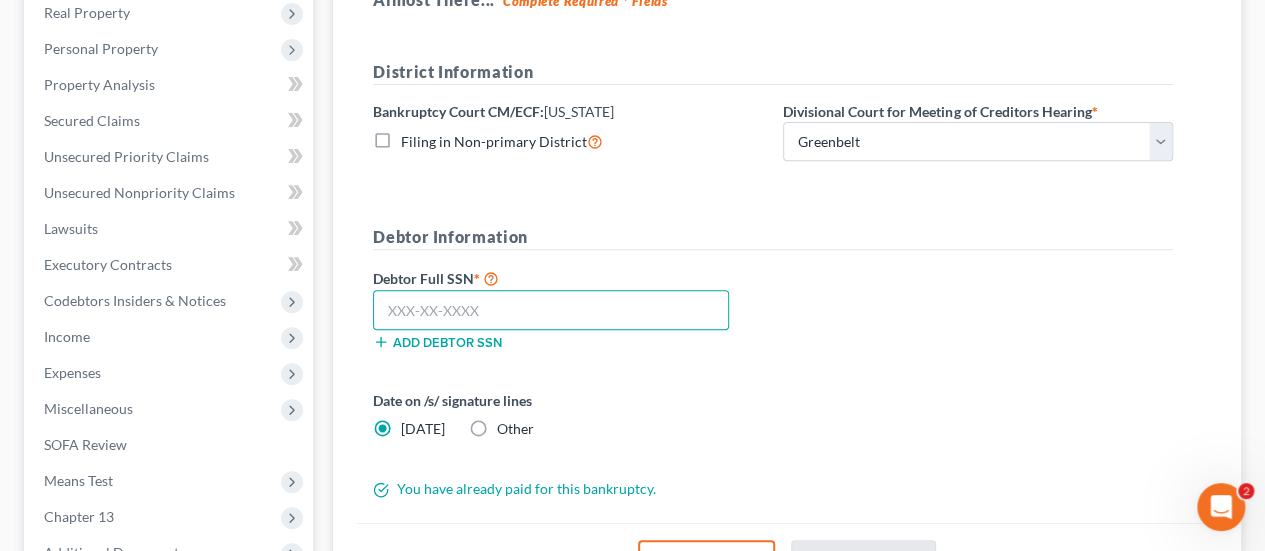 click at bounding box center (551, 310) 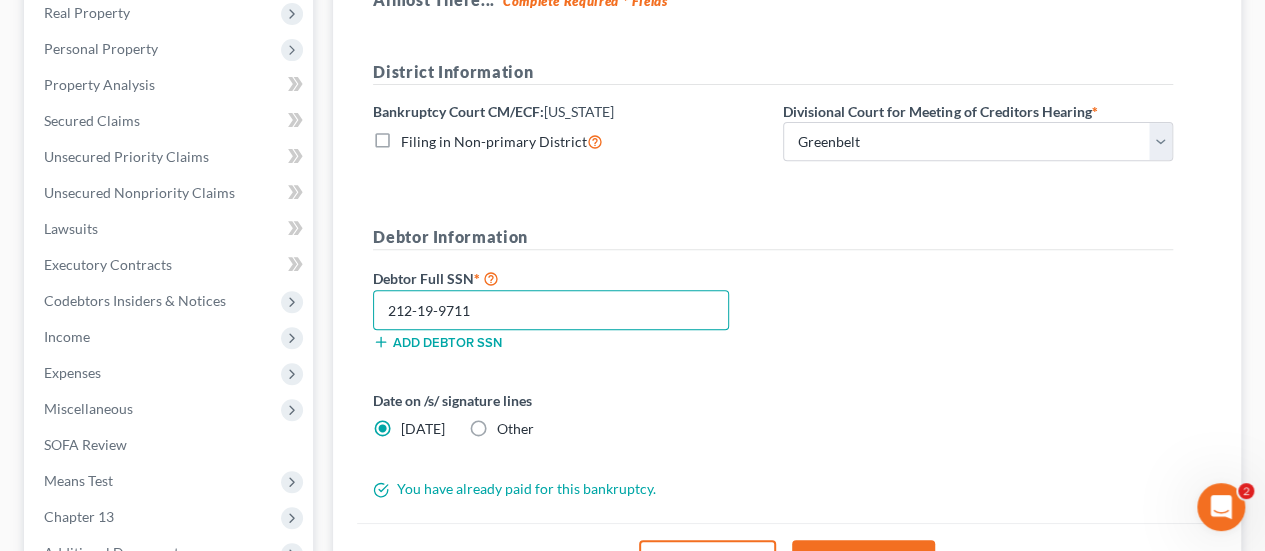 type on "212-19-9711" 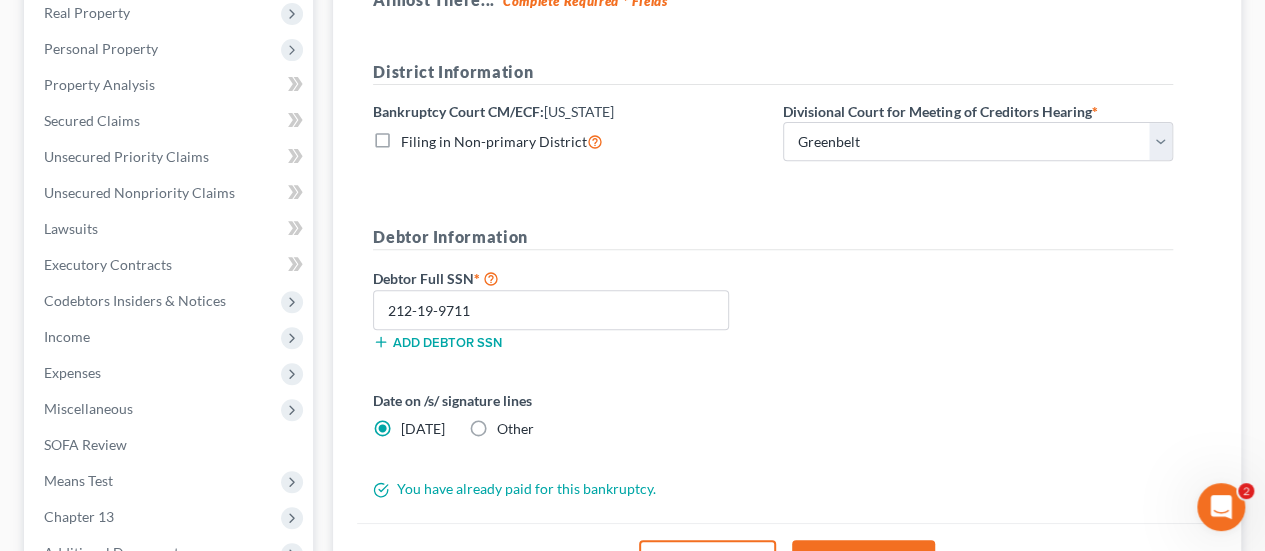 click on "District Information Bankruptcy Court CM/ECF:  [US_STATE] Filing in Non-primary District  Divisional Court for Meeting of Creditors Hearing  * Choose Division Baltimore Greenbelt Debtor Information Debtor Full SSN  *   212-19-9711 Add debtor SSN Date on /s/ signature lines [DATE] Other You have already paid for this bankruptcy." at bounding box center [773, 280] 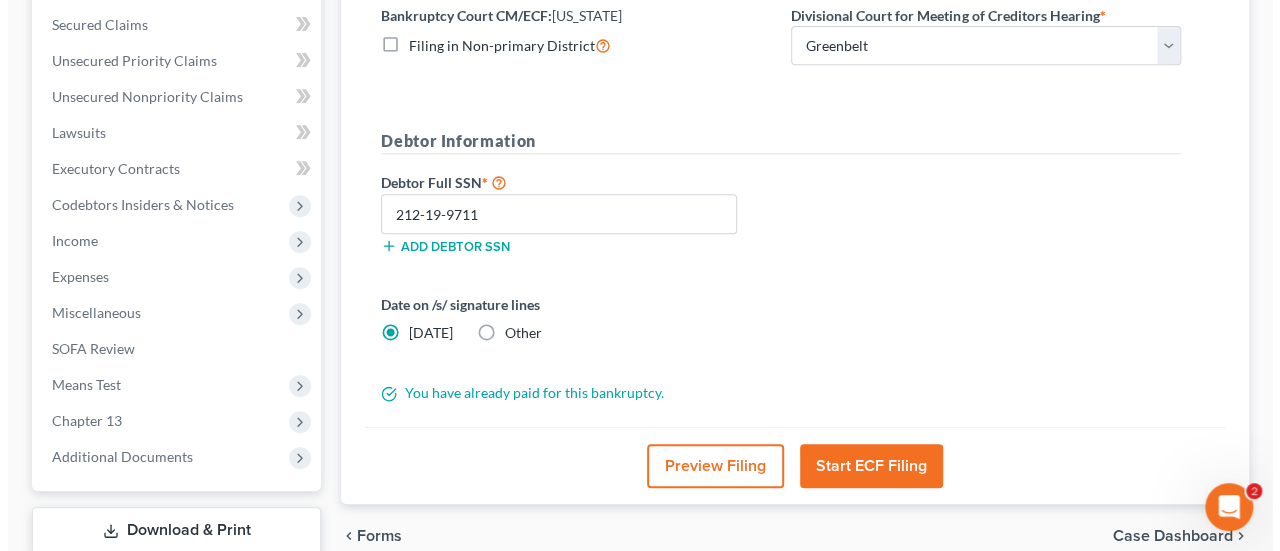 scroll, scrollTop: 422, scrollLeft: 0, axis: vertical 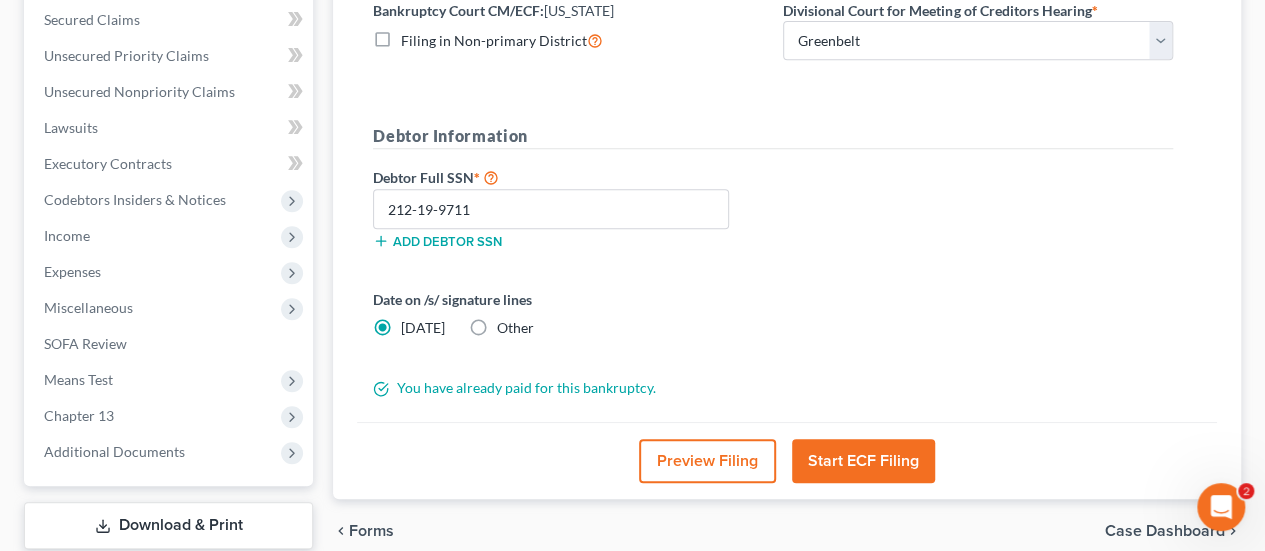 click on "Start ECF Filing" at bounding box center [863, 461] 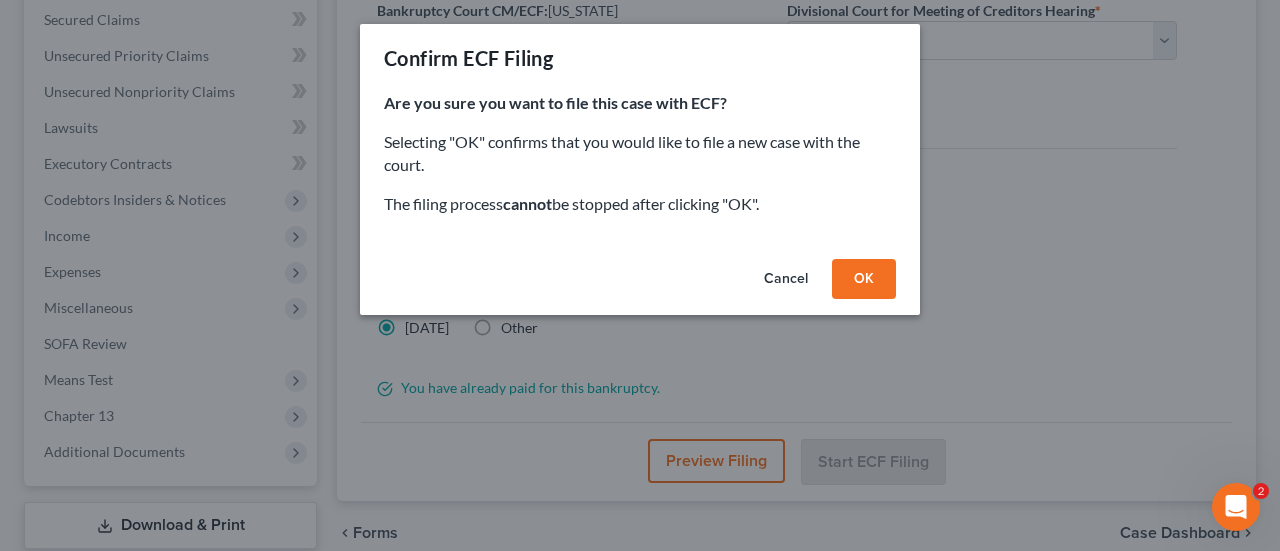 click on "OK" at bounding box center (864, 279) 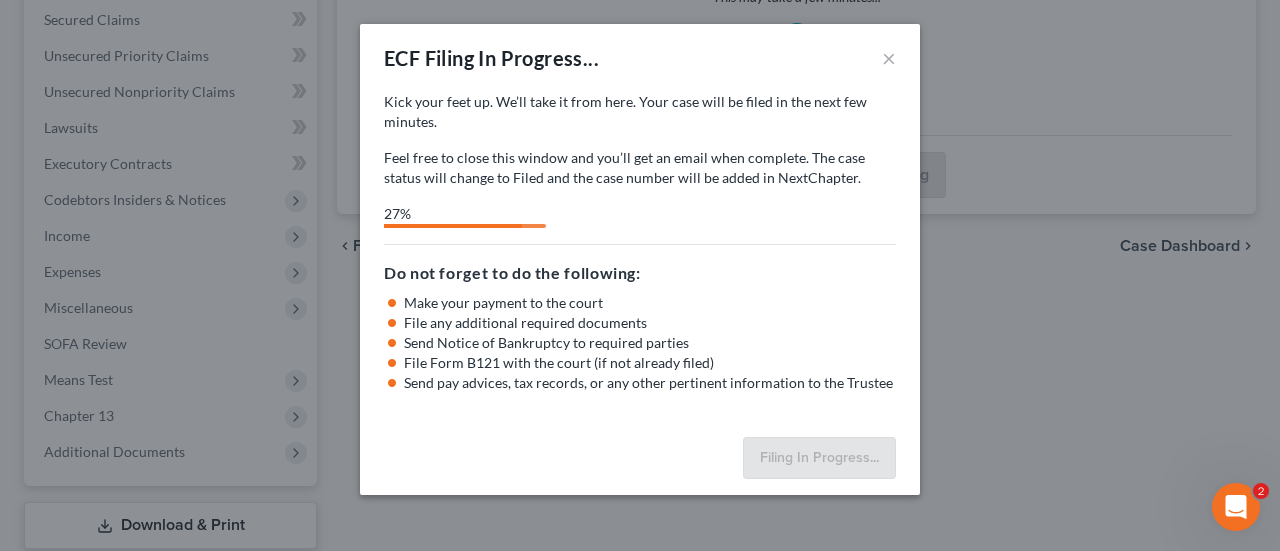select on "1" 